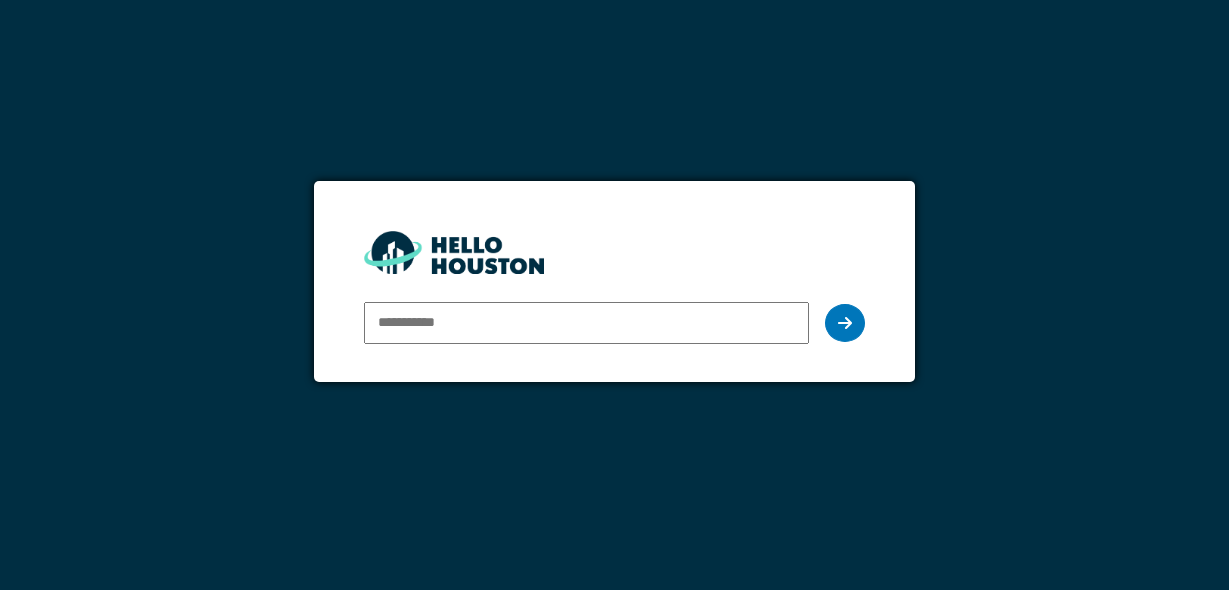 scroll, scrollTop: 0, scrollLeft: 0, axis: both 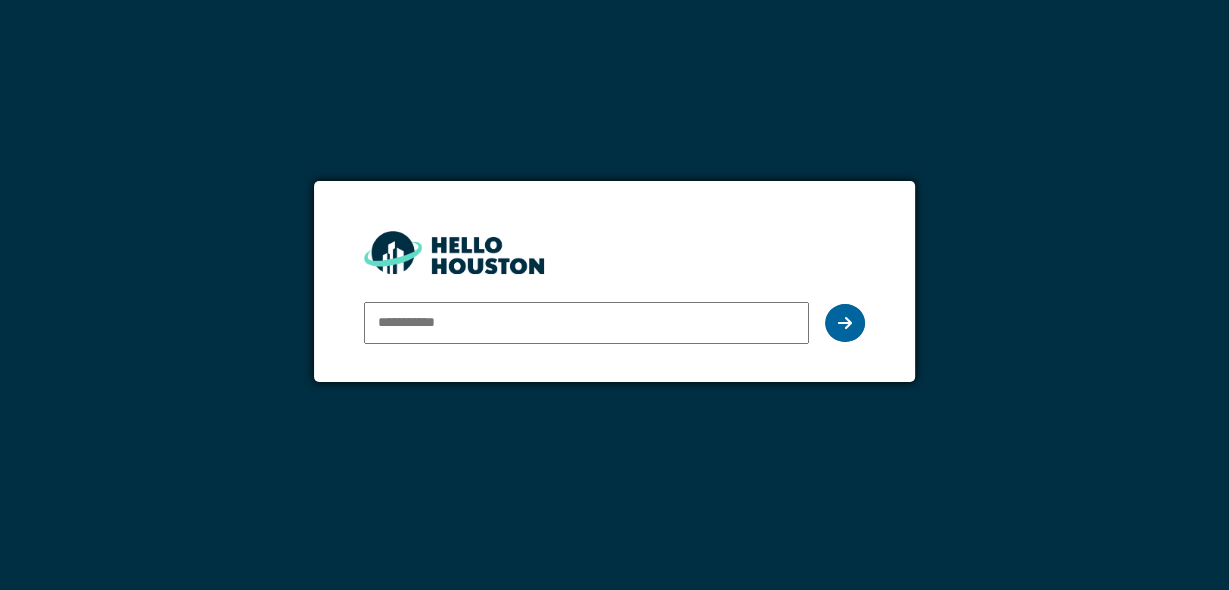 type on "**********" 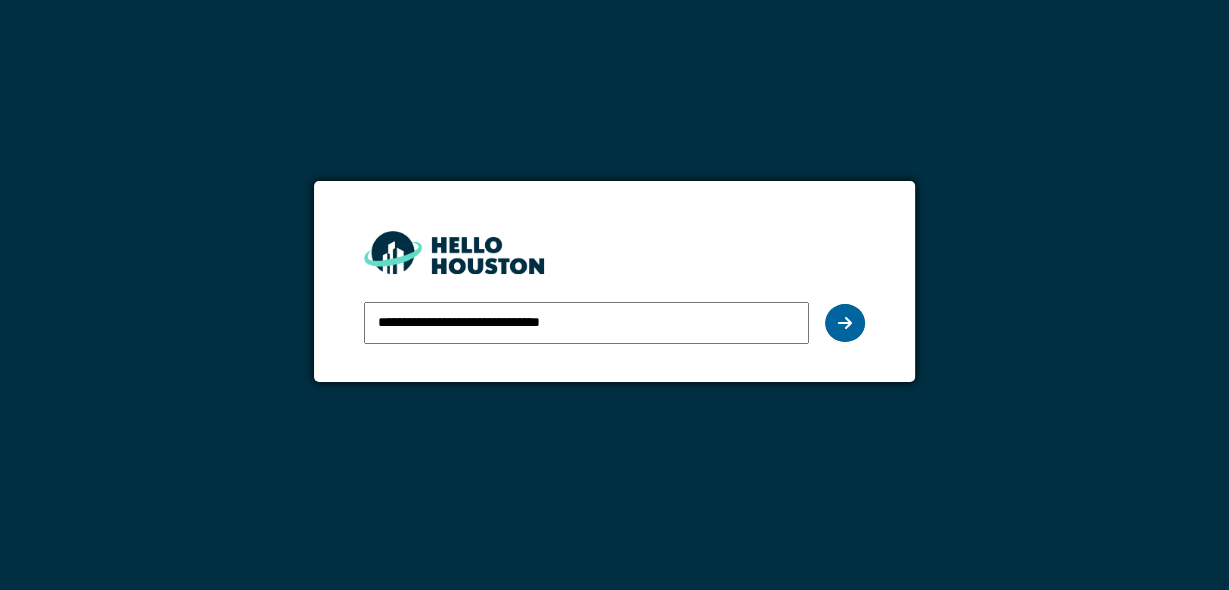 click at bounding box center (845, 323) 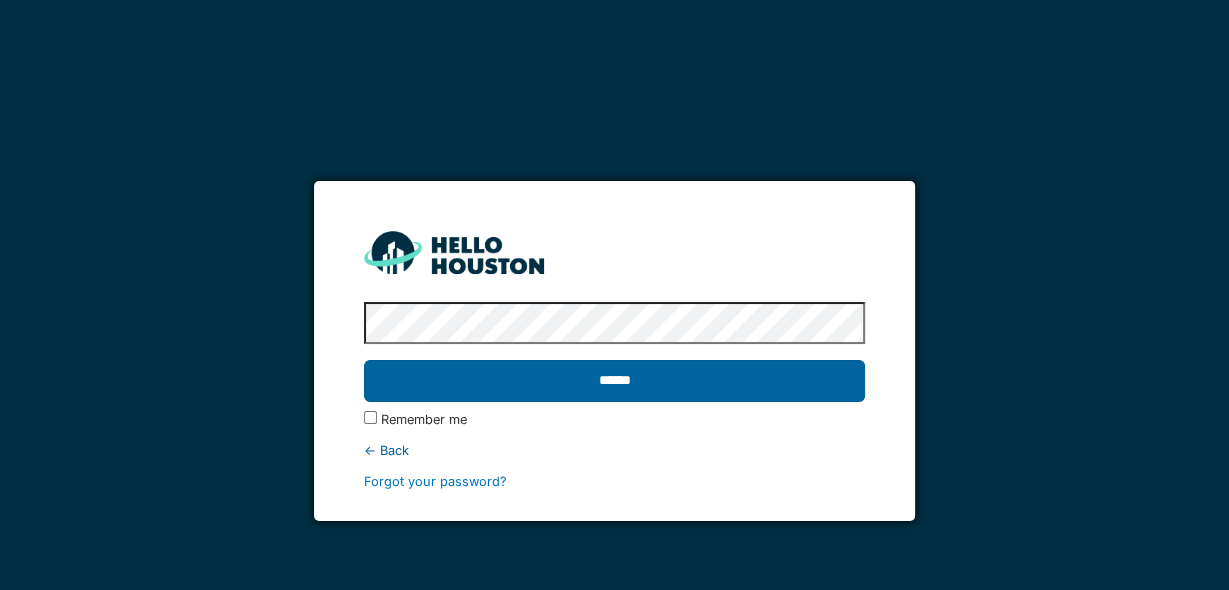 click on "******" at bounding box center [615, 381] 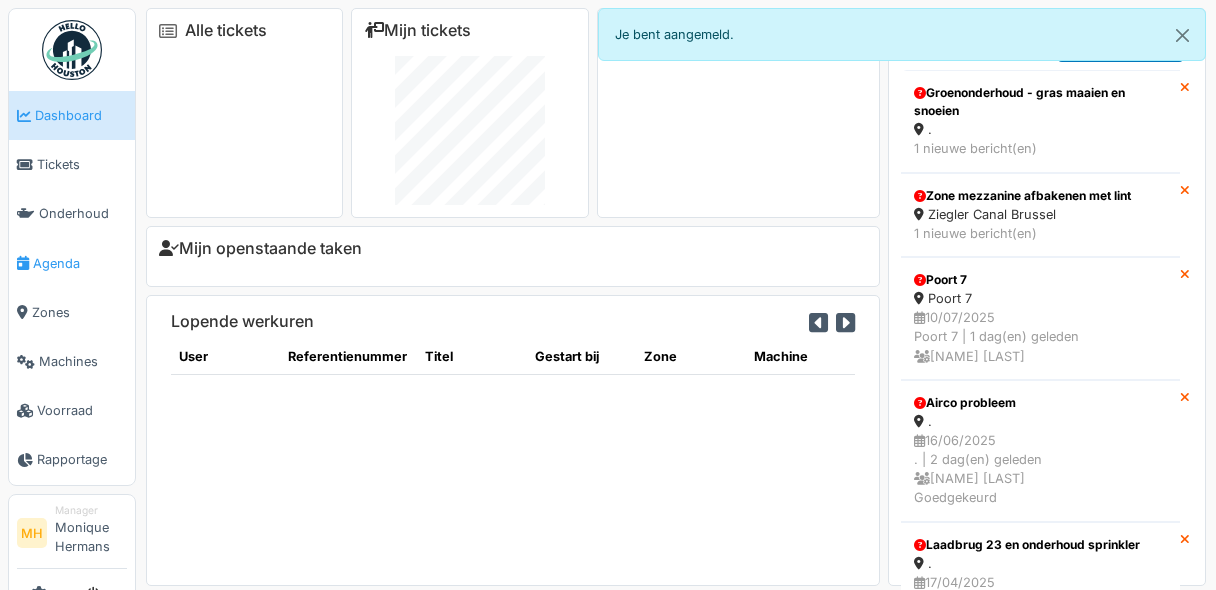 scroll, scrollTop: 0, scrollLeft: 0, axis: both 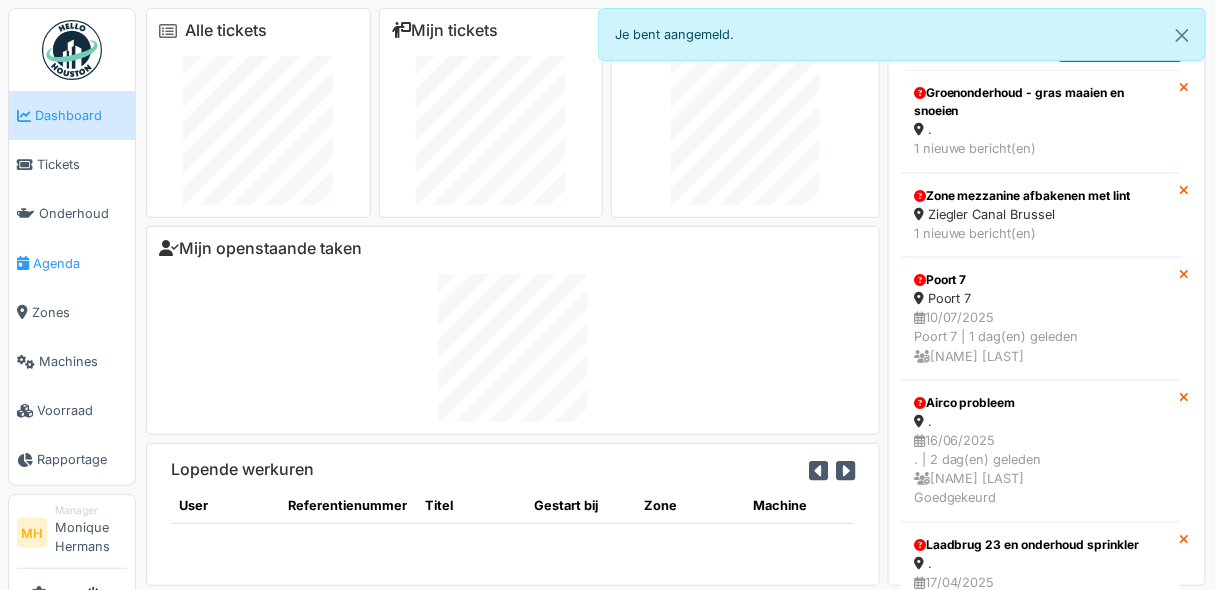 click on "Agenda" at bounding box center [80, 263] 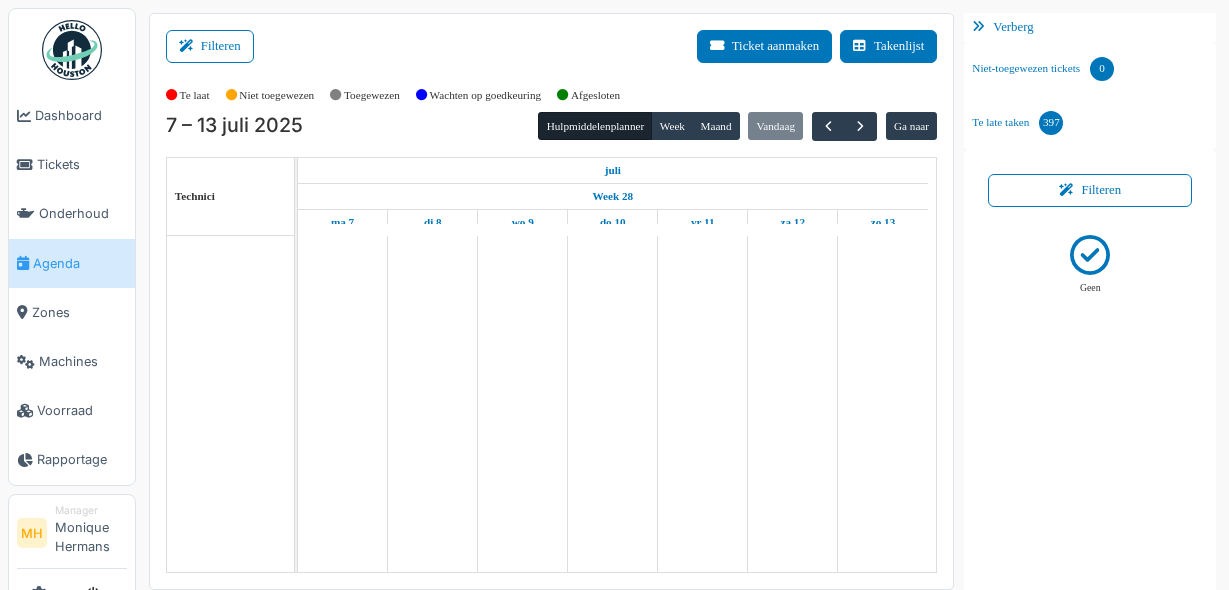 scroll, scrollTop: 0, scrollLeft: 0, axis: both 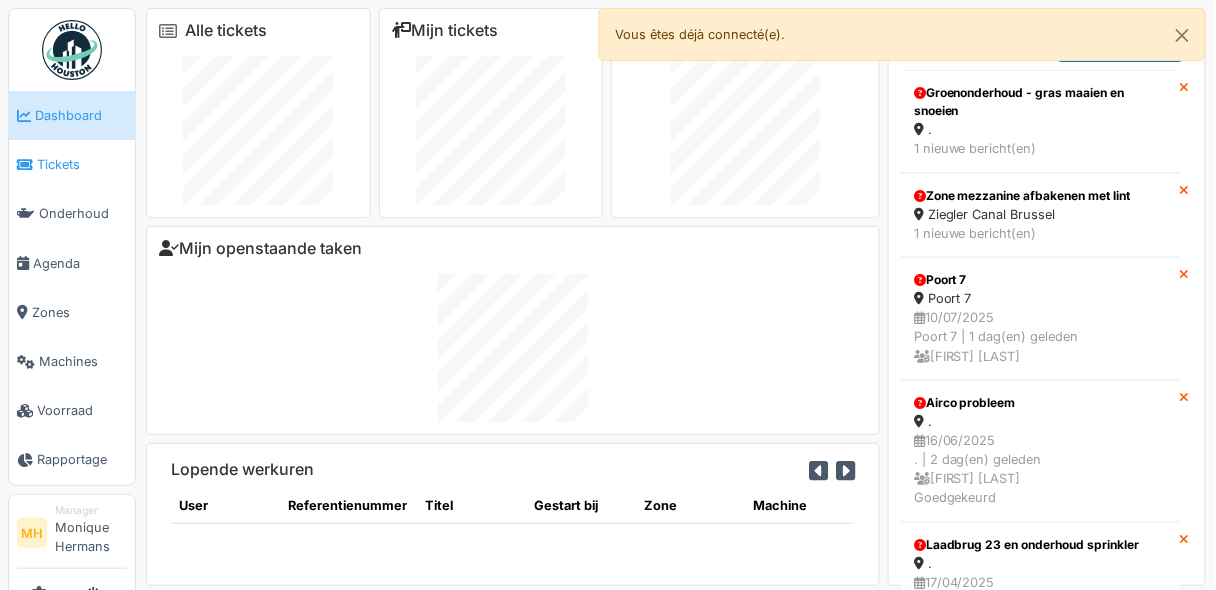 click on "Tickets" at bounding box center (82, 164) 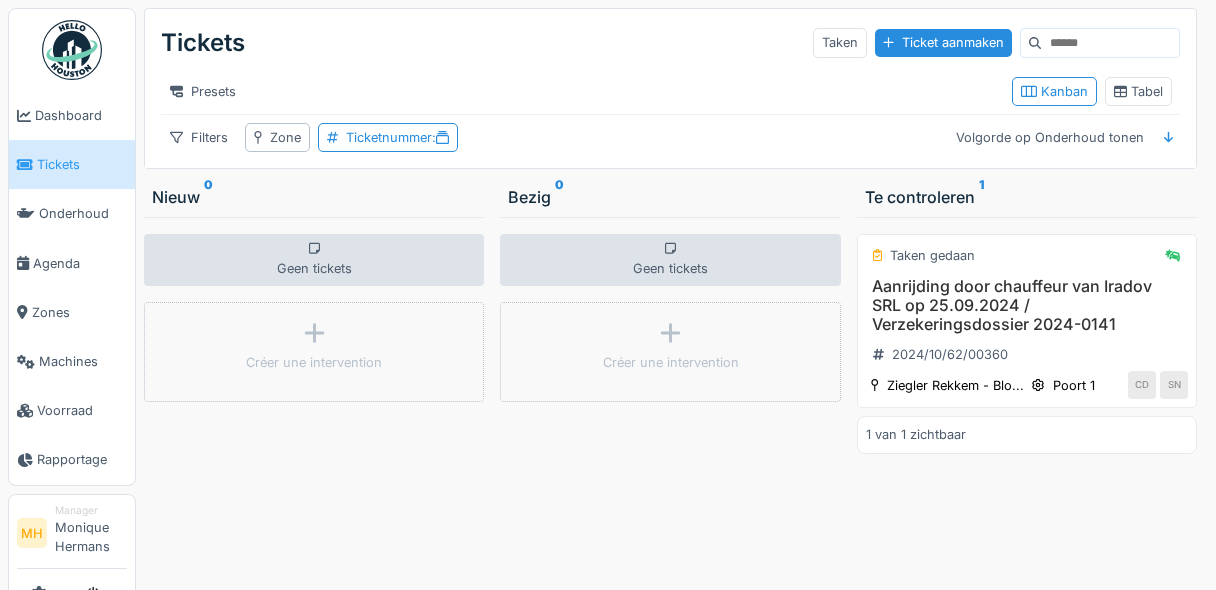 scroll, scrollTop: 0, scrollLeft: 0, axis: both 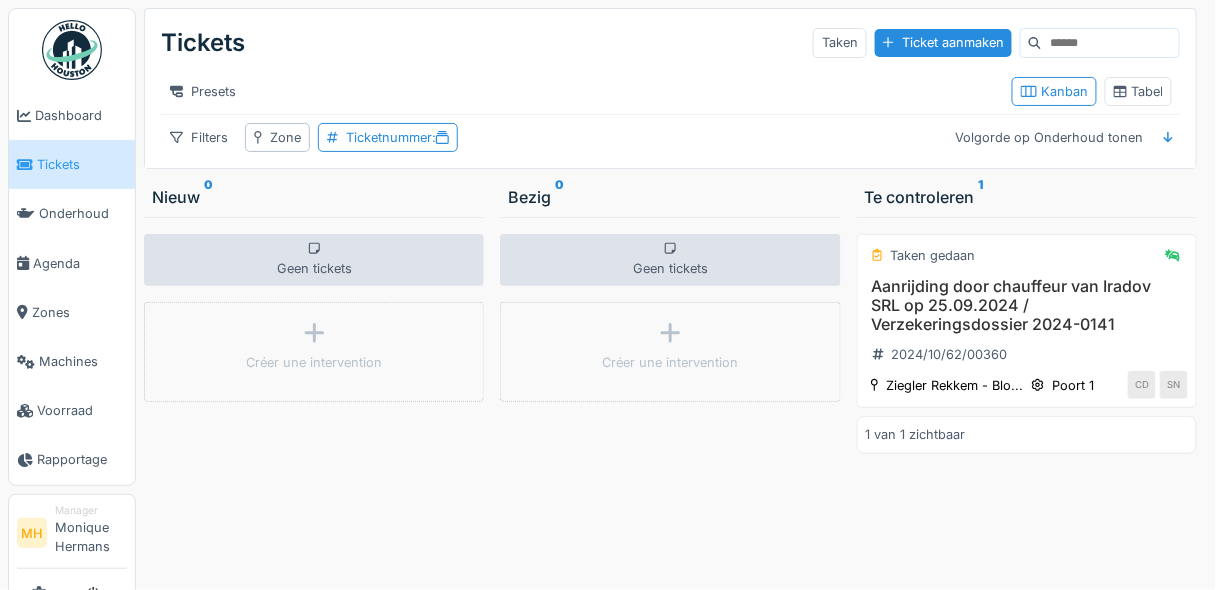 click at bounding box center [1110, 43] 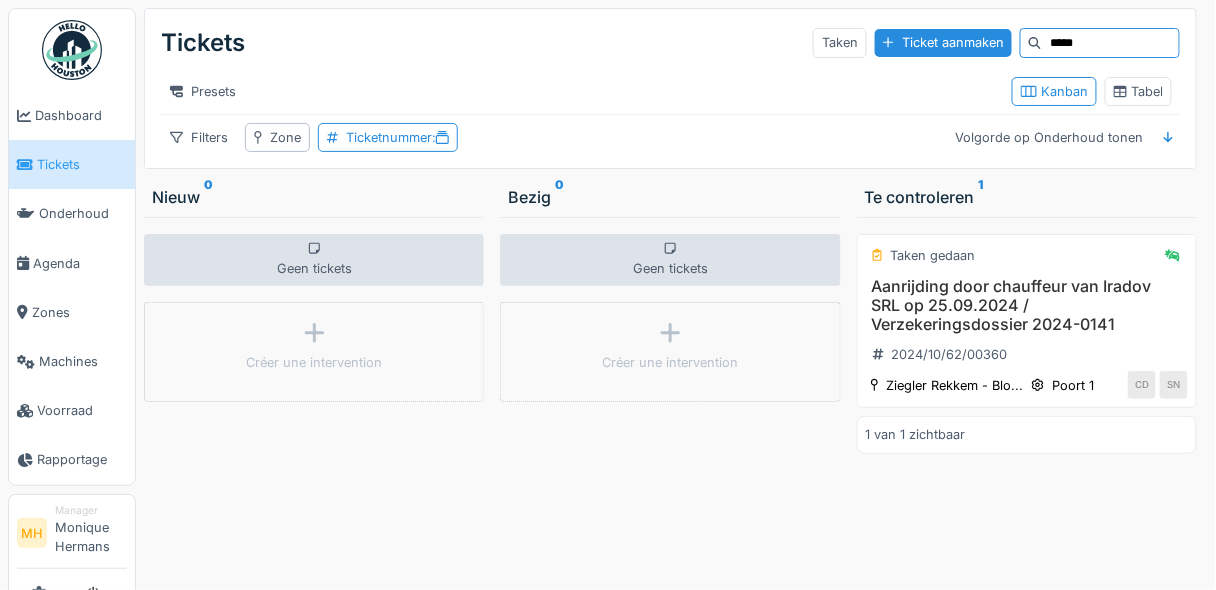 type on "*****" 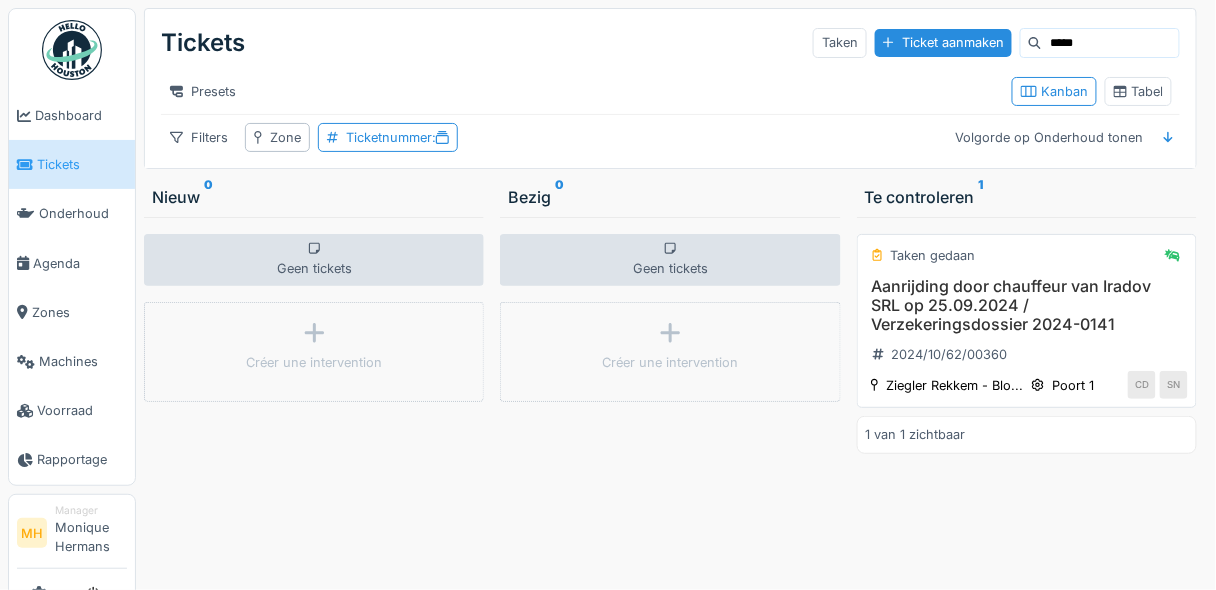 click on "Aanrijding door chauffeur van Iradov SRL op 25.09.2024 / Verzekeringsdossier 2024-0141" at bounding box center (1027, 306) 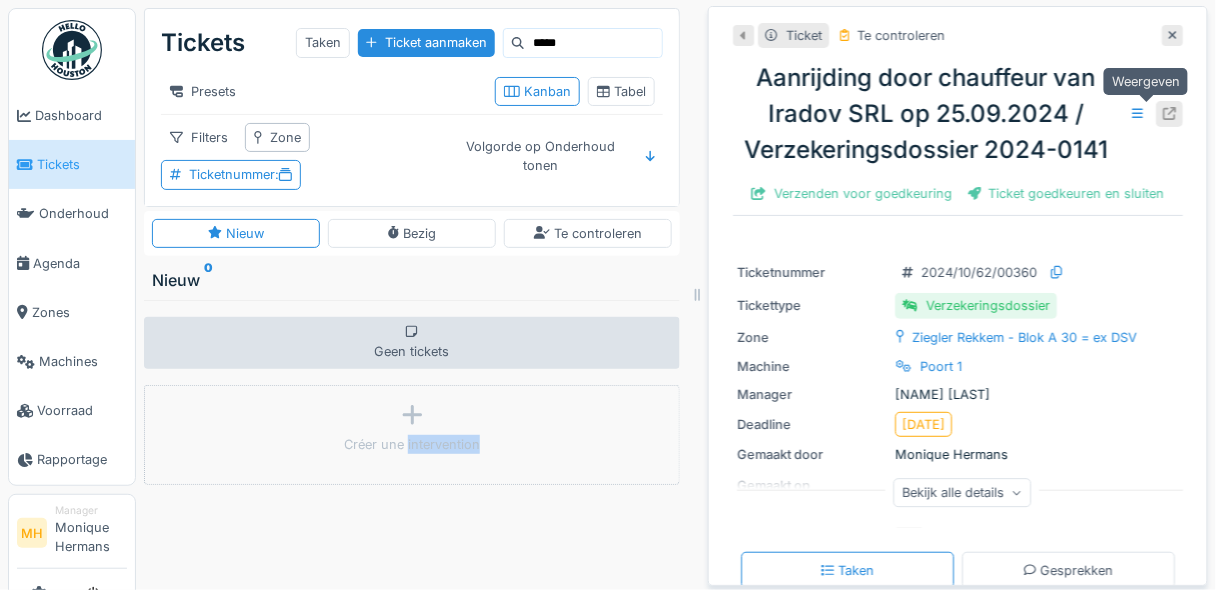 click 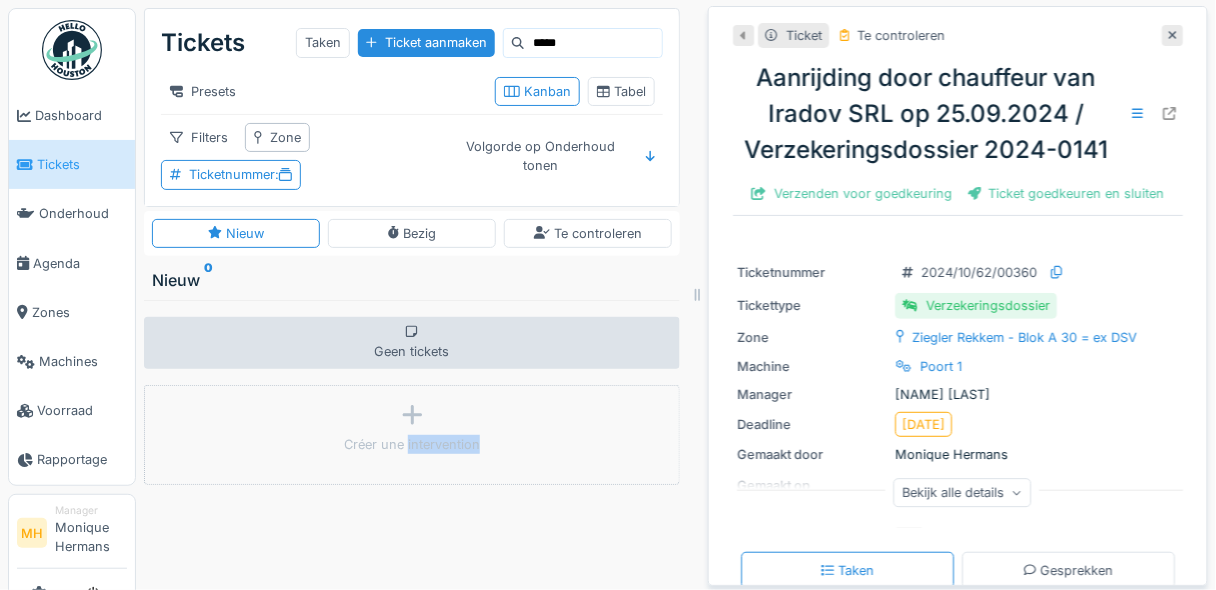 click on "Tickets" at bounding box center (82, 164) 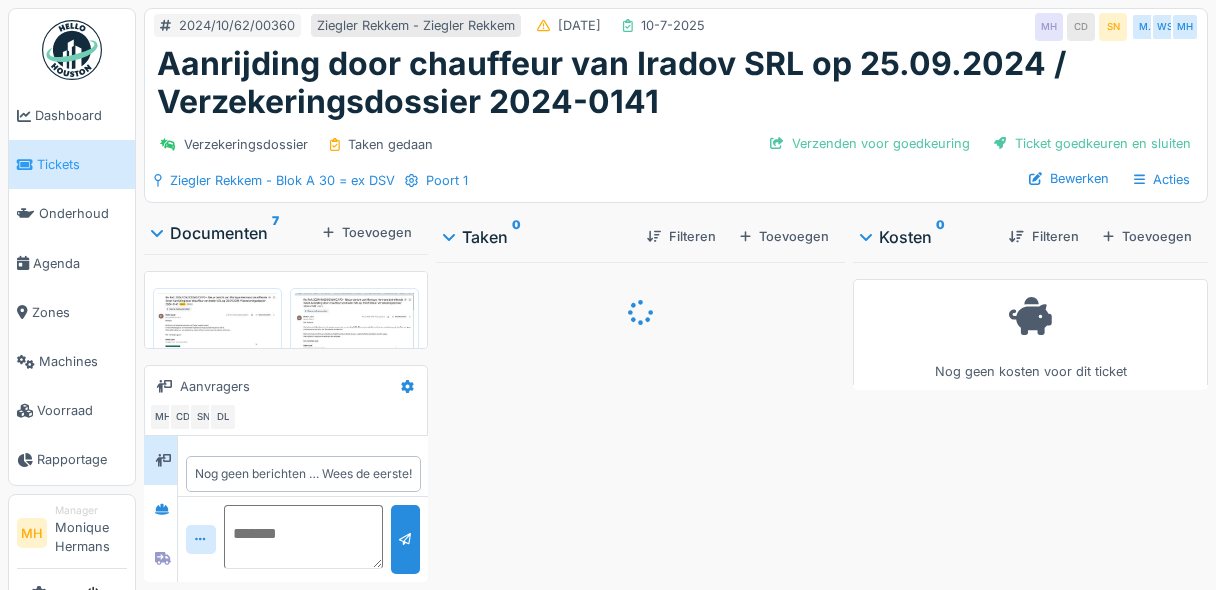 scroll, scrollTop: 0, scrollLeft: 0, axis: both 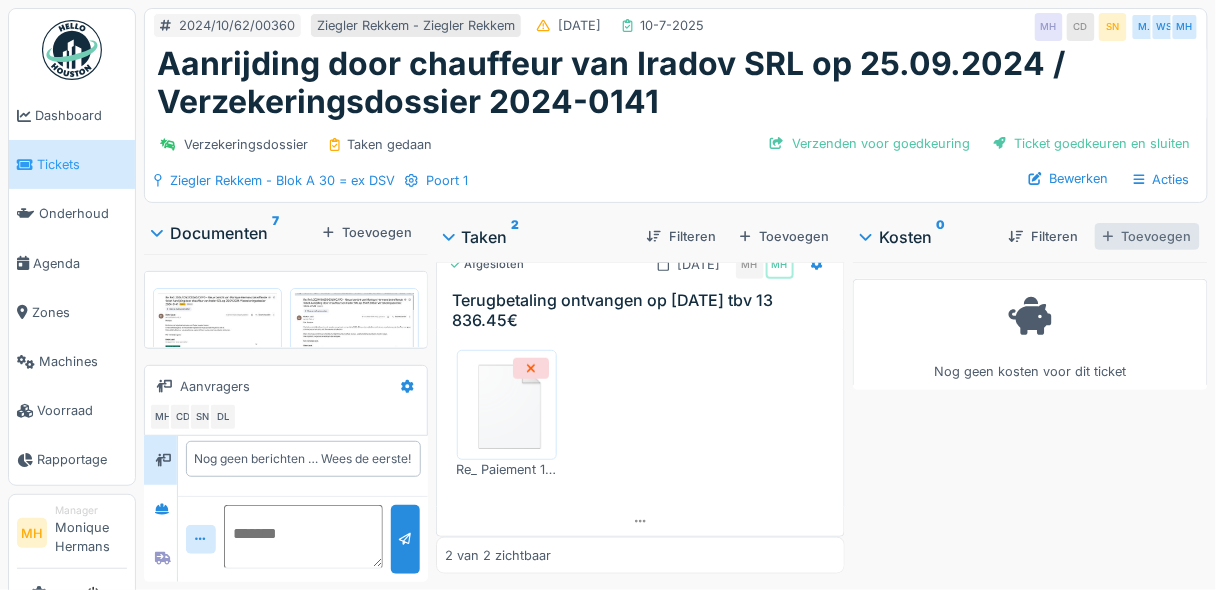 click on "Toevoegen" at bounding box center (1147, 236) 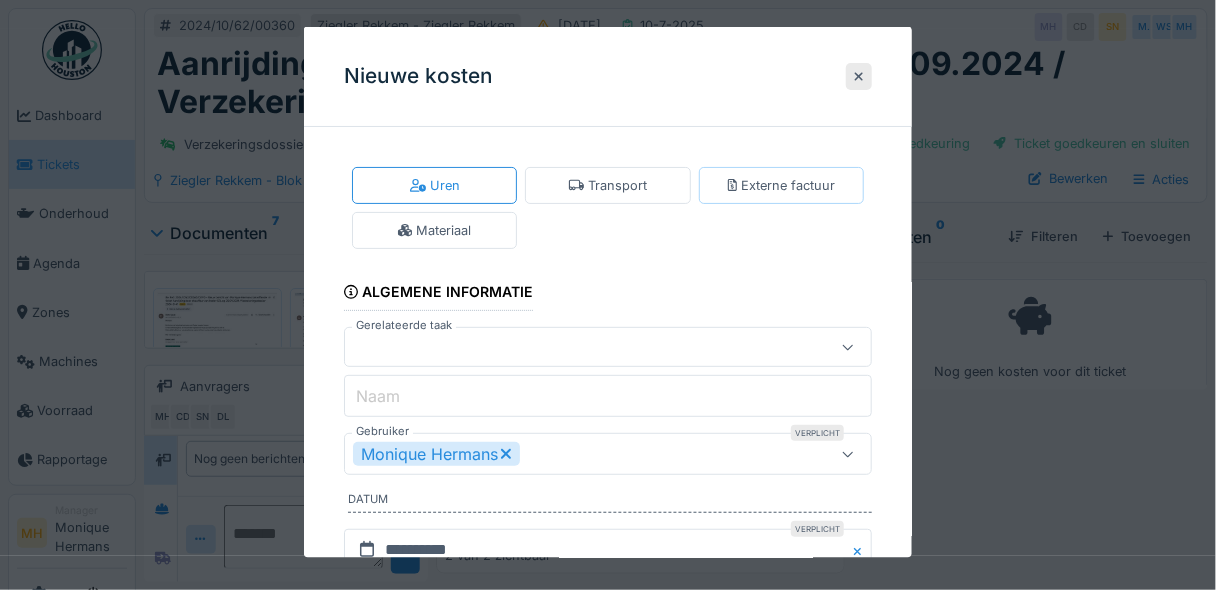 click on "Externe factuur" at bounding box center [782, 185] 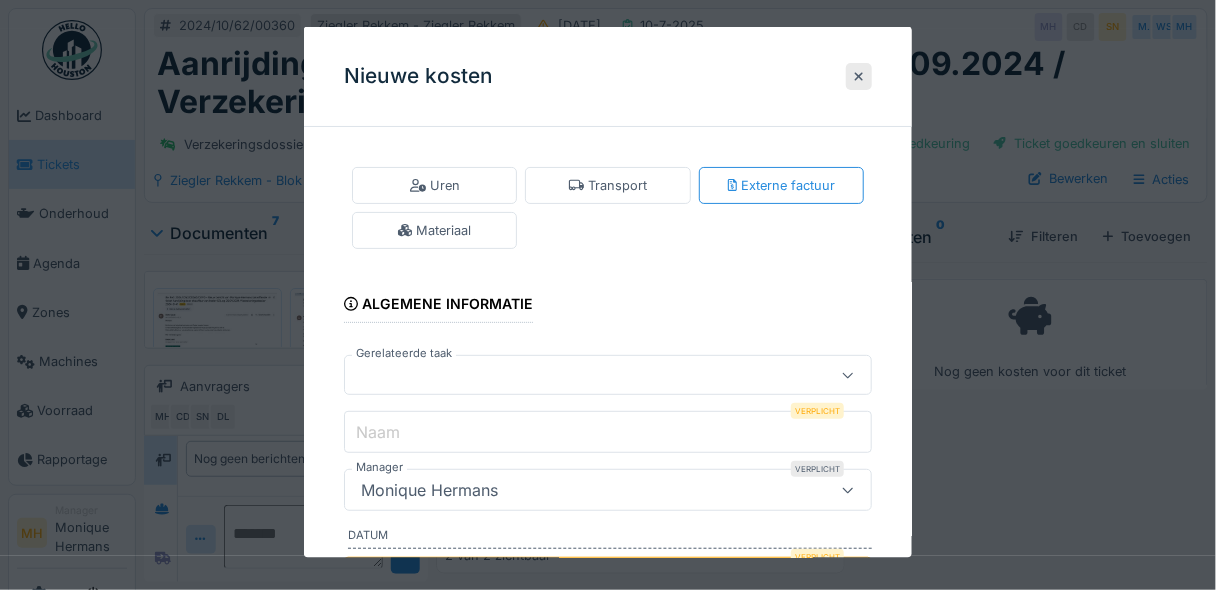 click at bounding box center [581, 375] 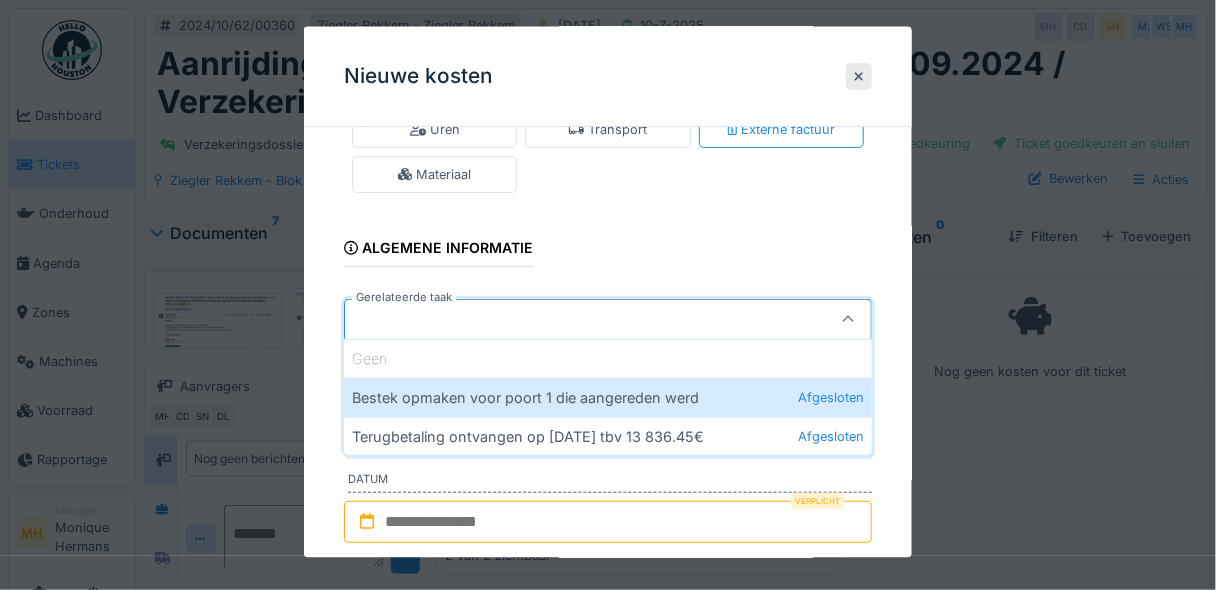 scroll, scrollTop: 81, scrollLeft: 0, axis: vertical 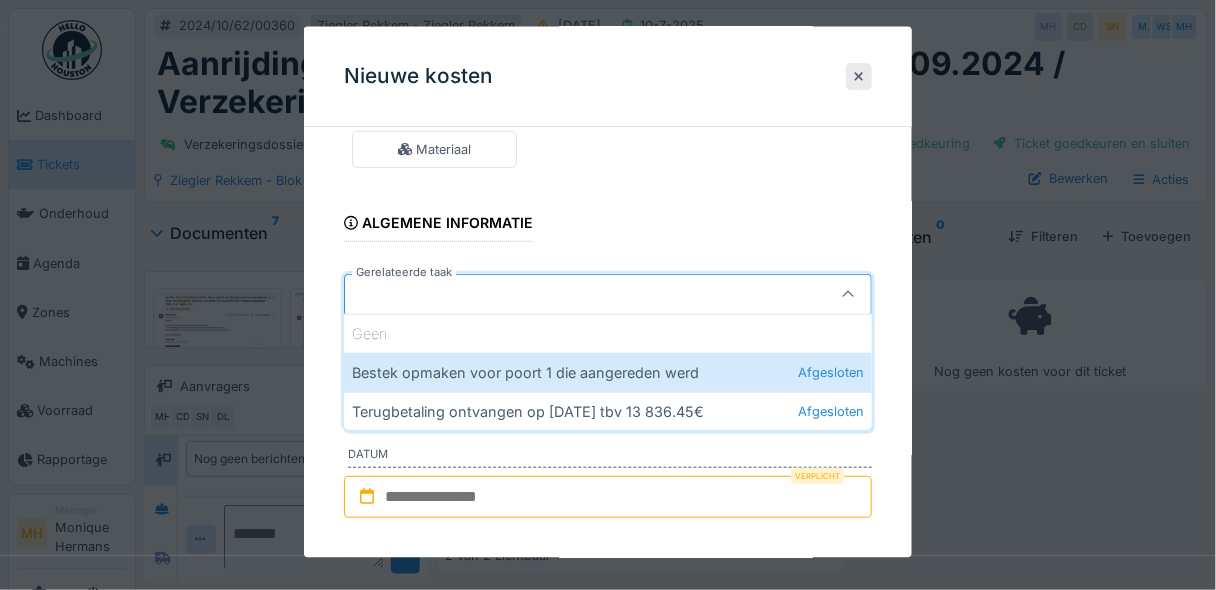 click on "Uren   Transport   Externe factuur   Materiaal Algemene informatie Gerelateerde taak Geen Bestek opmaken voor poort 1 die aangereden werd   Afgesloten Terugbetaling ontvangen op 20.06.2025 tbv 13 836.45€   Afgesloten Naam Verplicht Manager Verplicht Monique Hermans   **** Datum Verplicht Factuurgegevens Dienstverlener Factuurnr. Bestelnr. Leverancier Stuksprijs Verplicht € Sleep enkele bestanden hierheen of klik om bestanden te selecteren *******" at bounding box center [608, 682] 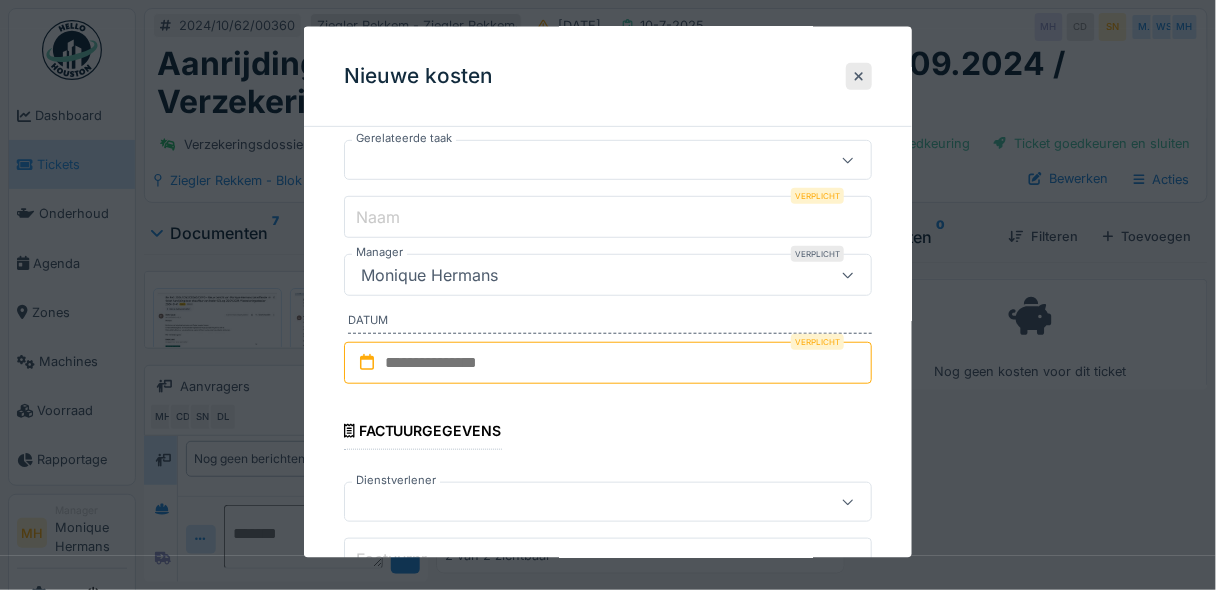 scroll, scrollTop: 241, scrollLeft: 0, axis: vertical 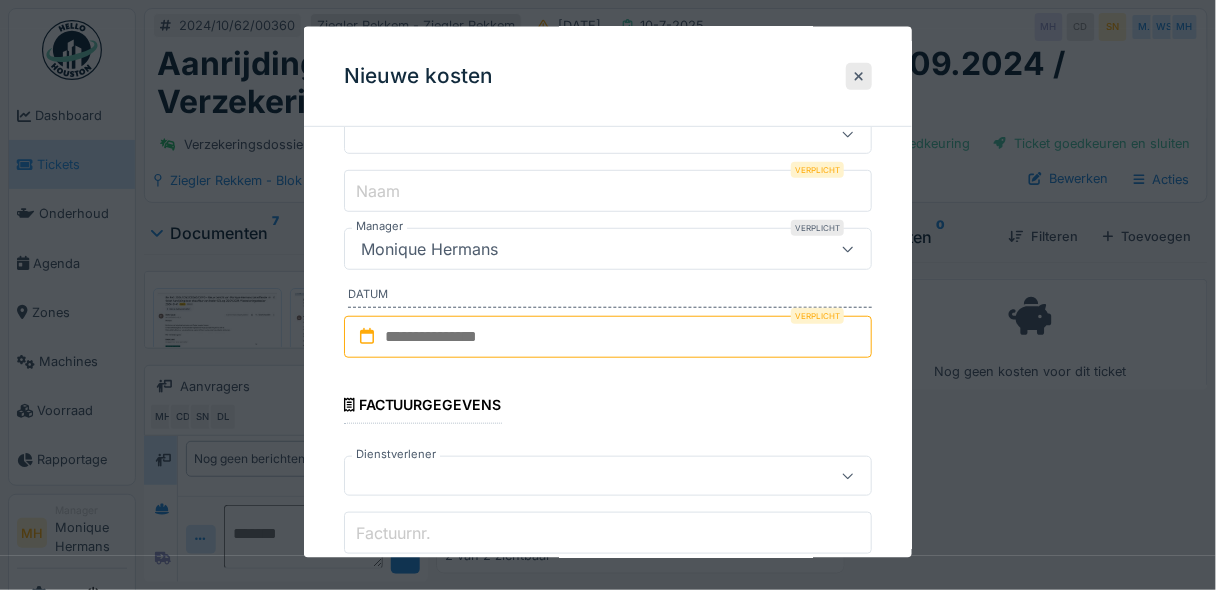 click at bounding box center (608, 337) 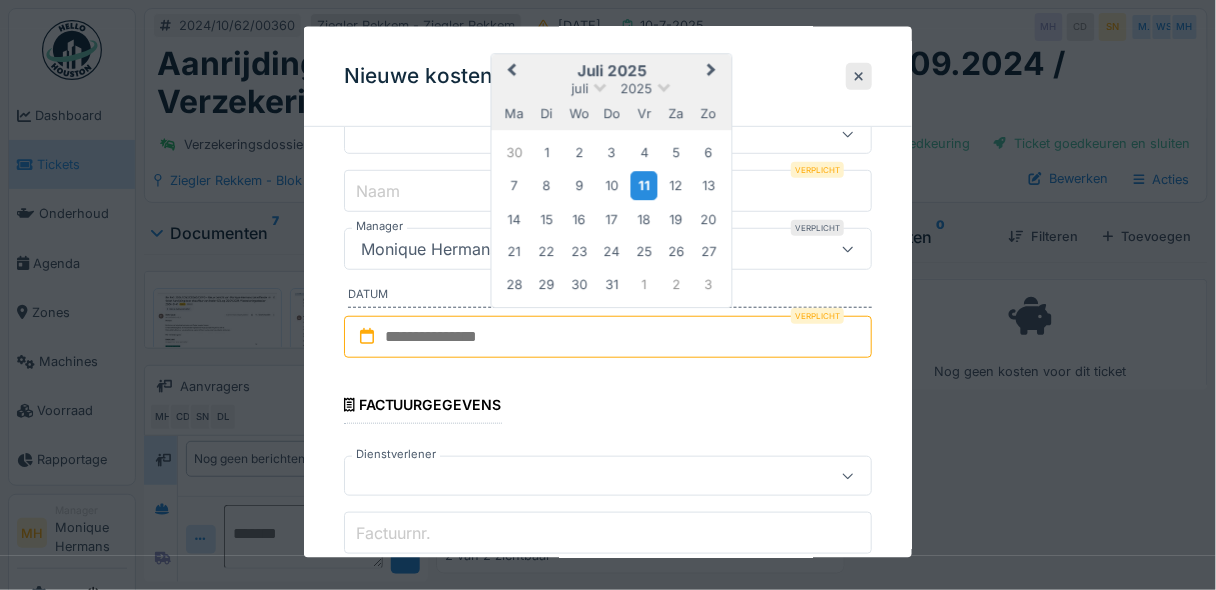 click on "11" at bounding box center [643, 185] 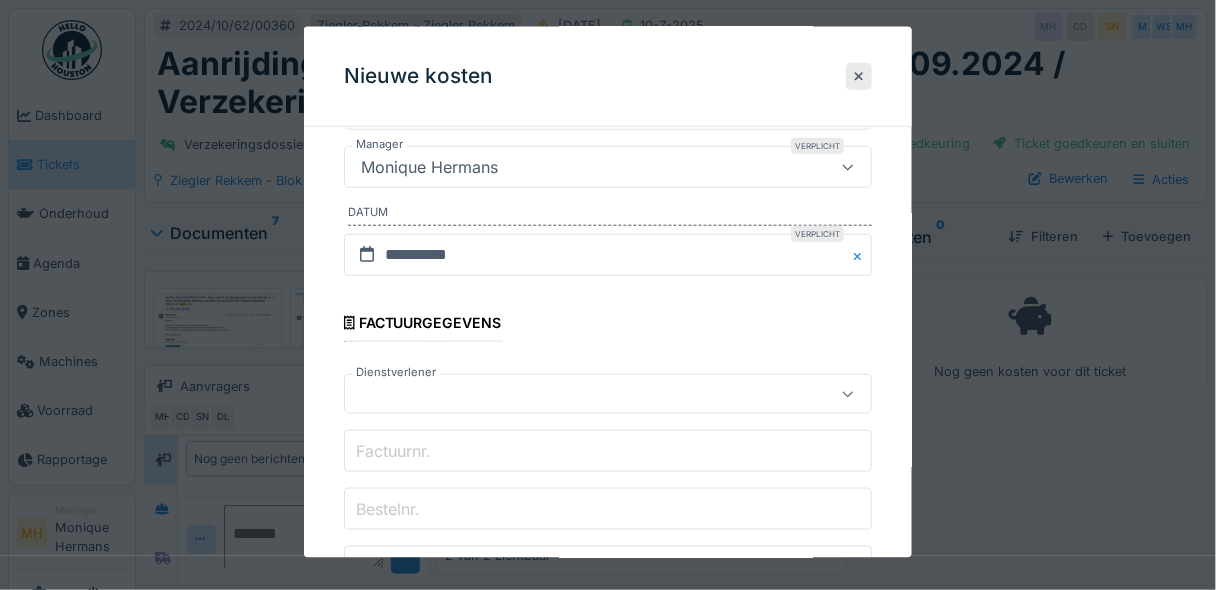 scroll, scrollTop: 401, scrollLeft: 0, axis: vertical 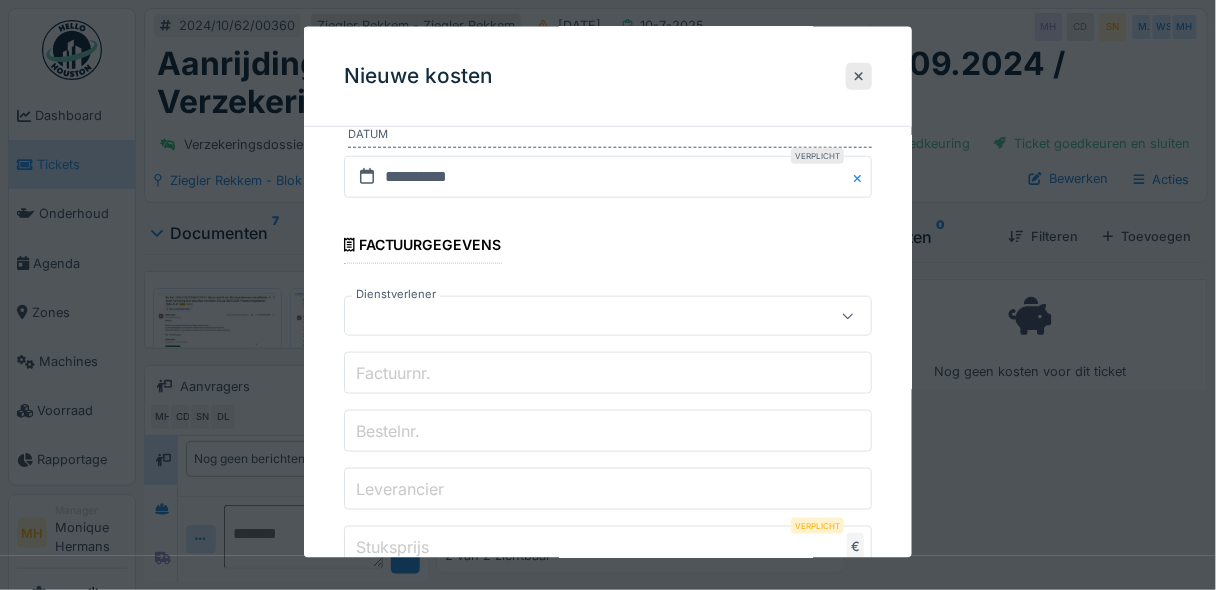 click on "Factuurnr." at bounding box center [393, 372] 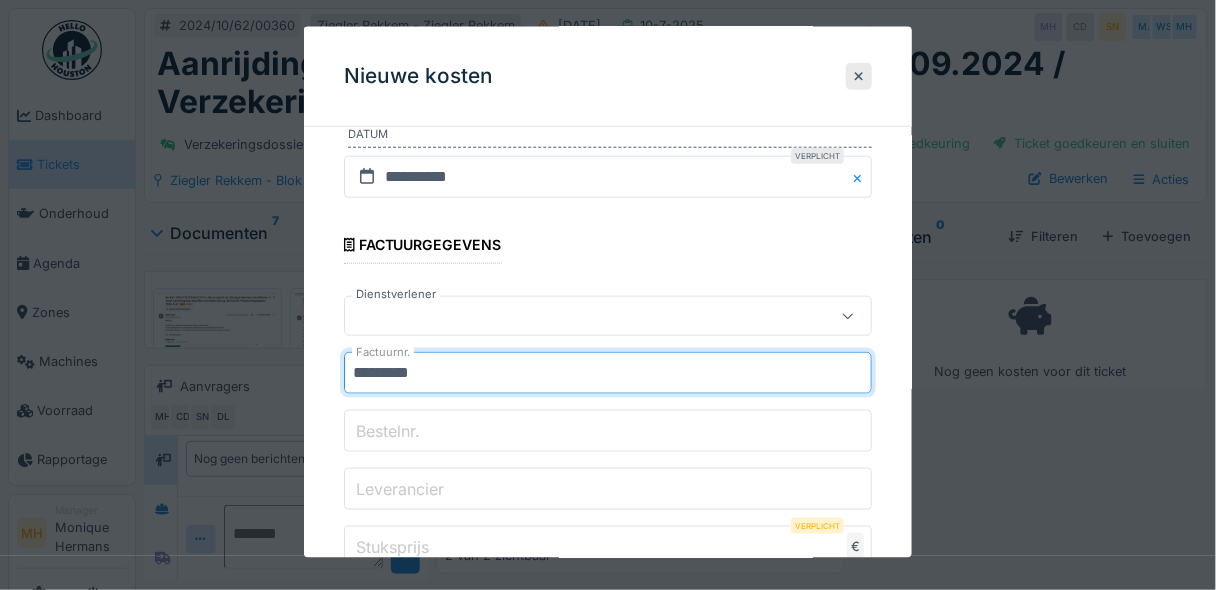 type on "*********" 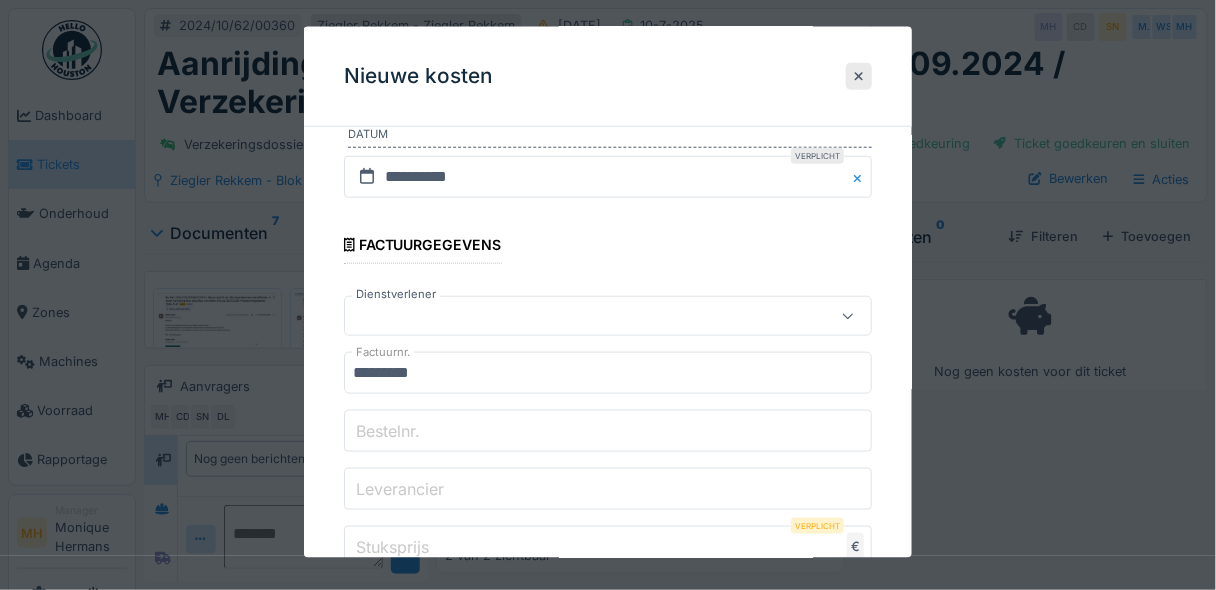 click on "Bestelnr." at bounding box center (608, 431) 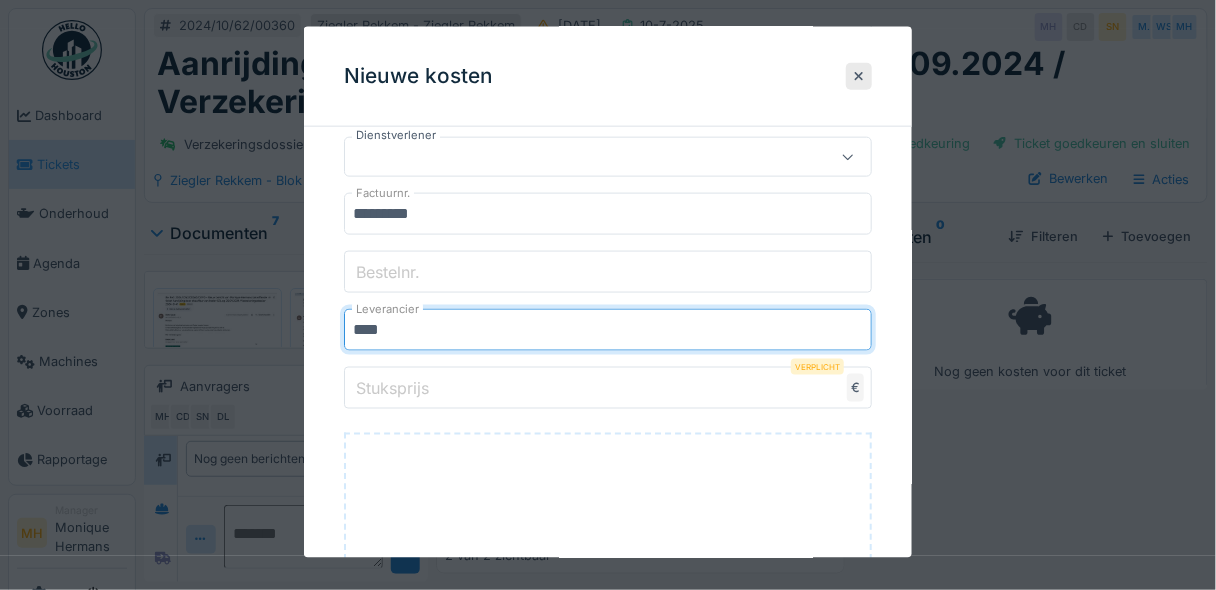 scroll, scrollTop: 561, scrollLeft: 0, axis: vertical 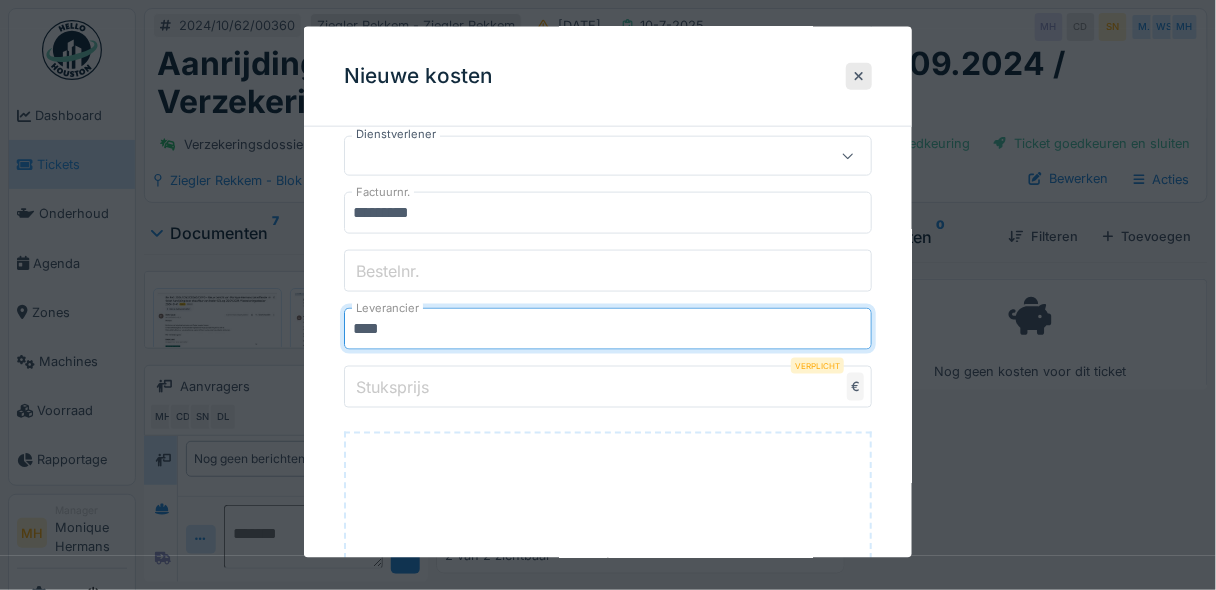 type on "****" 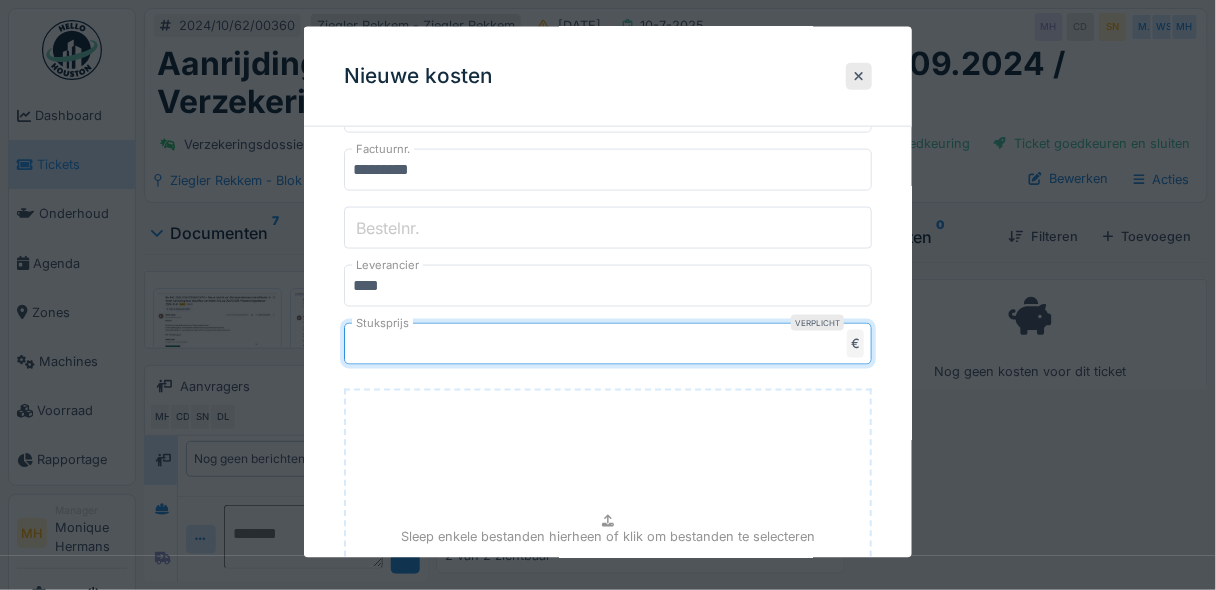 scroll, scrollTop: 641, scrollLeft: 0, axis: vertical 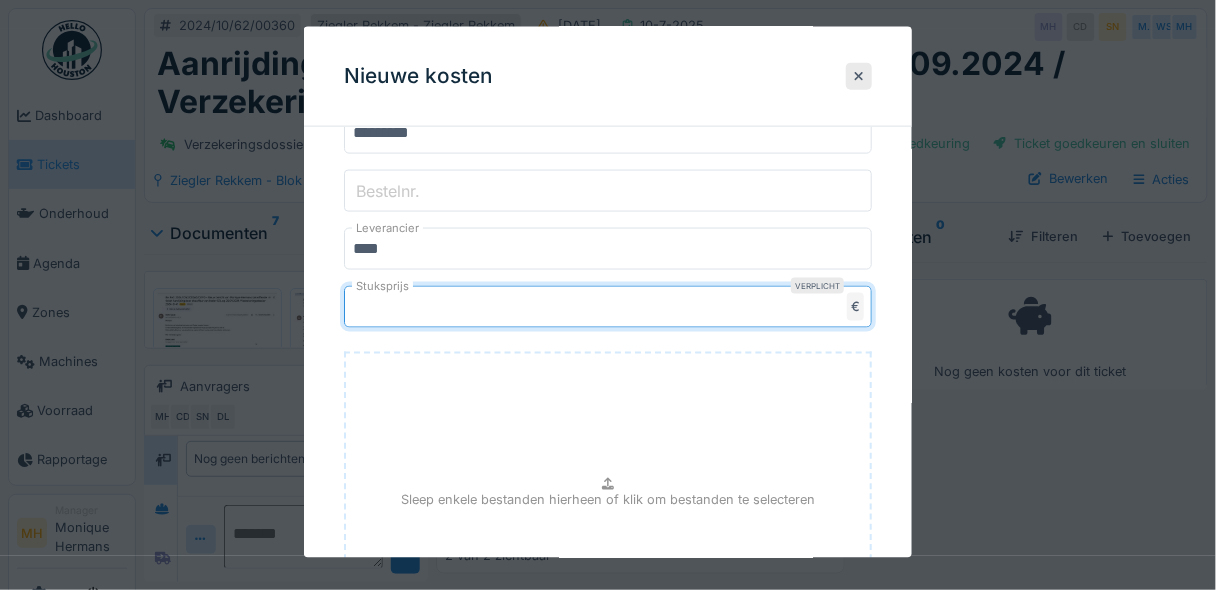 type on "********" 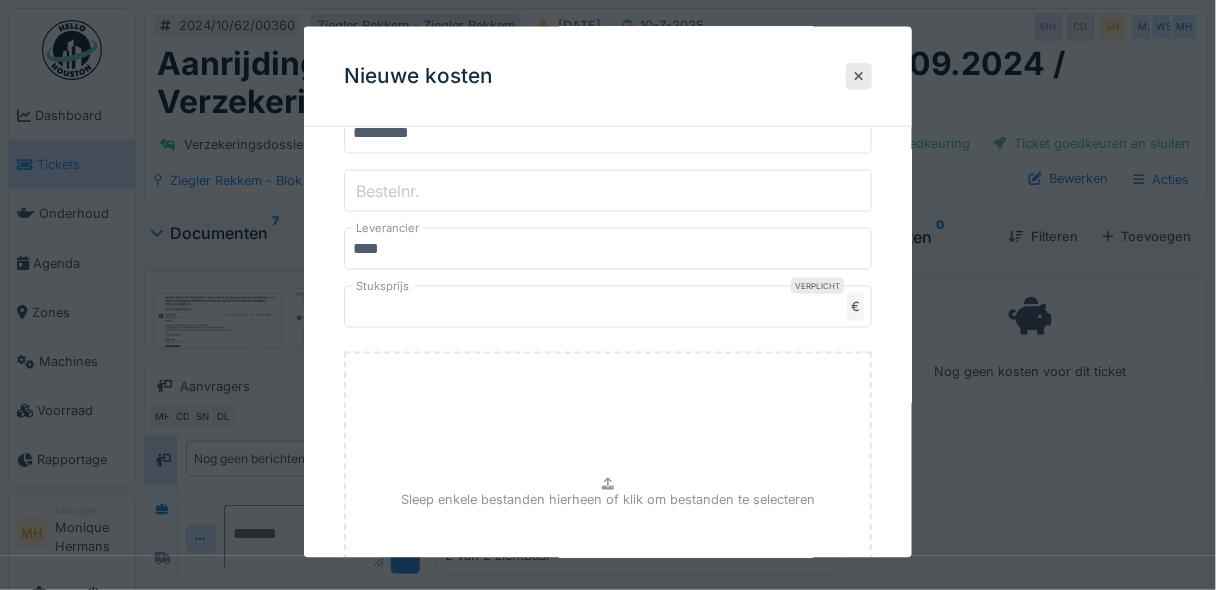 click on "Sleep enkele bestanden hierheen of klik om bestanden te selecteren" at bounding box center (608, 502) 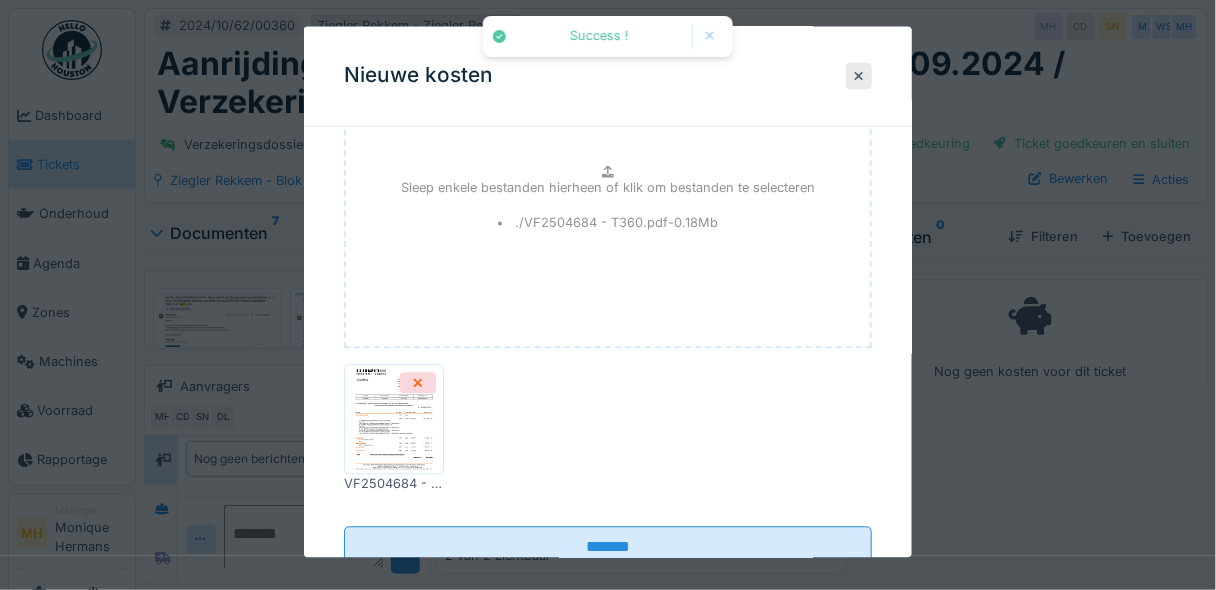 scroll, scrollTop: 1001, scrollLeft: 0, axis: vertical 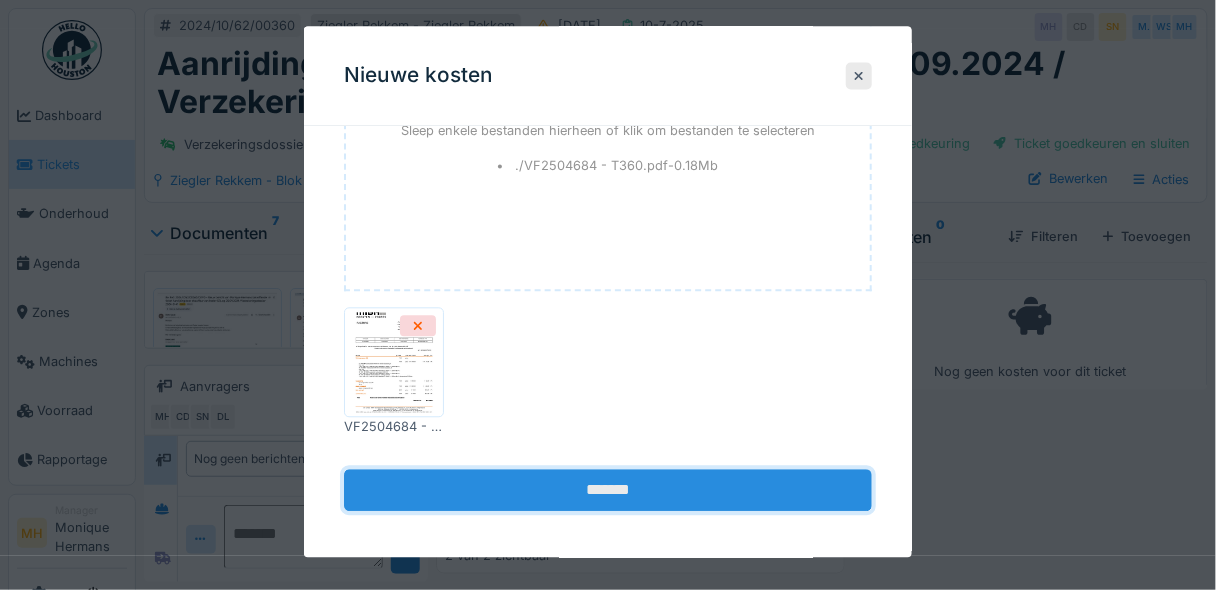 click on "*******" at bounding box center [608, 490] 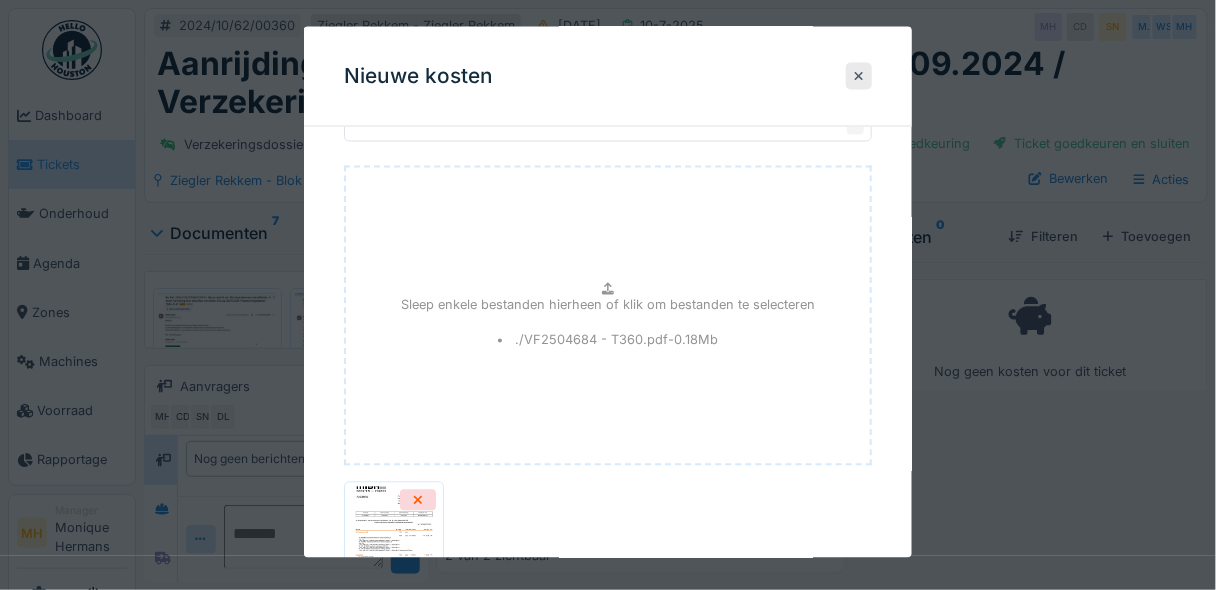 scroll, scrollTop: 1001, scrollLeft: 0, axis: vertical 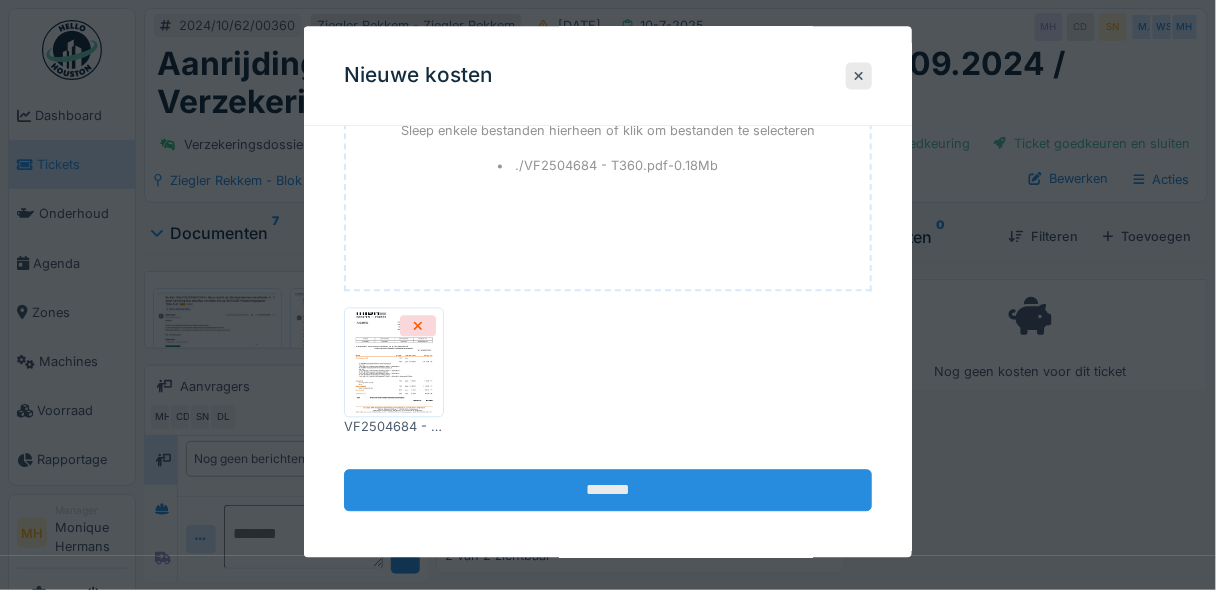type on "*" 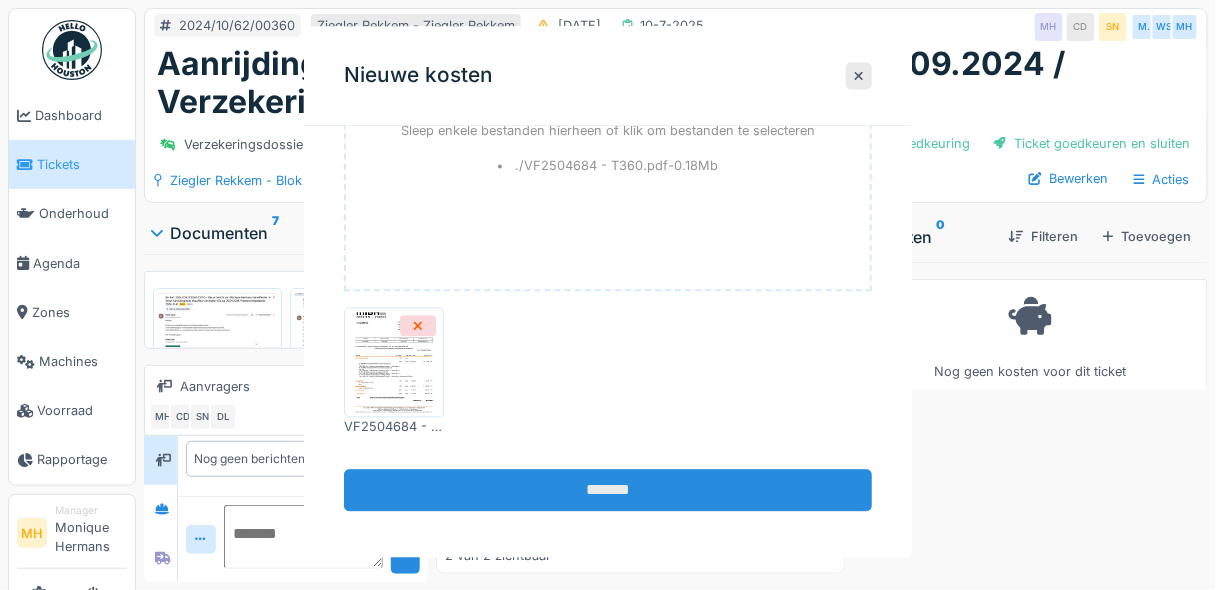 scroll, scrollTop: 0, scrollLeft: 0, axis: both 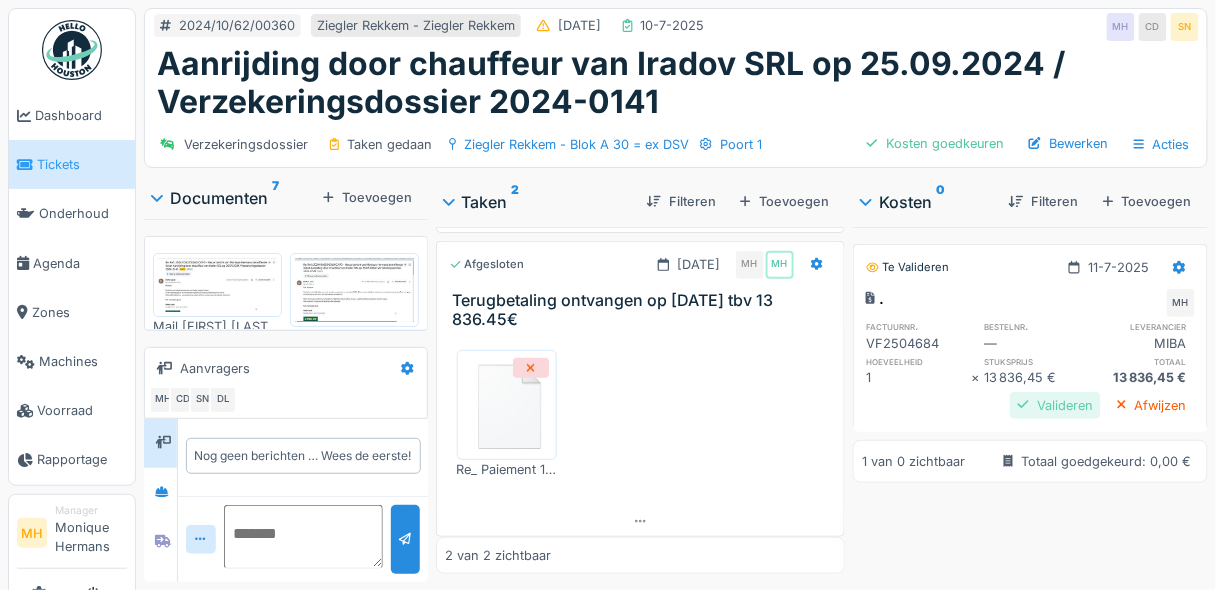 click on "Valideren" at bounding box center (1055, 405) 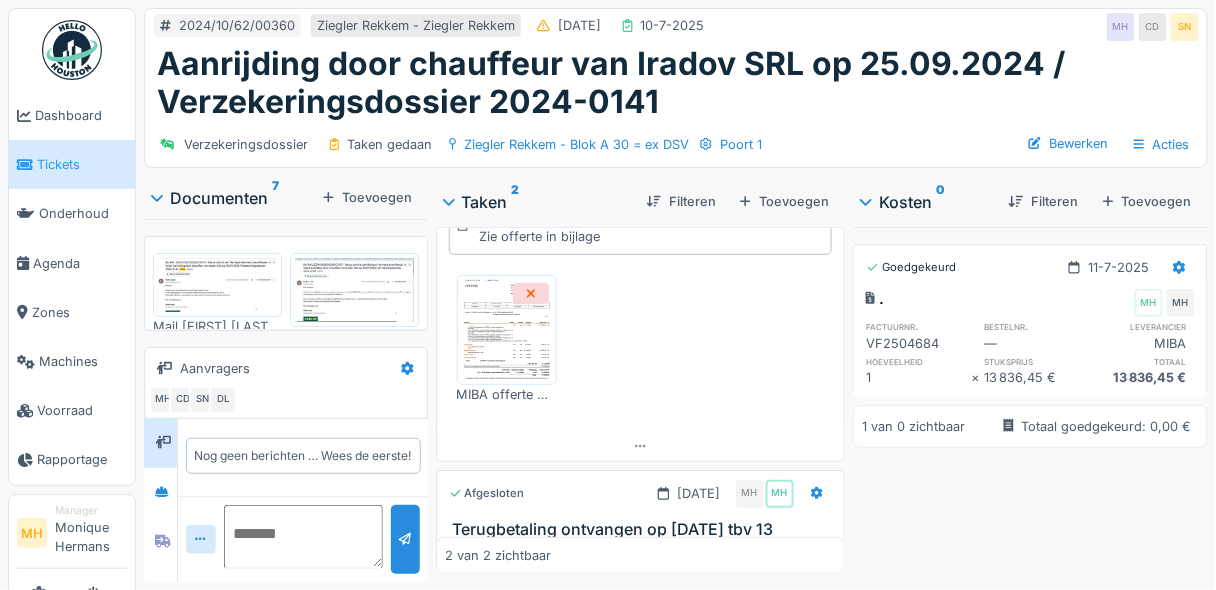 scroll, scrollTop: 320, scrollLeft: 0, axis: vertical 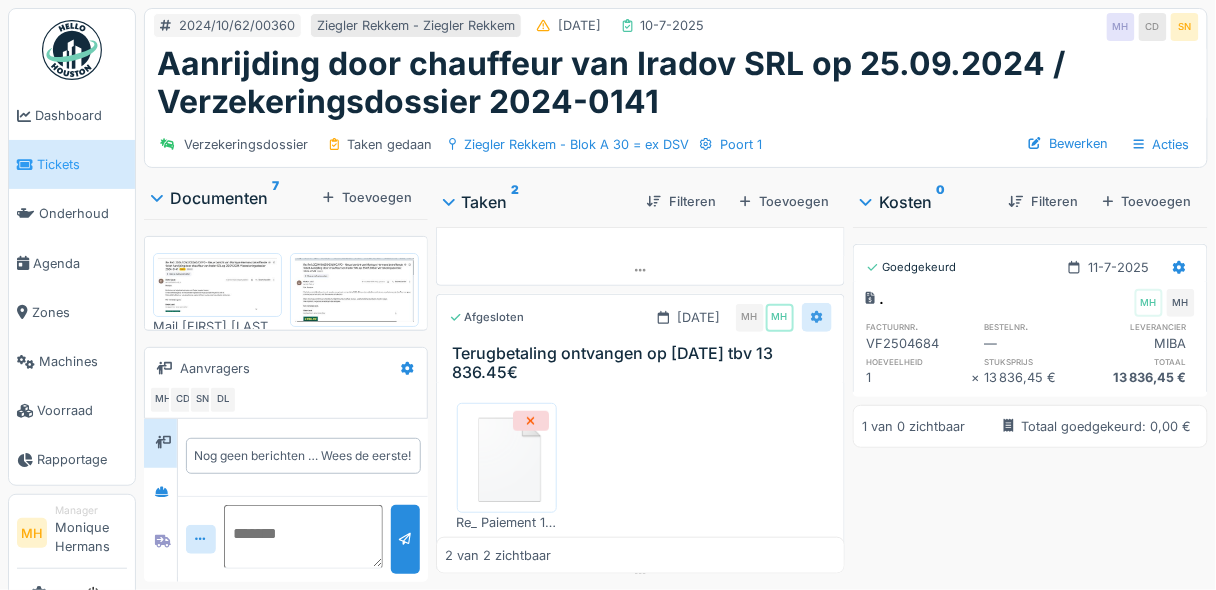 click 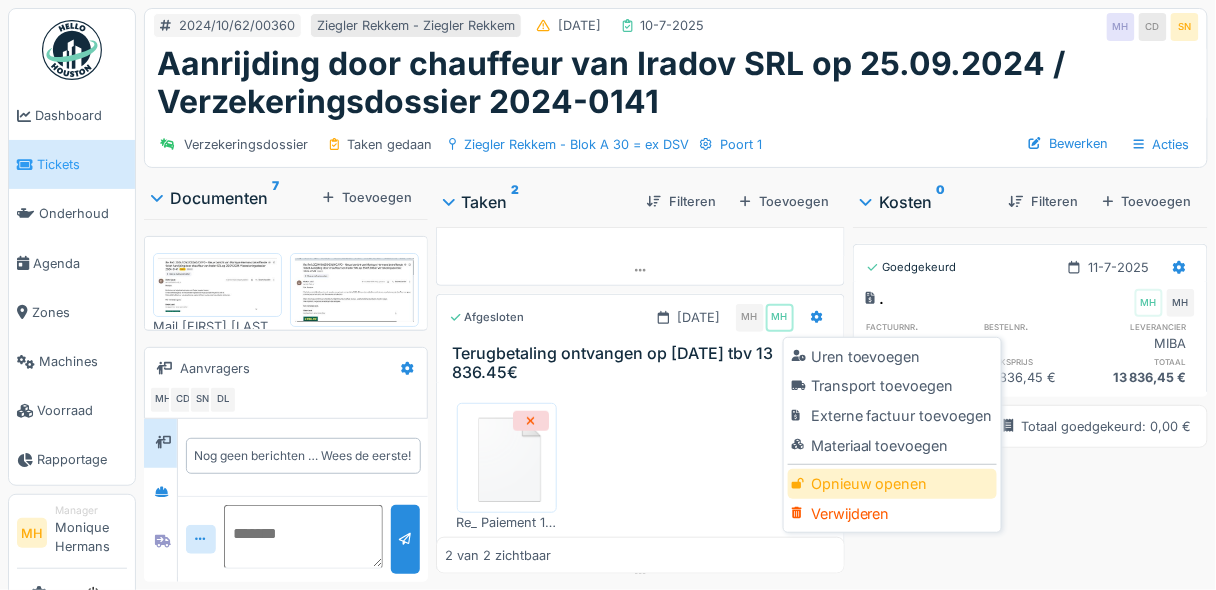 click on "Opnieuw openen" at bounding box center [892, 484] 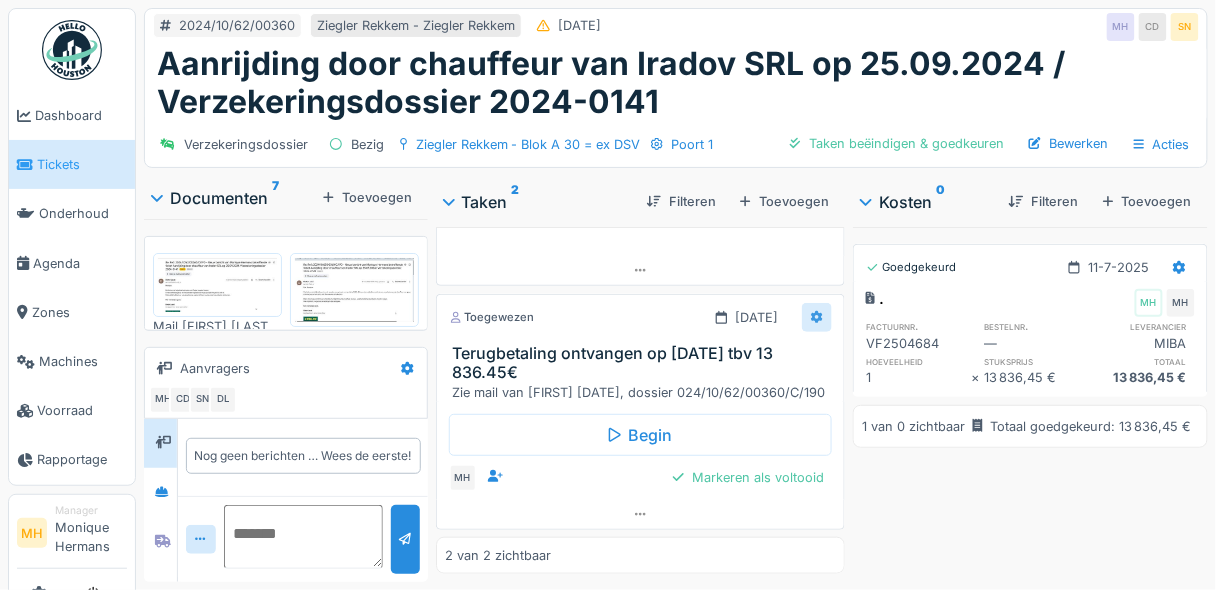 click 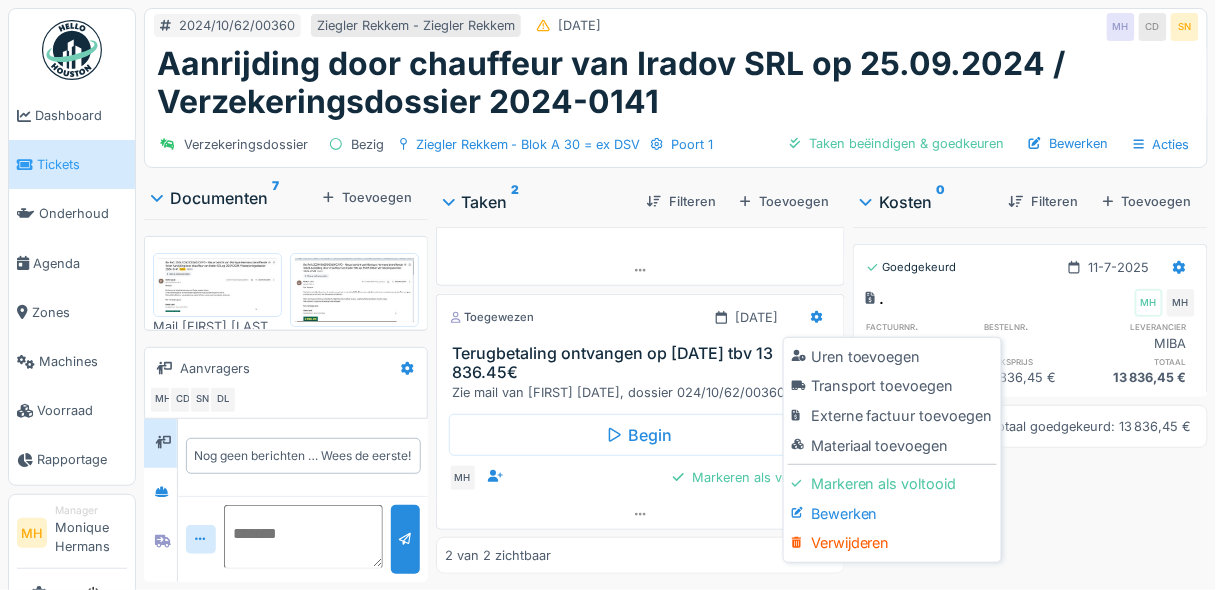 click on "Bewerken" at bounding box center [892, 514] 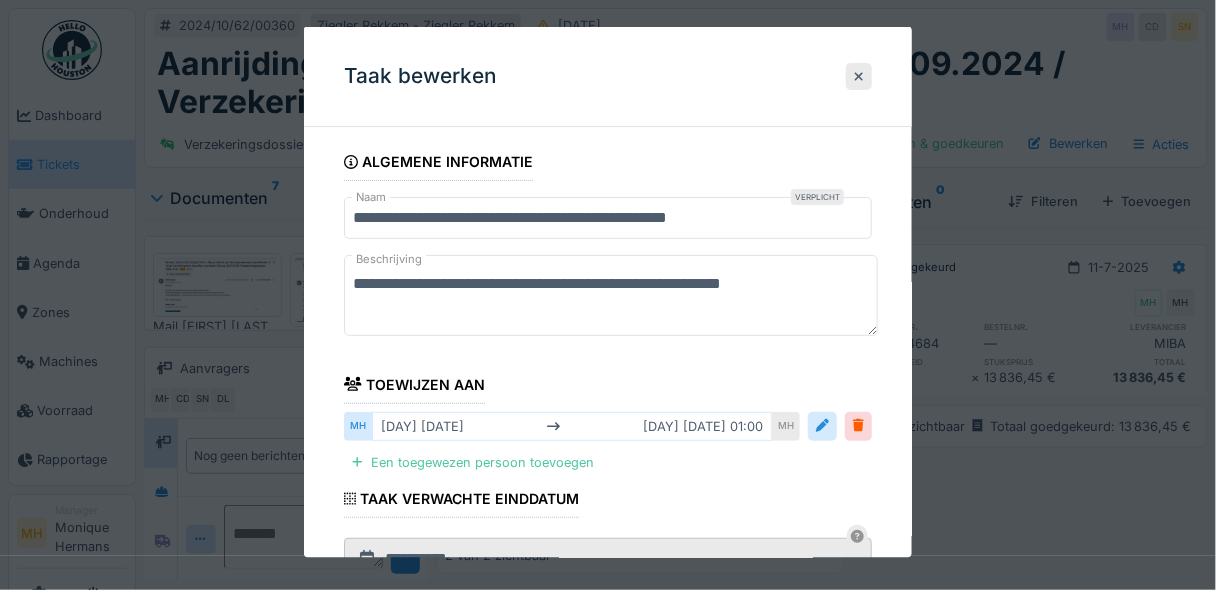 click on "**********" at bounding box center (608, 218) 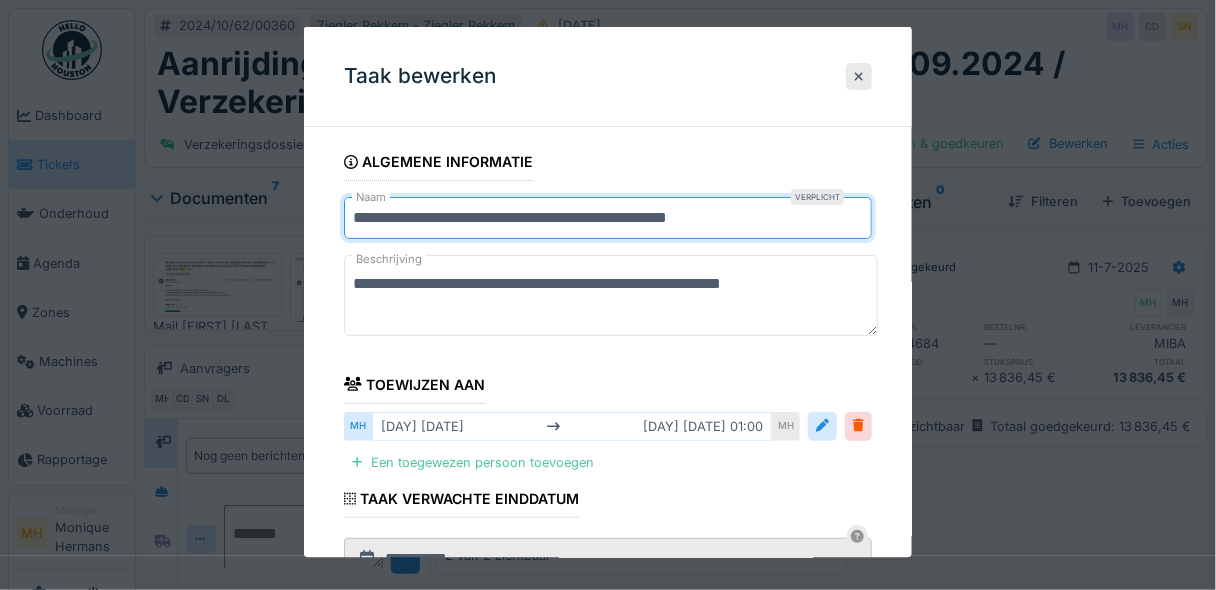 click on "**********" at bounding box center [608, 218] 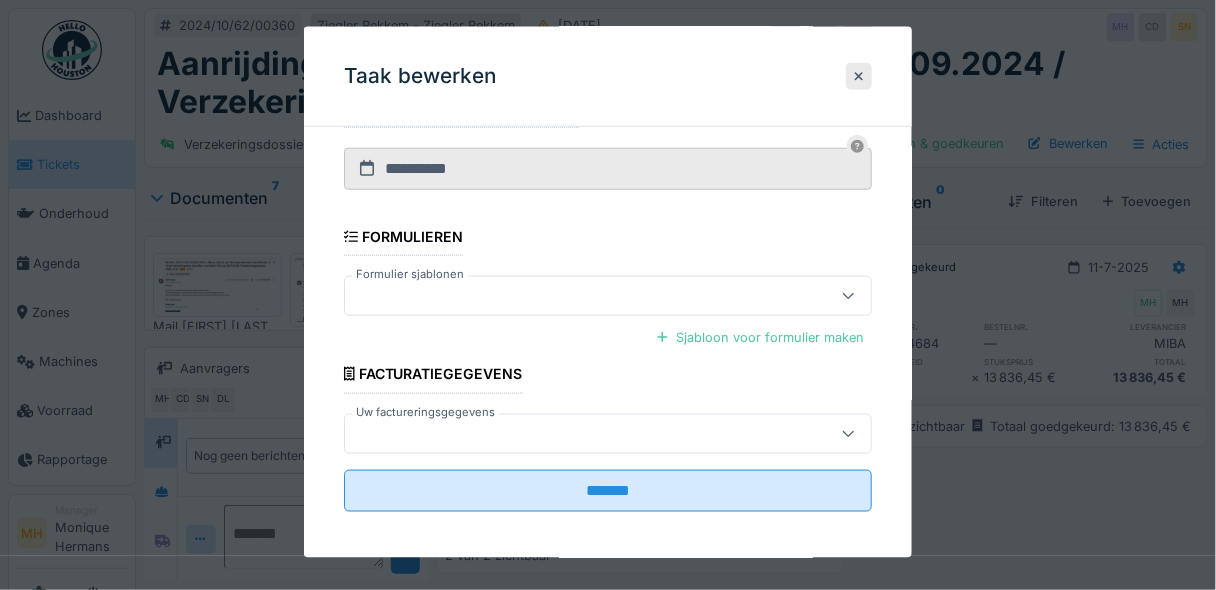 scroll, scrollTop: 394, scrollLeft: 0, axis: vertical 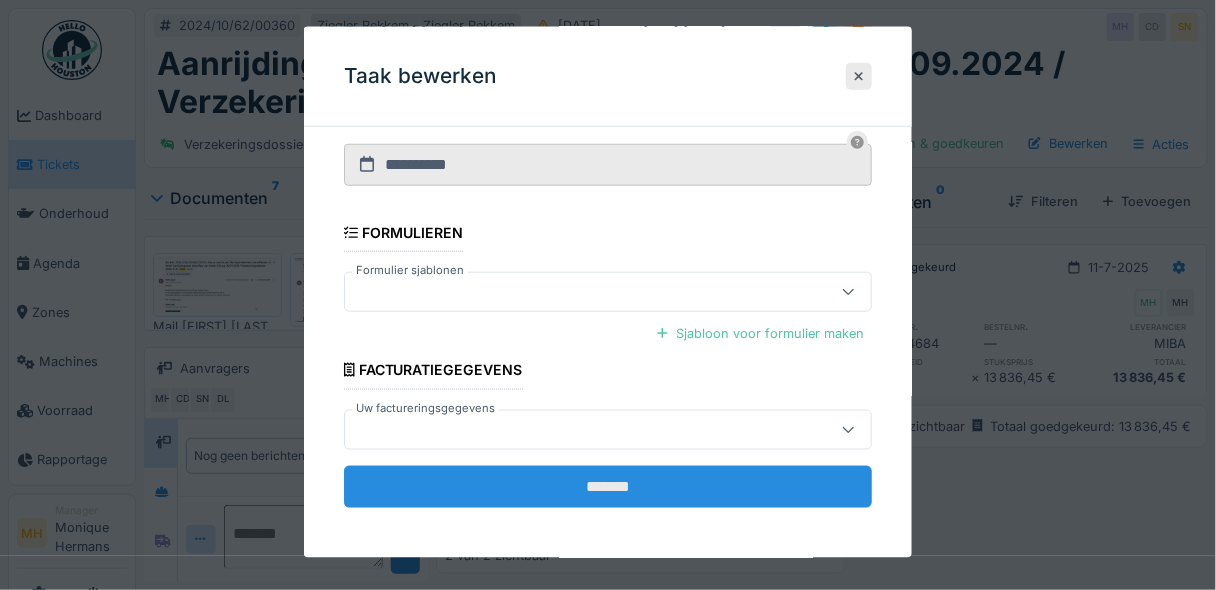 type on "**********" 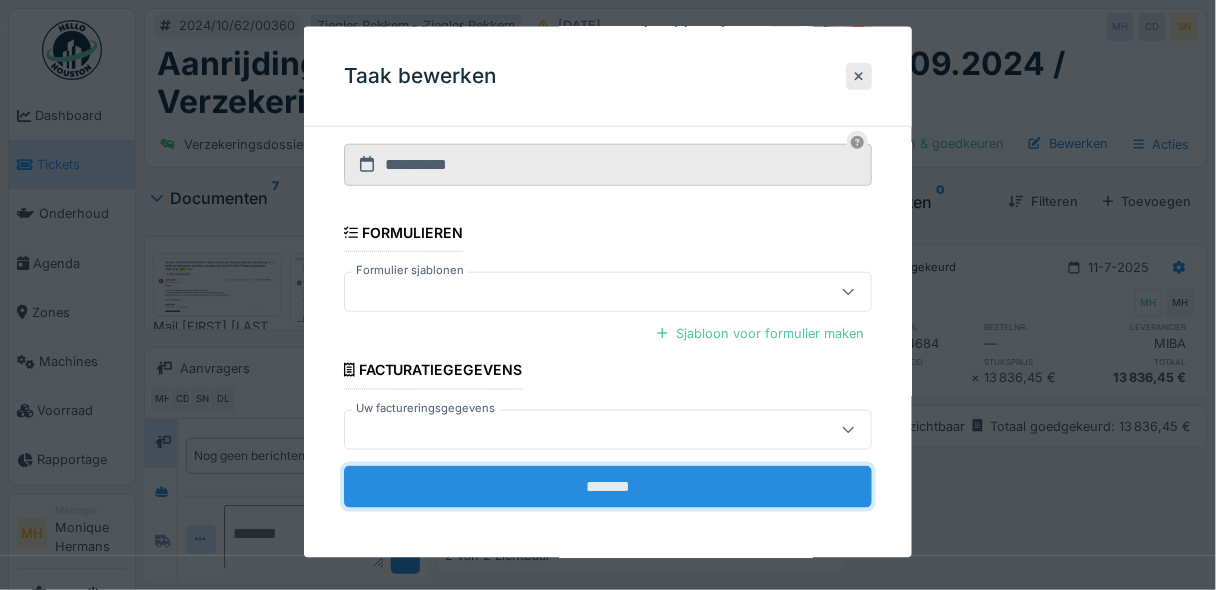 drag, startPoint x: 597, startPoint y: 480, endPoint x: 666, endPoint y: 492, distance: 70.035706 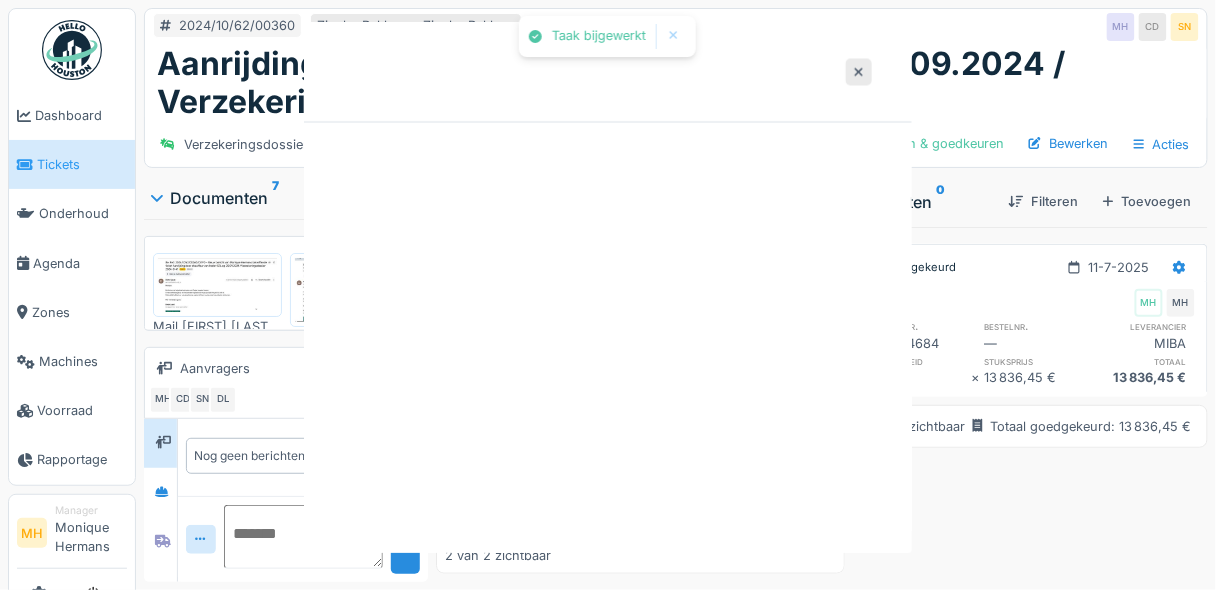 scroll, scrollTop: 0, scrollLeft: 0, axis: both 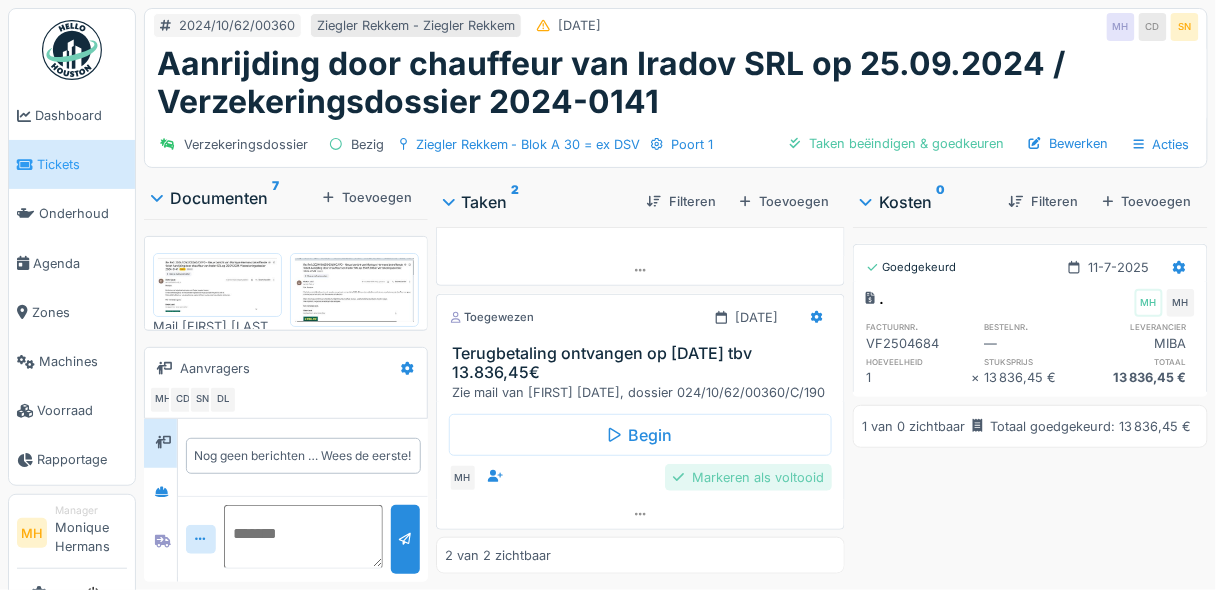 click on "Markeren als voltooid" at bounding box center (748, 477) 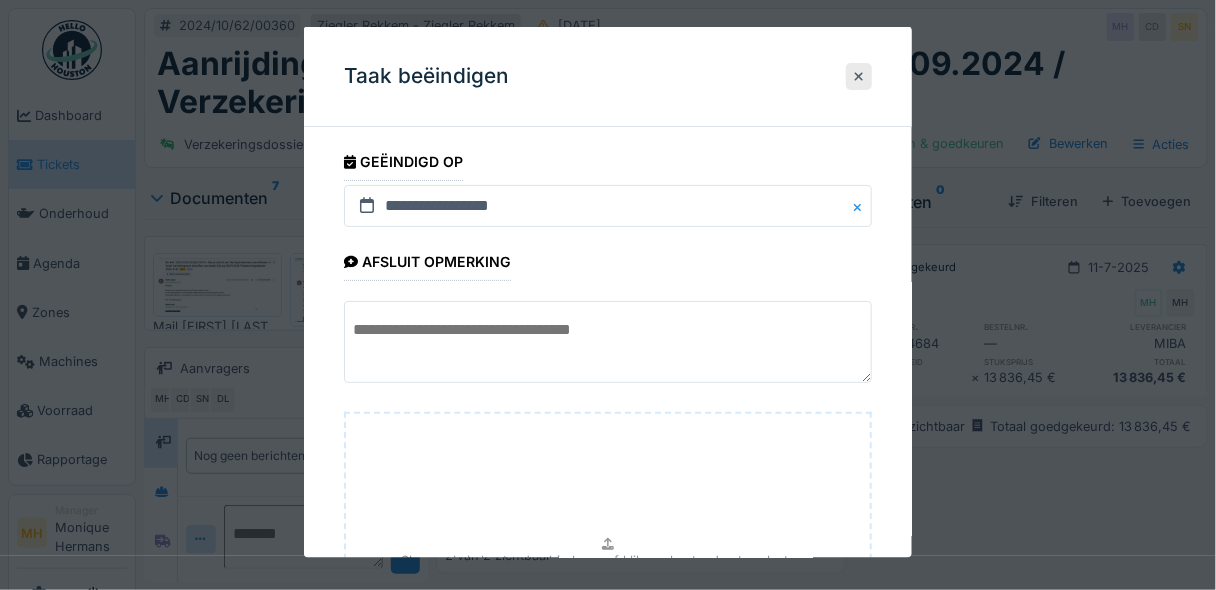 scroll, scrollTop: 400, scrollLeft: 0, axis: vertical 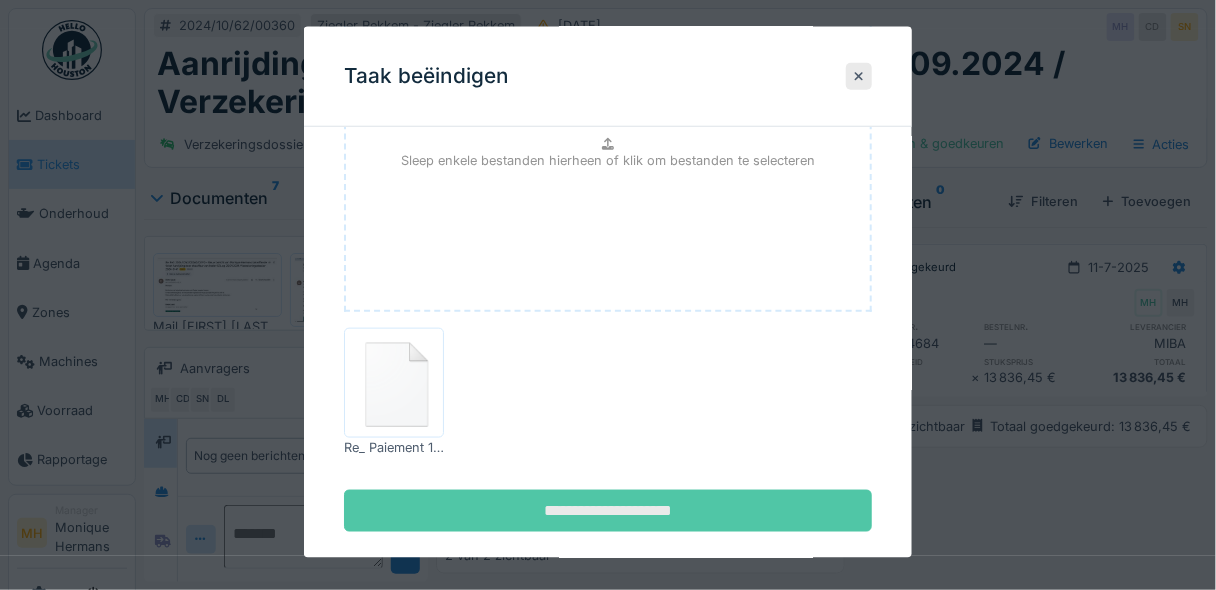 click on "**********" at bounding box center (608, 510) 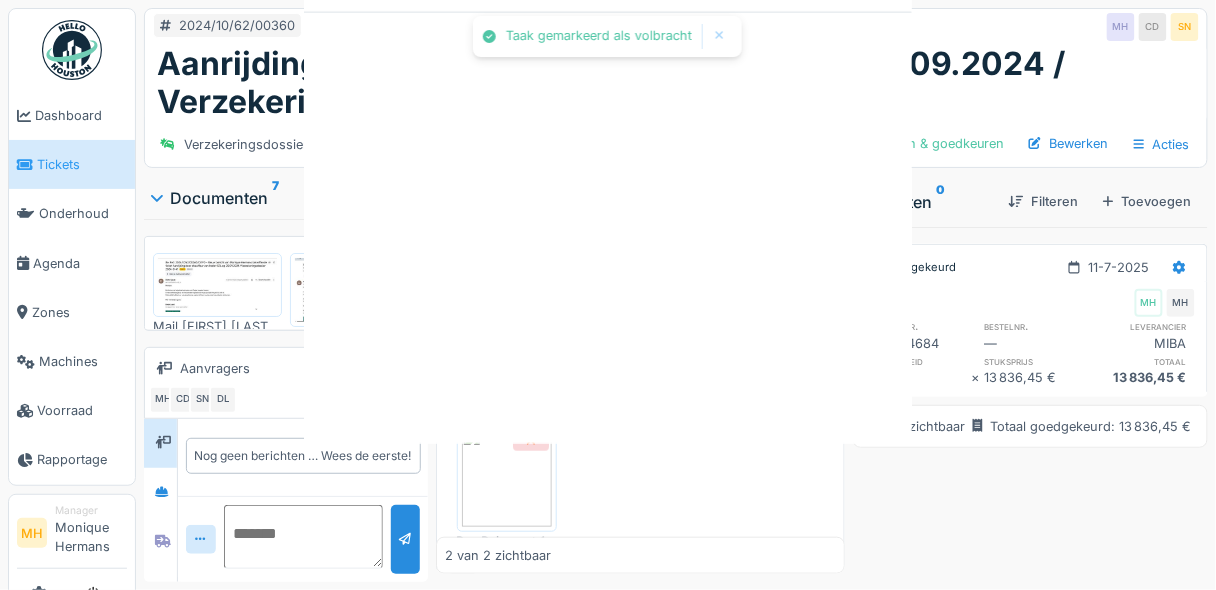 scroll, scrollTop: 0, scrollLeft: 0, axis: both 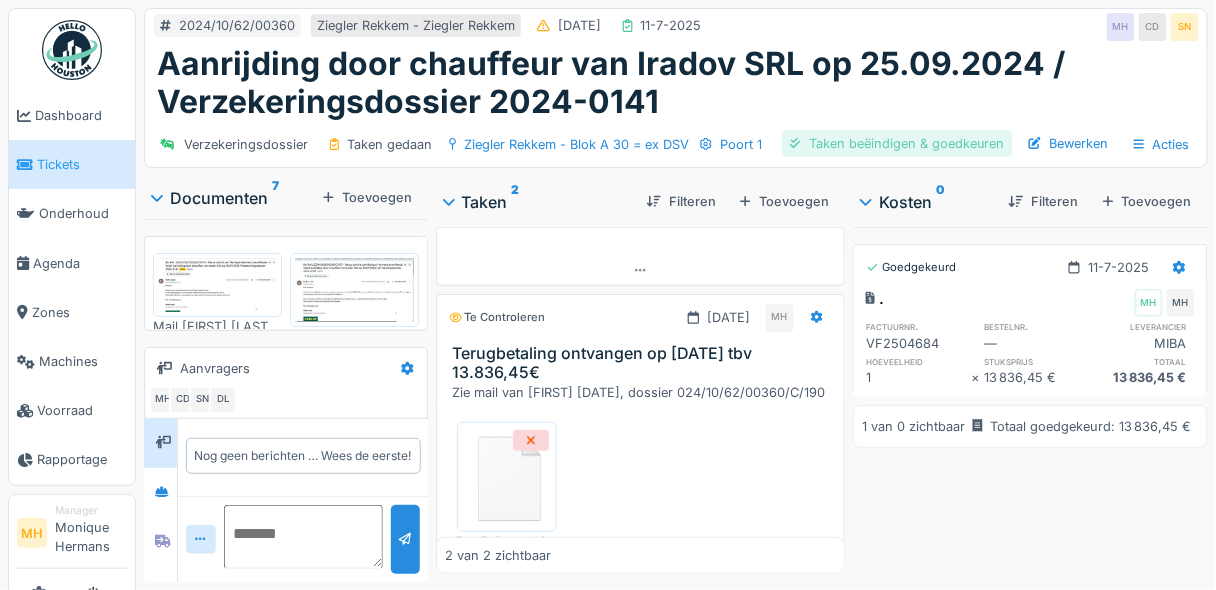 click on "Taken beëindigen & goedkeuren" at bounding box center (897, 143) 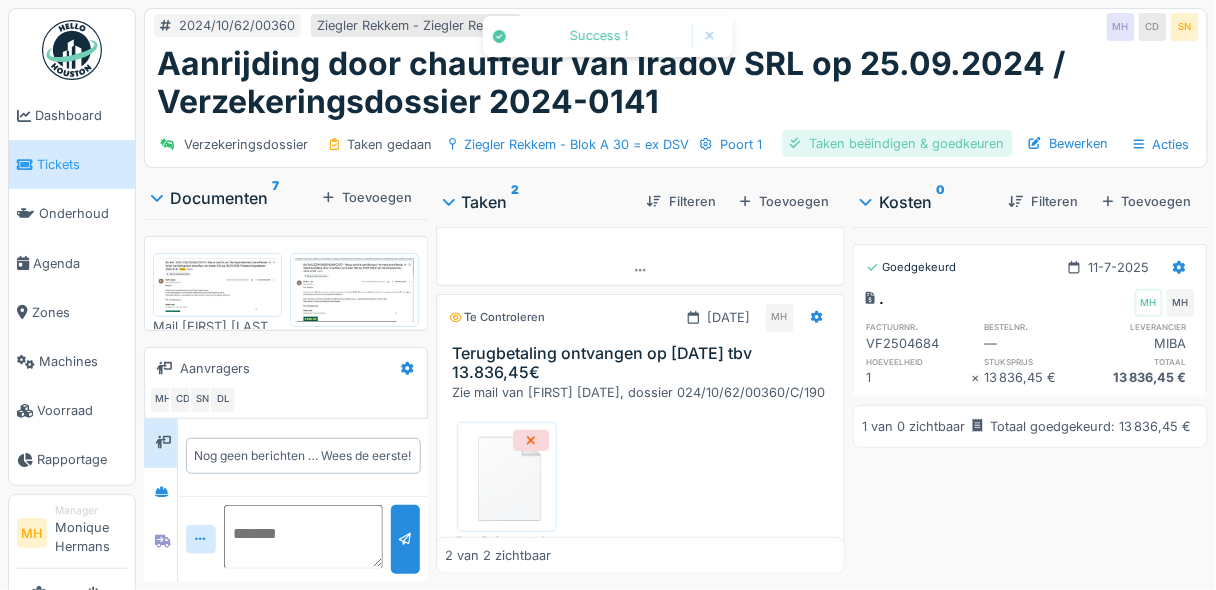 scroll, scrollTop: 16, scrollLeft: 0, axis: vertical 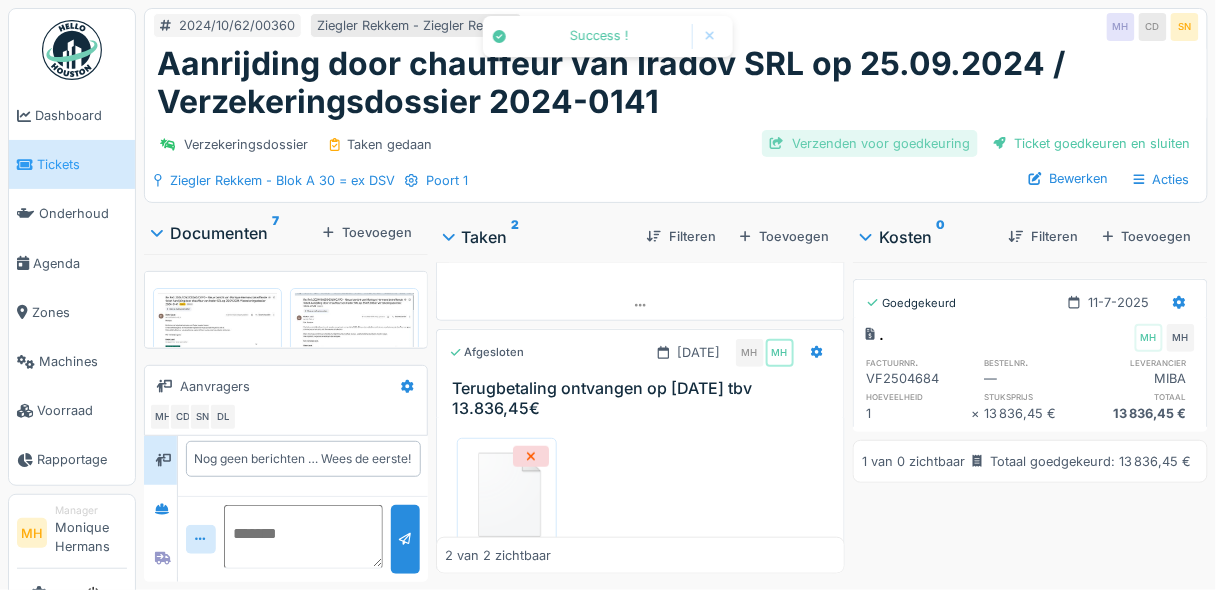 click on "Verzenden voor goedkeuring" at bounding box center (870, 143) 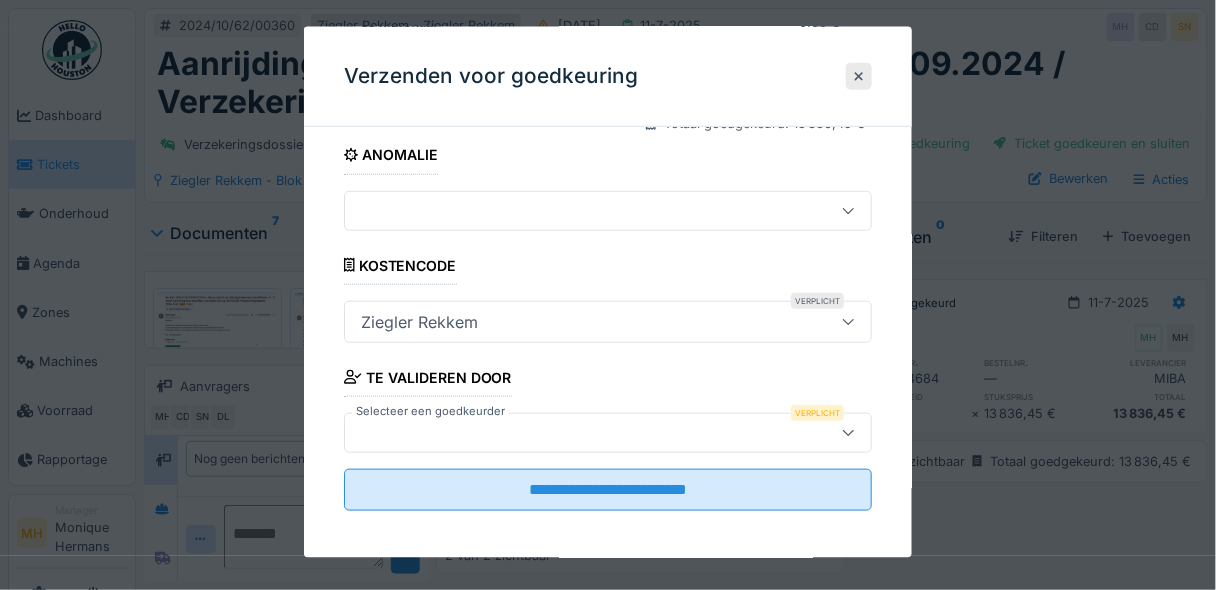 scroll, scrollTop: 305, scrollLeft: 0, axis: vertical 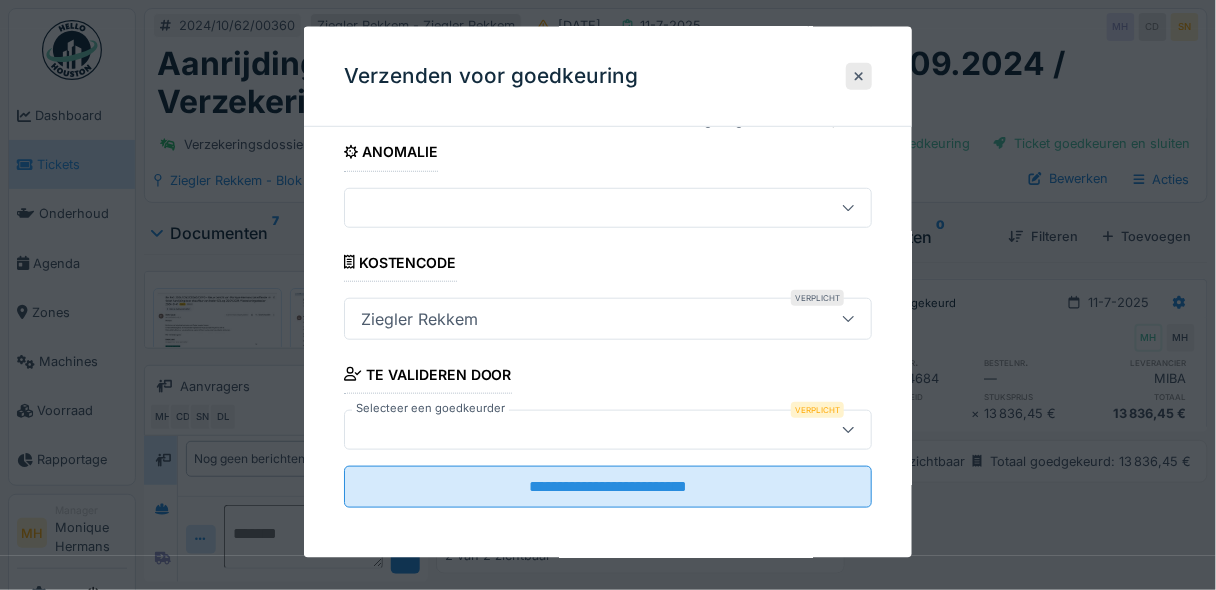 click at bounding box center [581, 429] 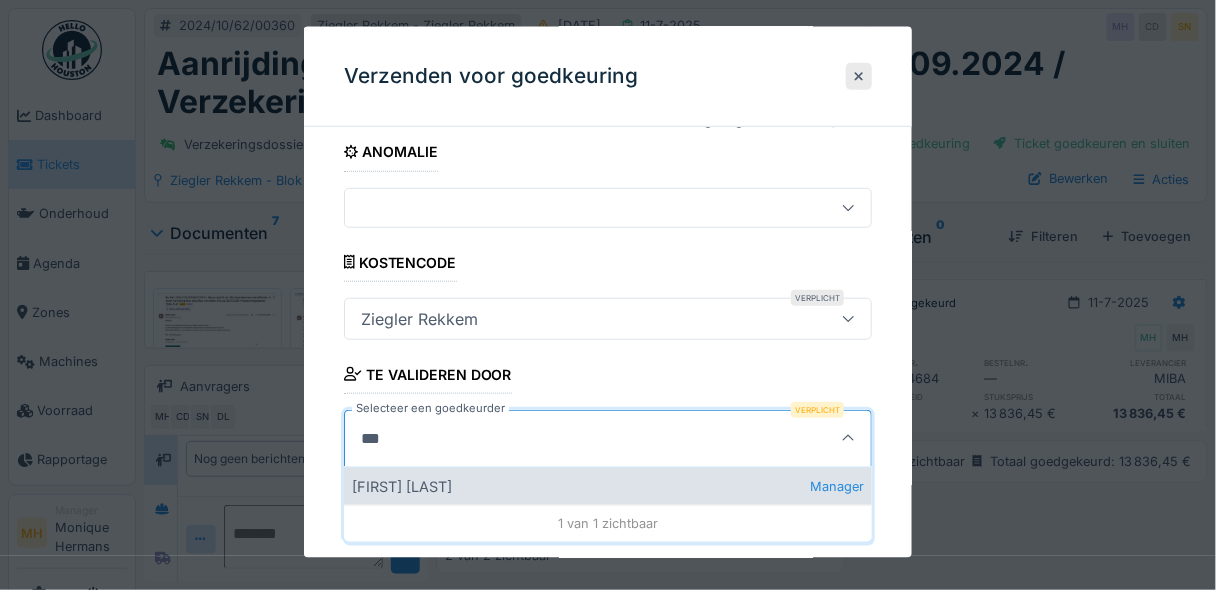type on "***" 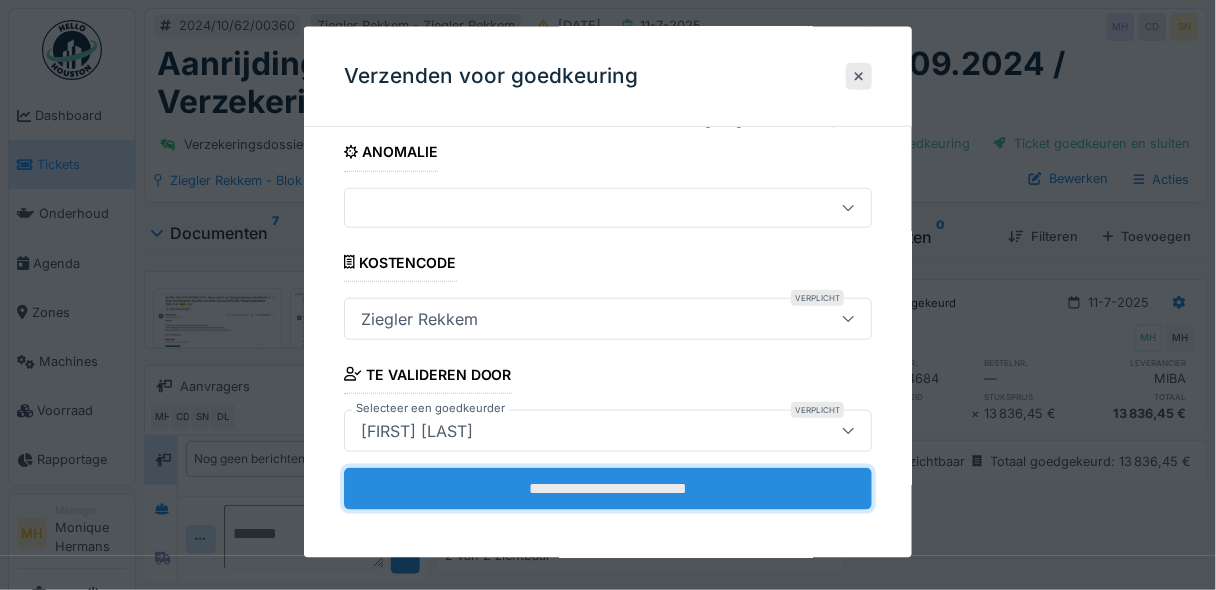 click on "**********" at bounding box center (608, 488) 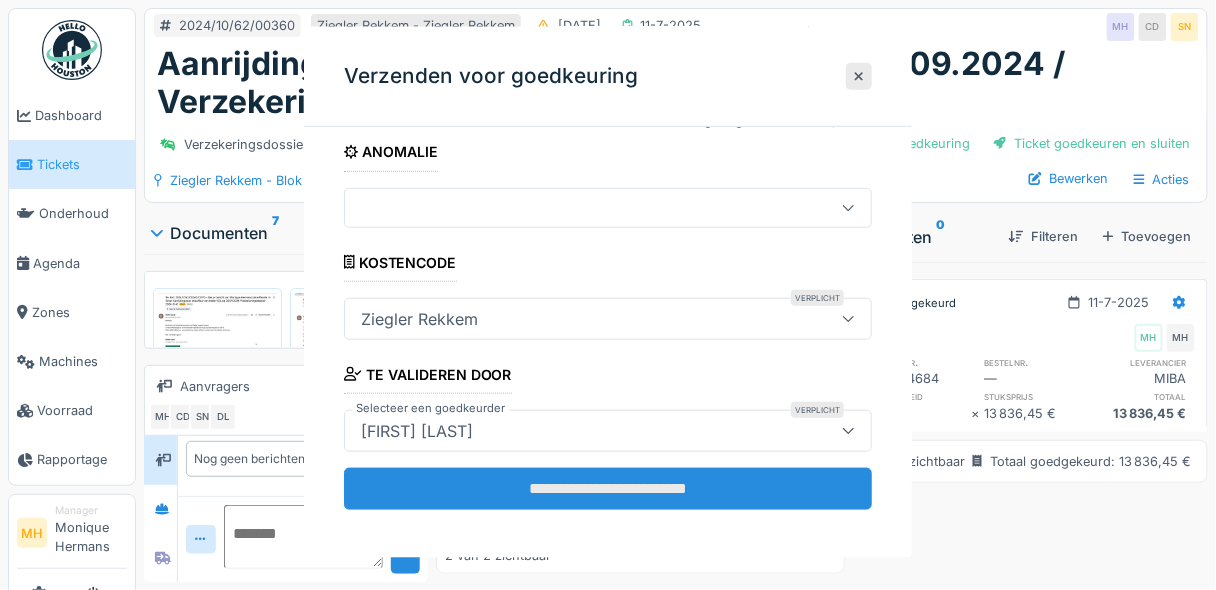 scroll, scrollTop: 0, scrollLeft: 0, axis: both 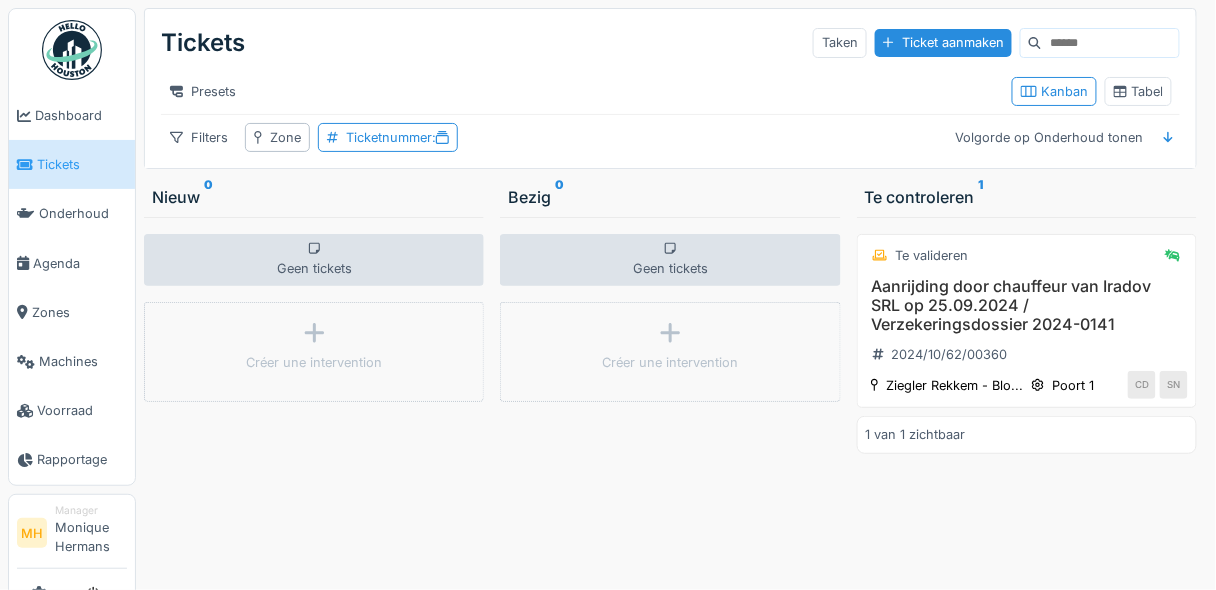 click at bounding box center (1110, 43) 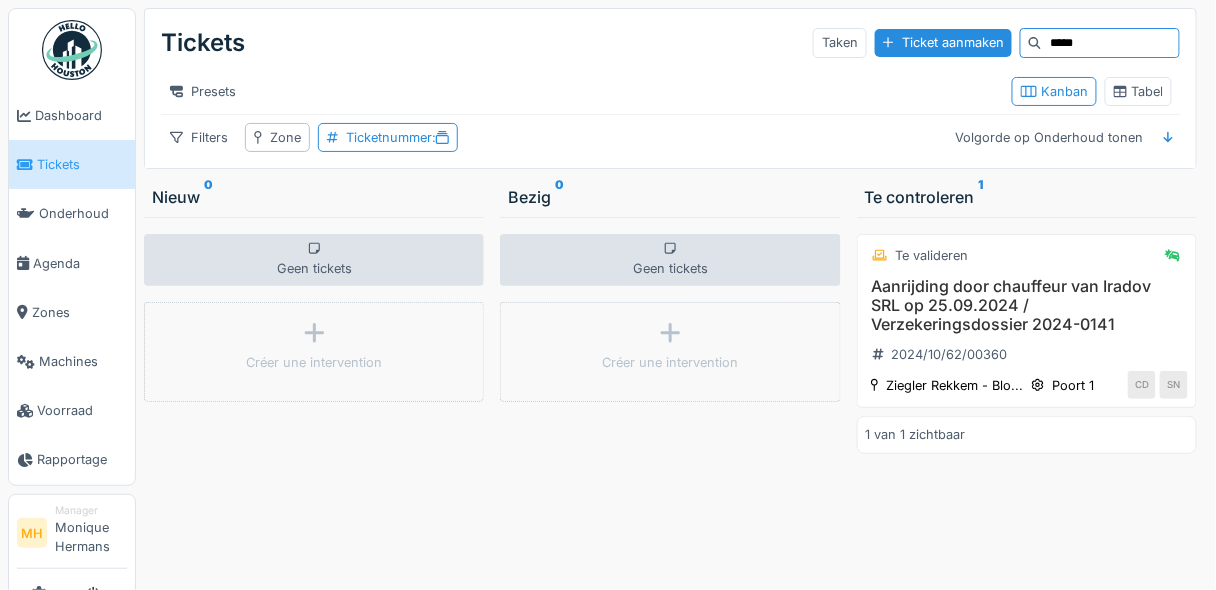 type on "*****" 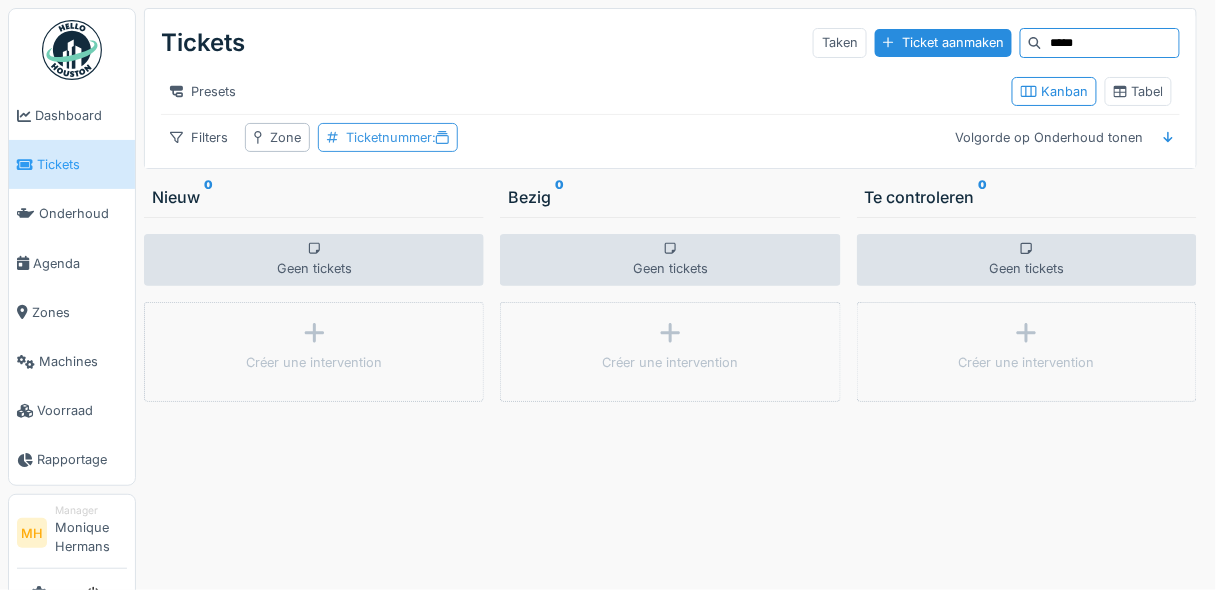 click on "Ticketnummer  :" at bounding box center [397, 137] 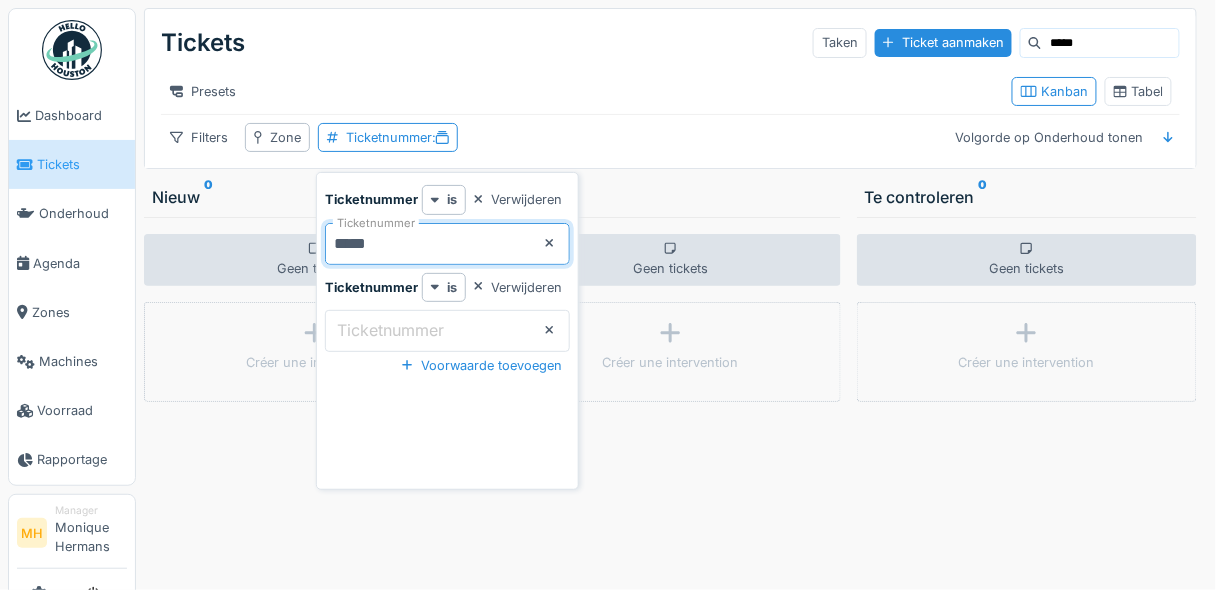 drag, startPoint x: 389, startPoint y: 245, endPoint x: 334, endPoint y: 256, distance: 56.089214 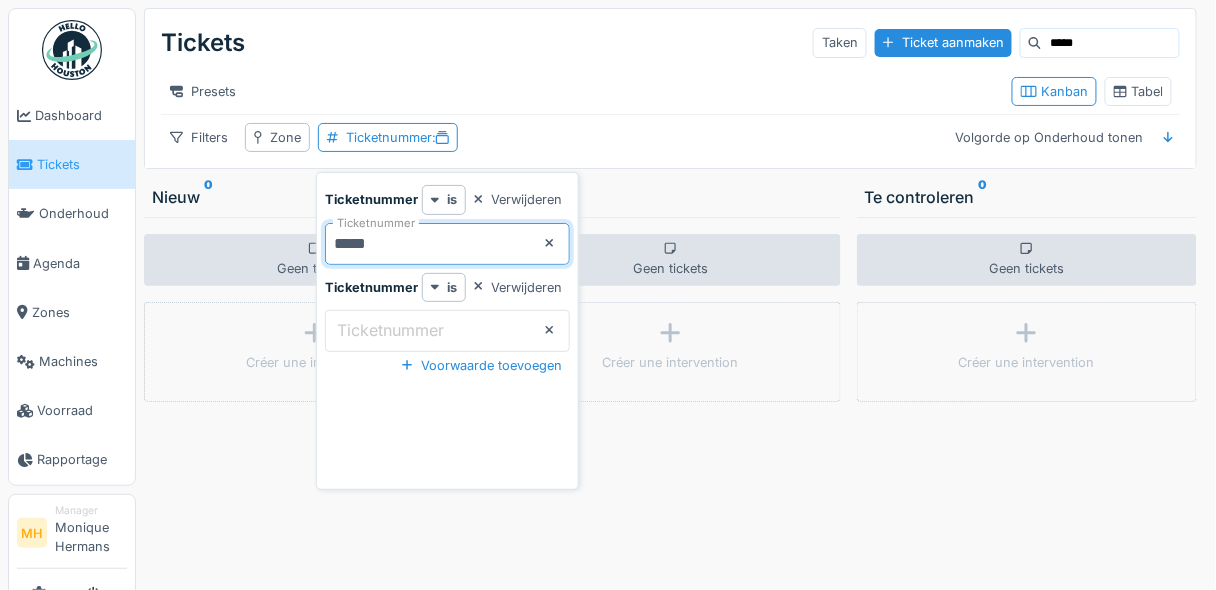 type on "*****" 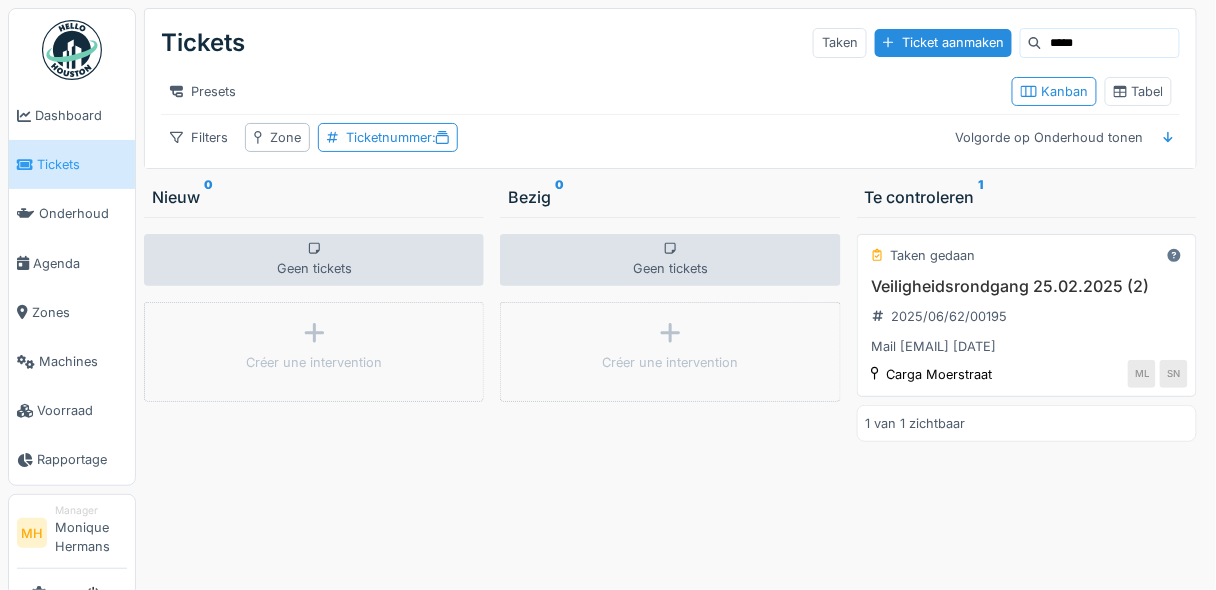 click on "Veiligheidsrondgang 25.02.2025 (2) 2025/06/62/00195 Mail Melinathe 25.04.2025" at bounding box center [1027, 317] 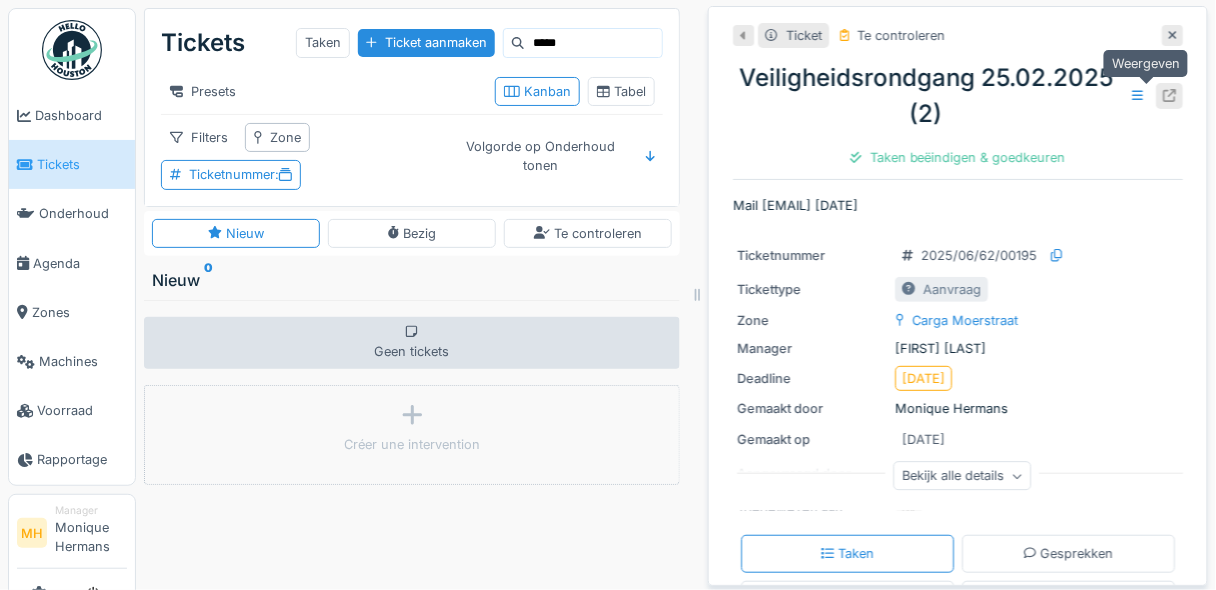 click 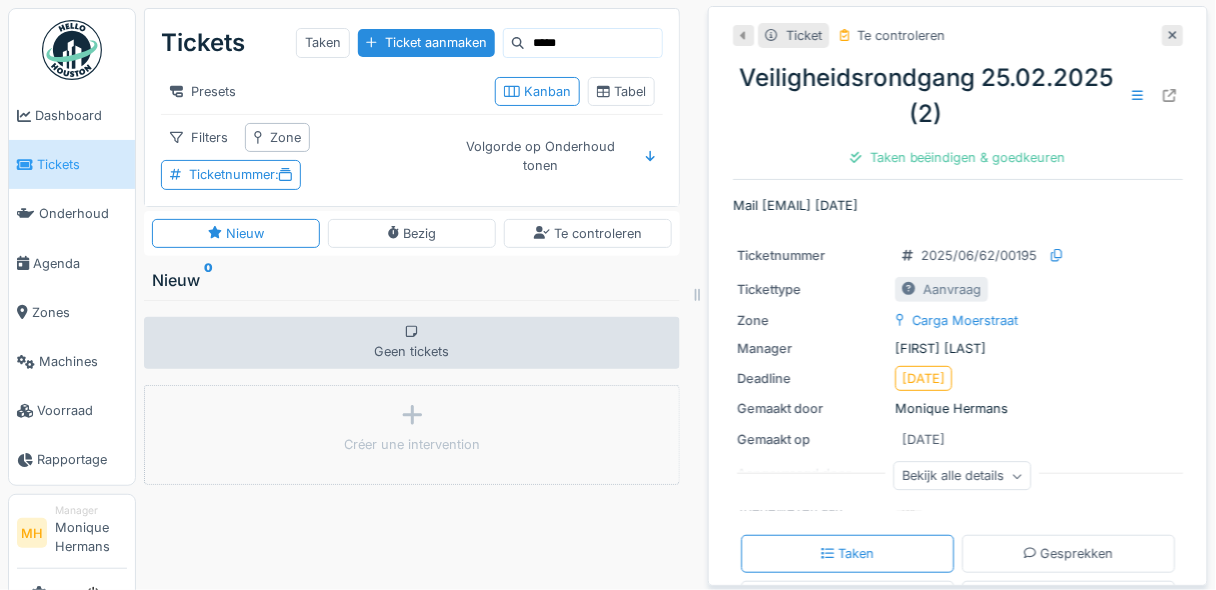 click on "Tickets" at bounding box center (82, 164) 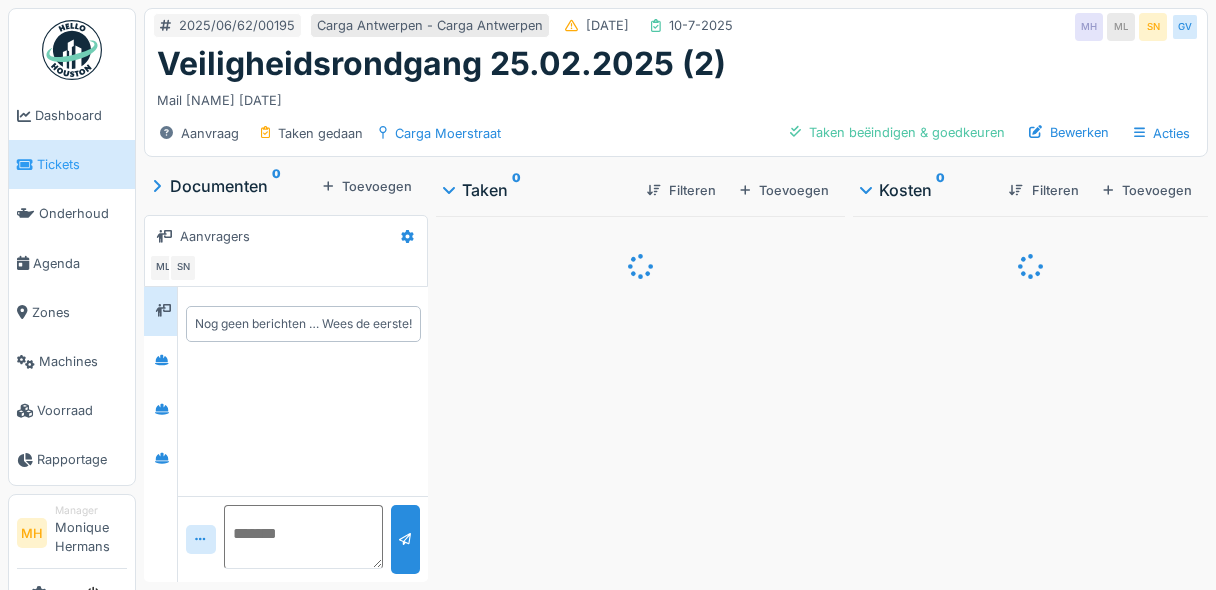 scroll, scrollTop: 0, scrollLeft: 0, axis: both 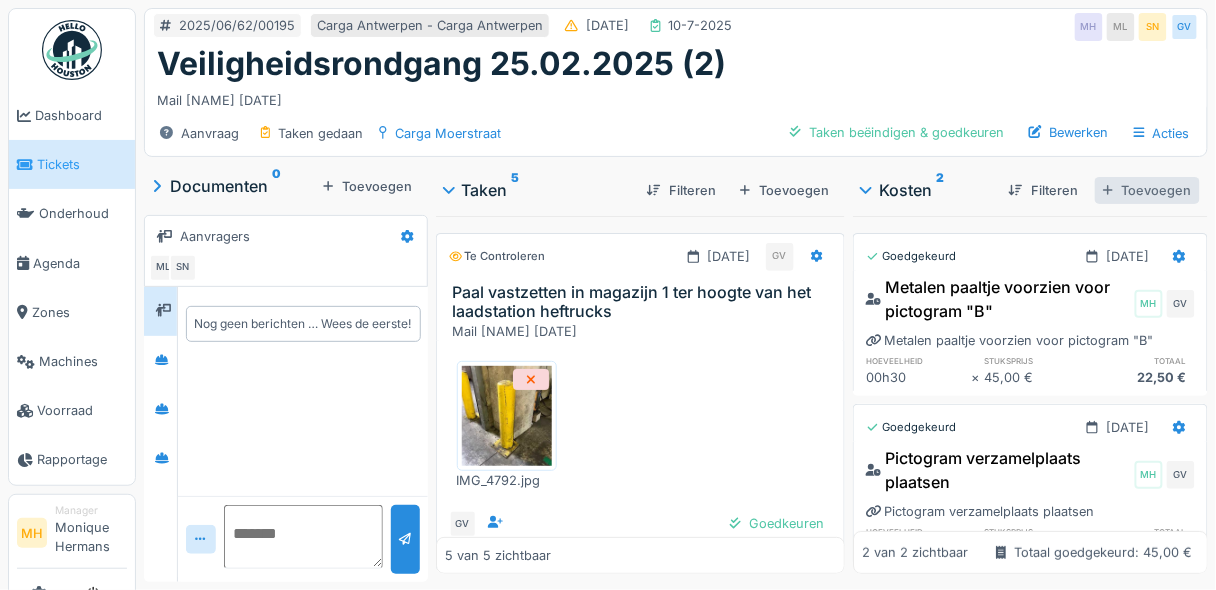 click on "Toevoegen" at bounding box center (1147, 190) 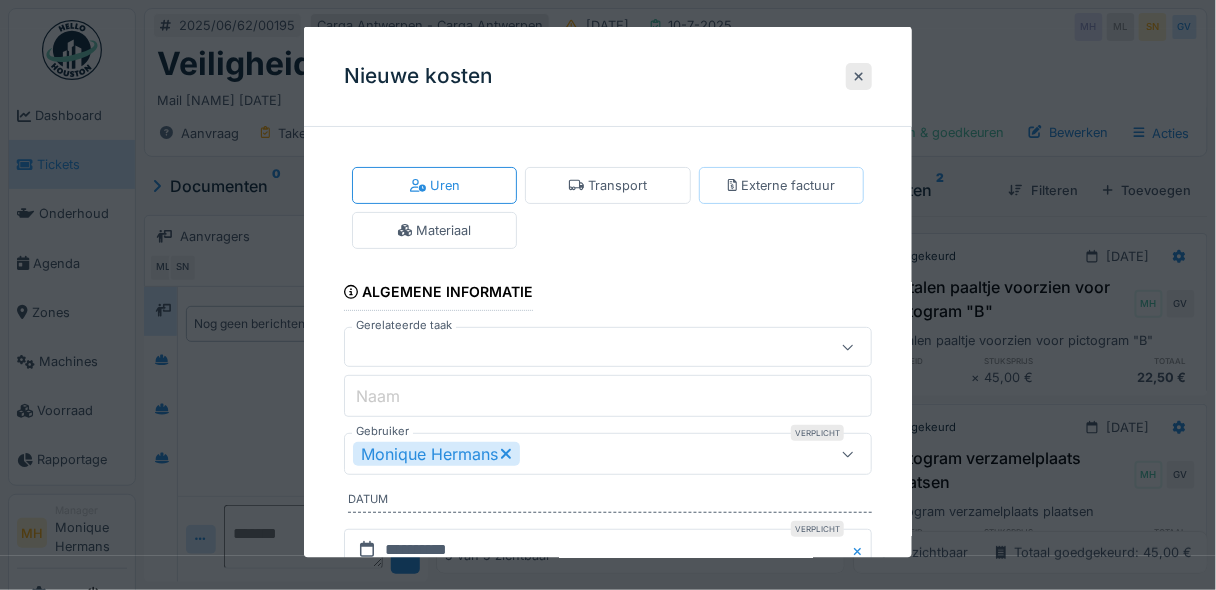 click on "Externe factuur" at bounding box center [782, 185] 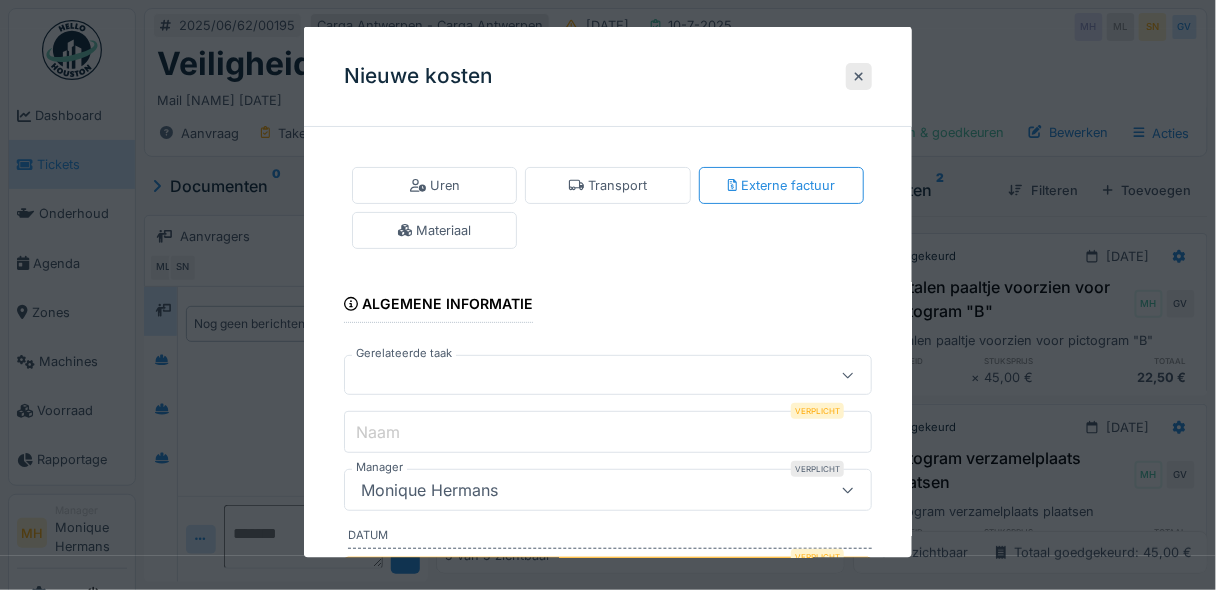 click at bounding box center (581, 375) 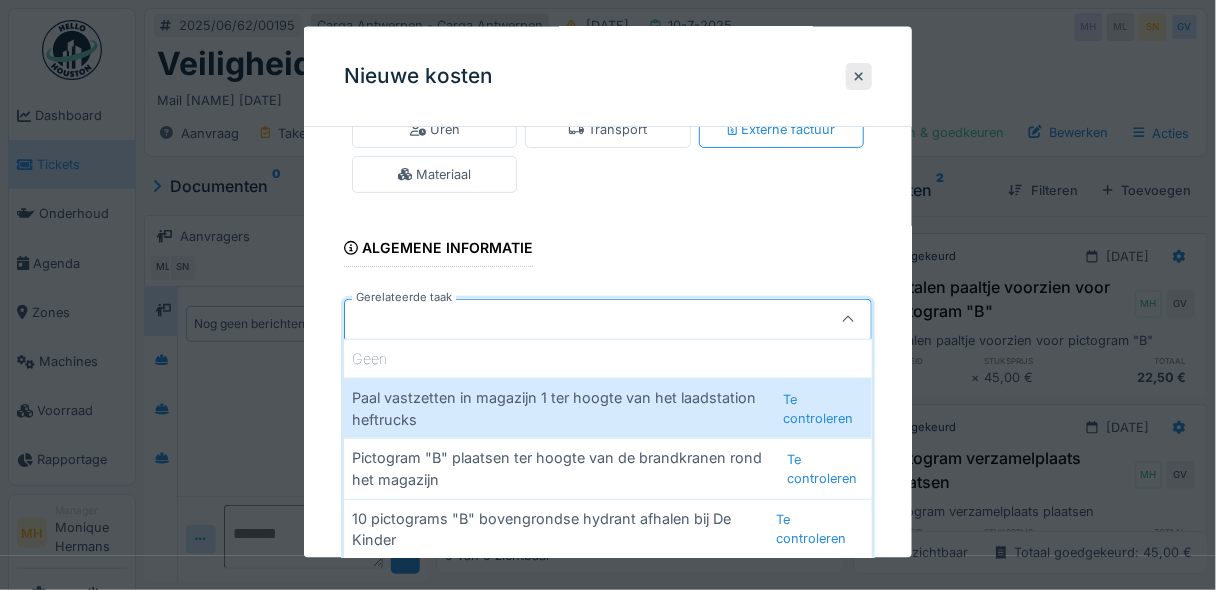 scroll, scrollTop: 81, scrollLeft: 0, axis: vertical 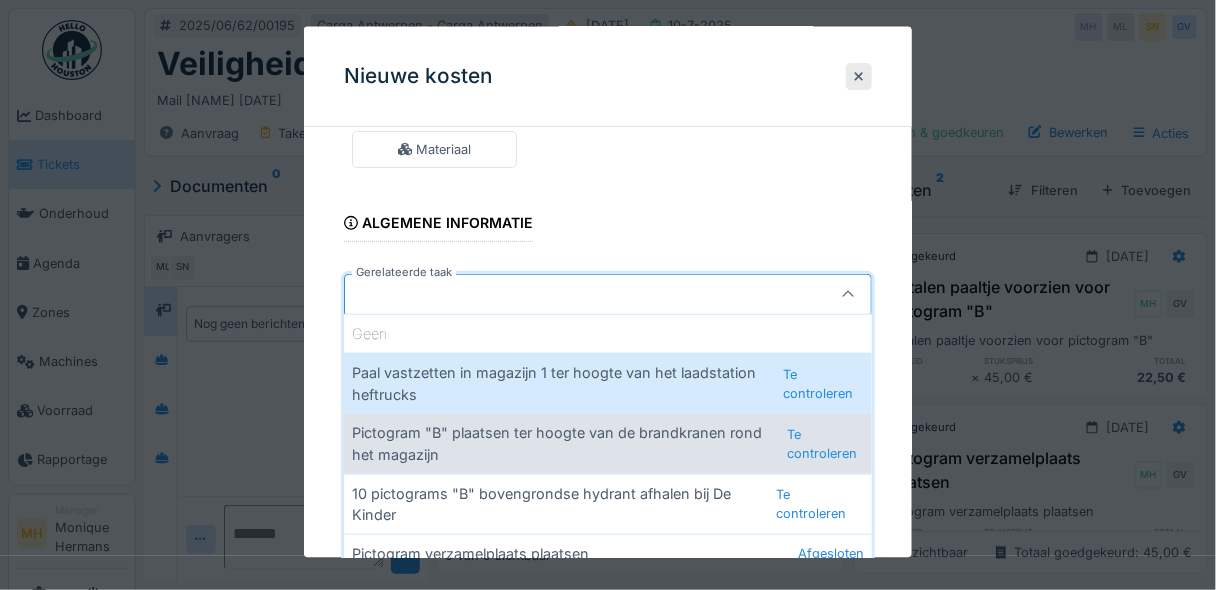 click on "Pictogram "B" plaatsen ter hoogte van de brandkranen rond het magazijn   Te controleren" at bounding box center [608, 443] 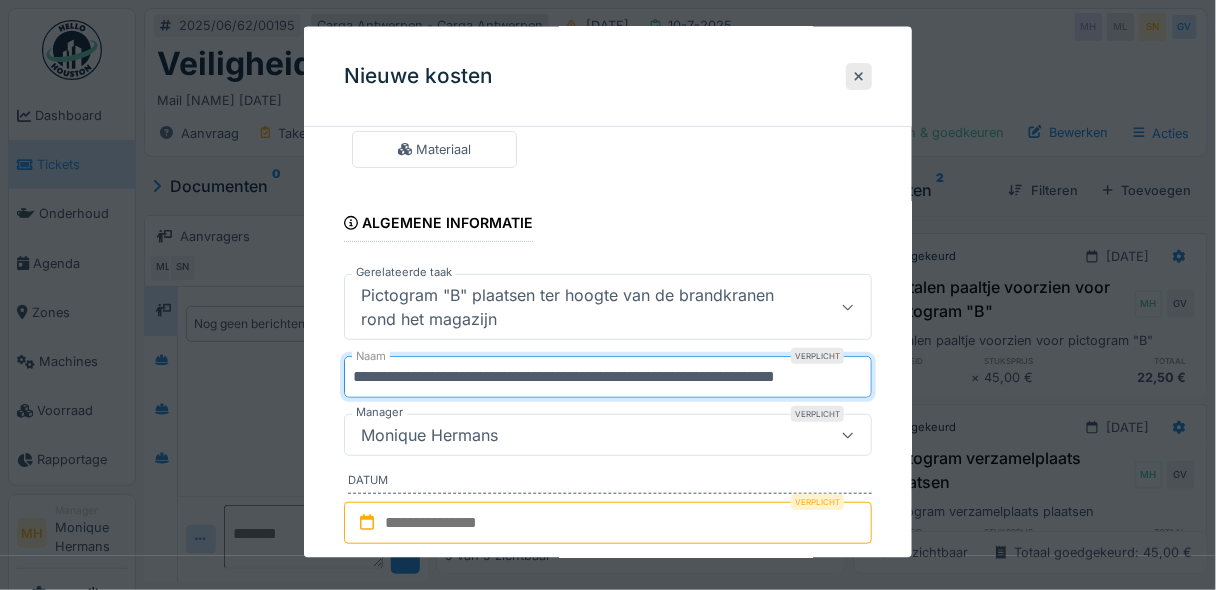 scroll, scrollTop: 0, scrollLeft: 36, axis: horizontal 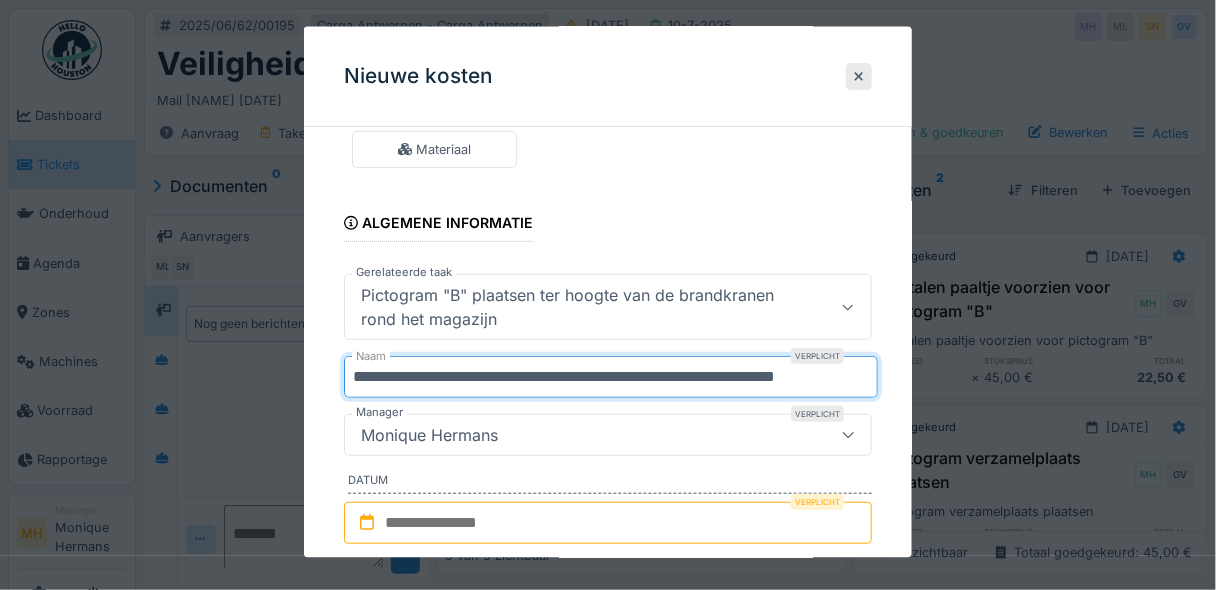 drag, startPoint x: 353, startPoint y: 374, endPoint x: 912, endPoint y: 388, distance: 559.1753 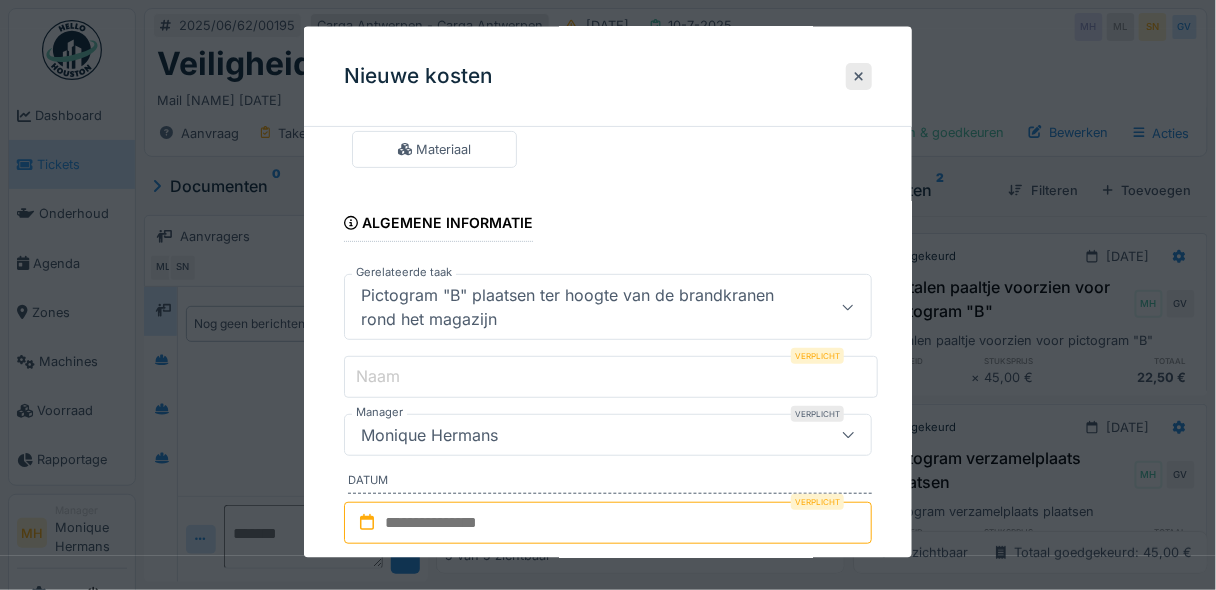 scroll, scrollTop: 0, scrollLeft: 0, axis: both 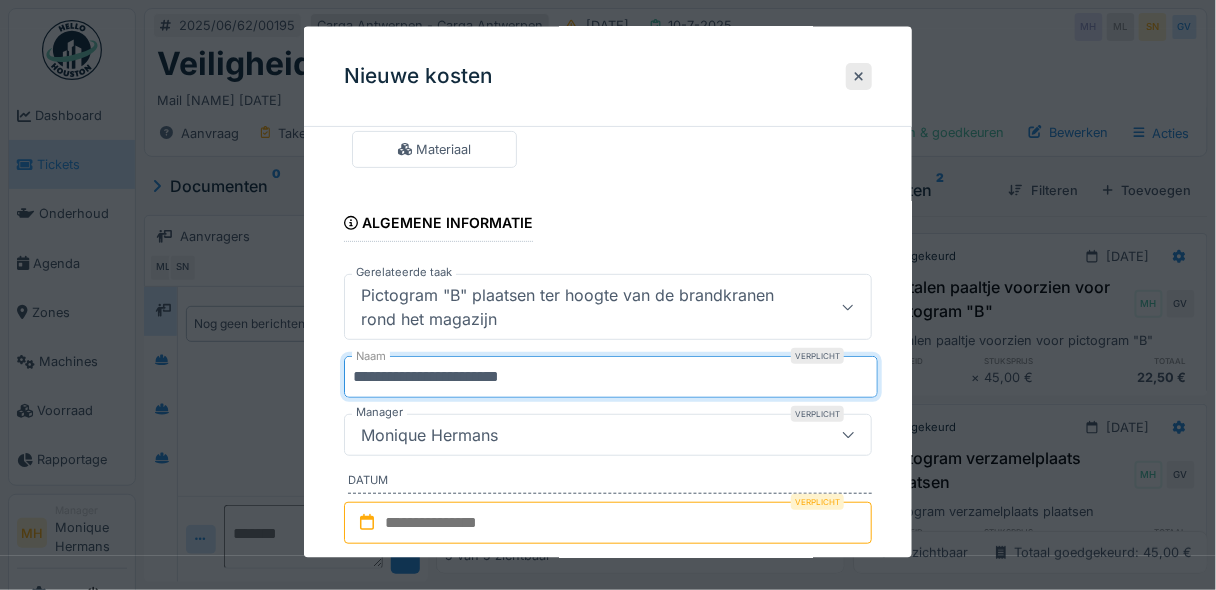 type on "**********" 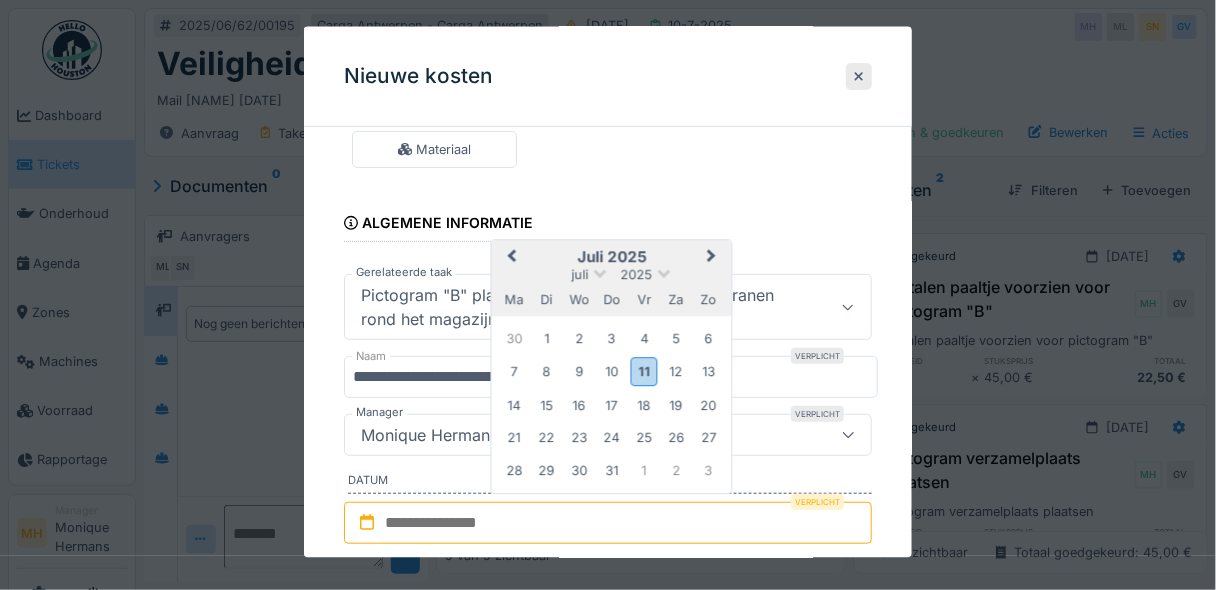 click on "11" at bounding box center (643, 371) 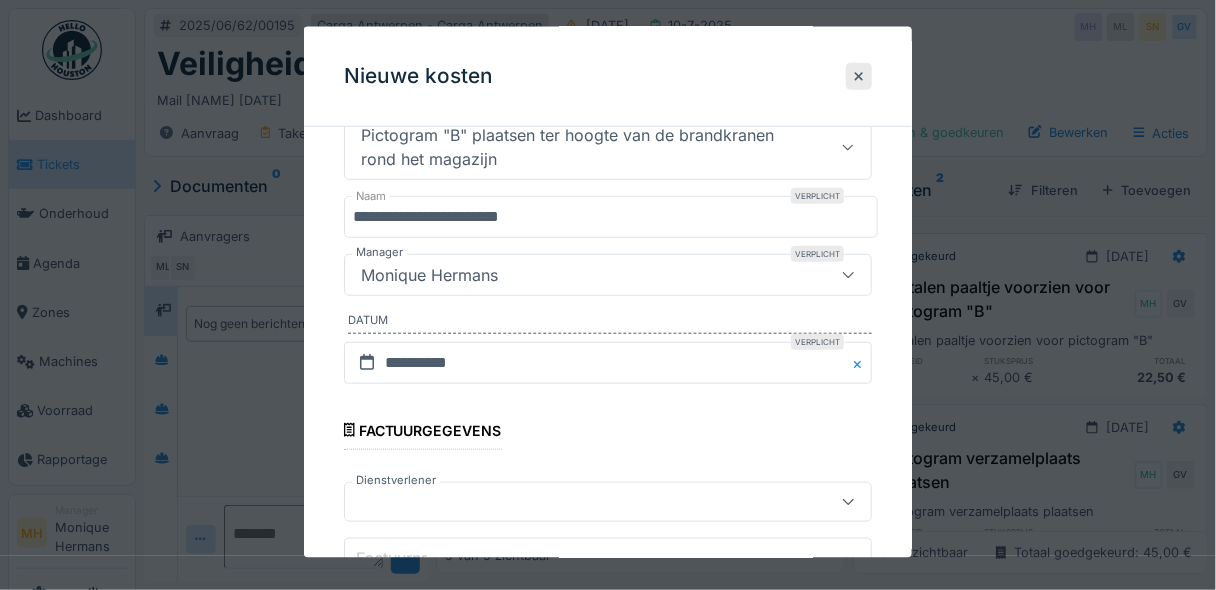 scroll, scrollTop: 401, scrollLeft: 0, axis: vertical 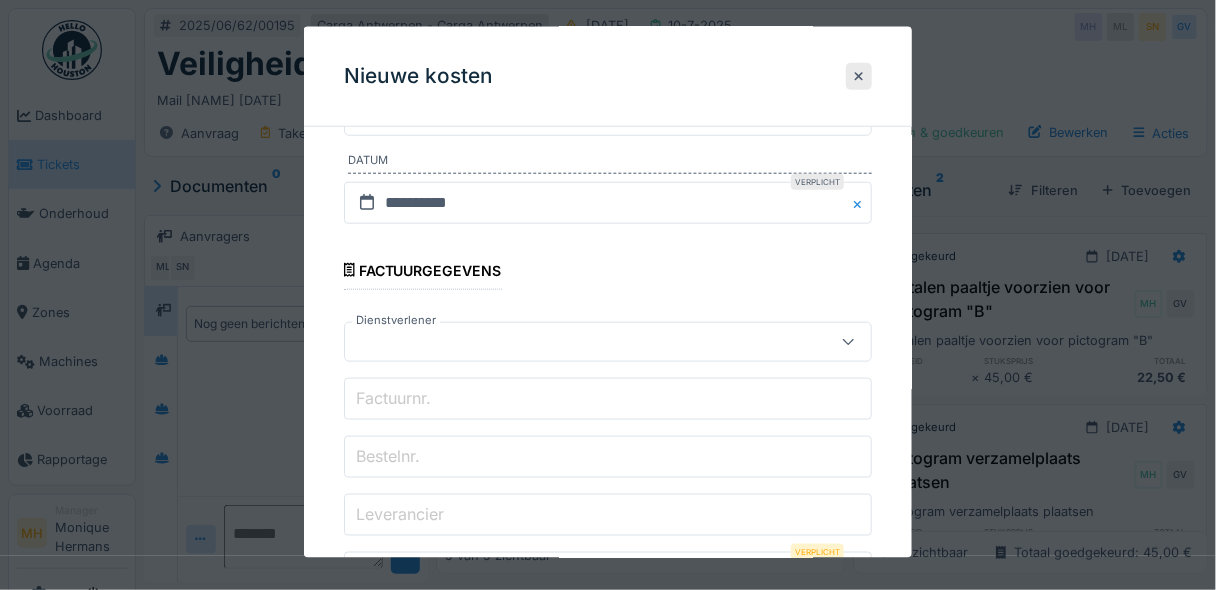 click on "Factuurnr." at bounding box center [393, 397] 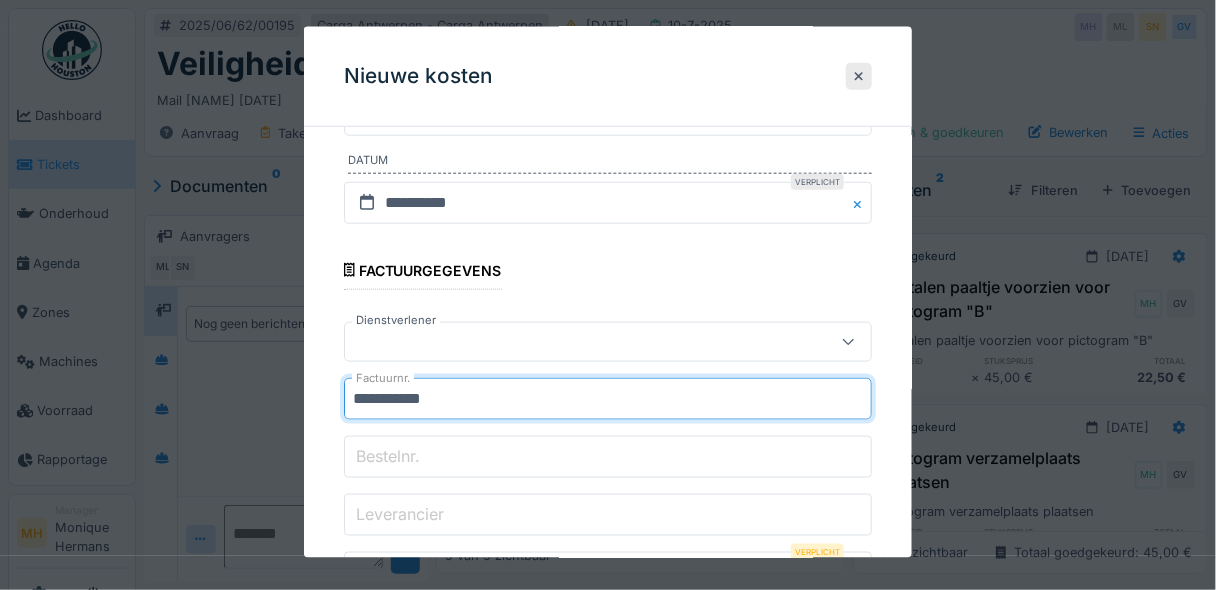 type on "**********" 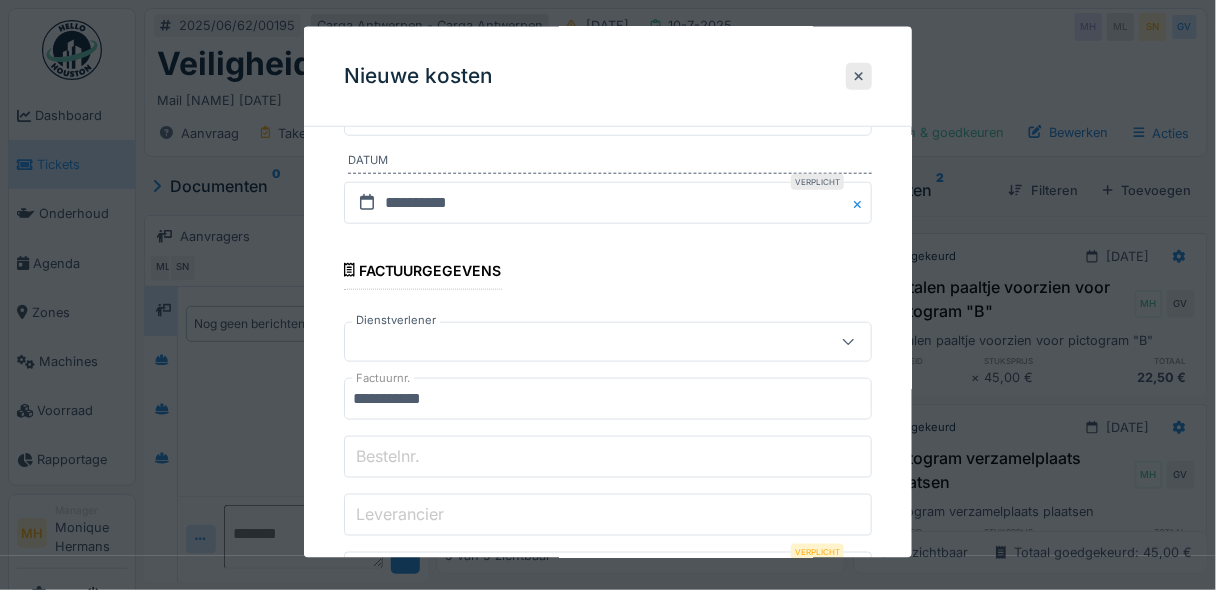 click on "Leverancier" at bounding box center [400, 513] 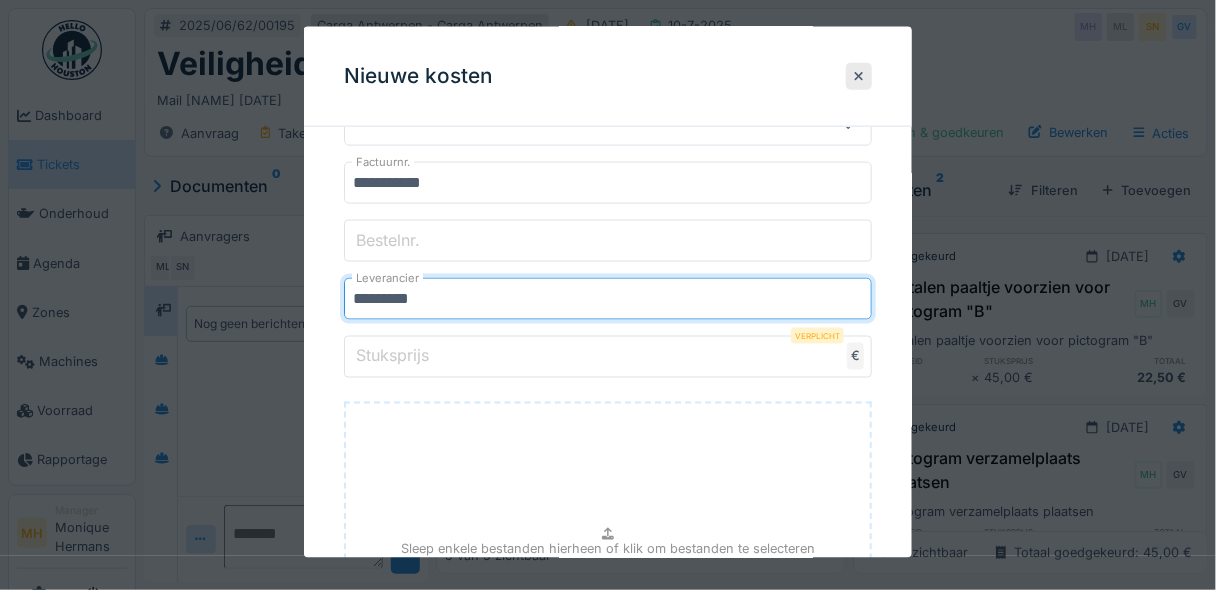 scroll, scrollTop: 641, scrollLeft: 0, axis: vertical 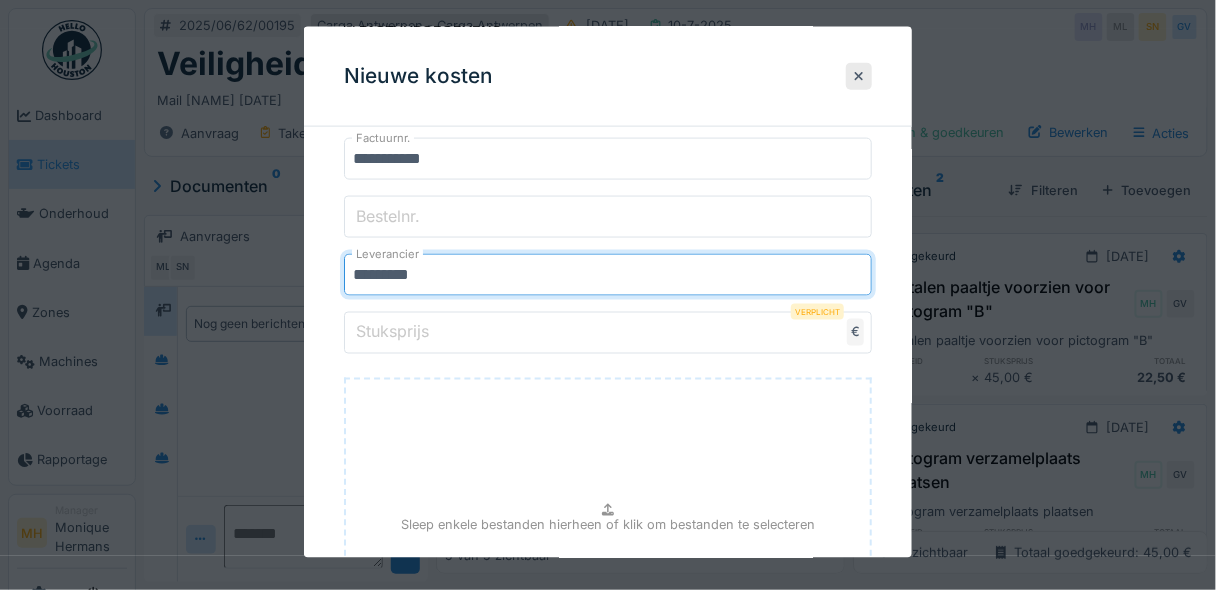 type on "*********" 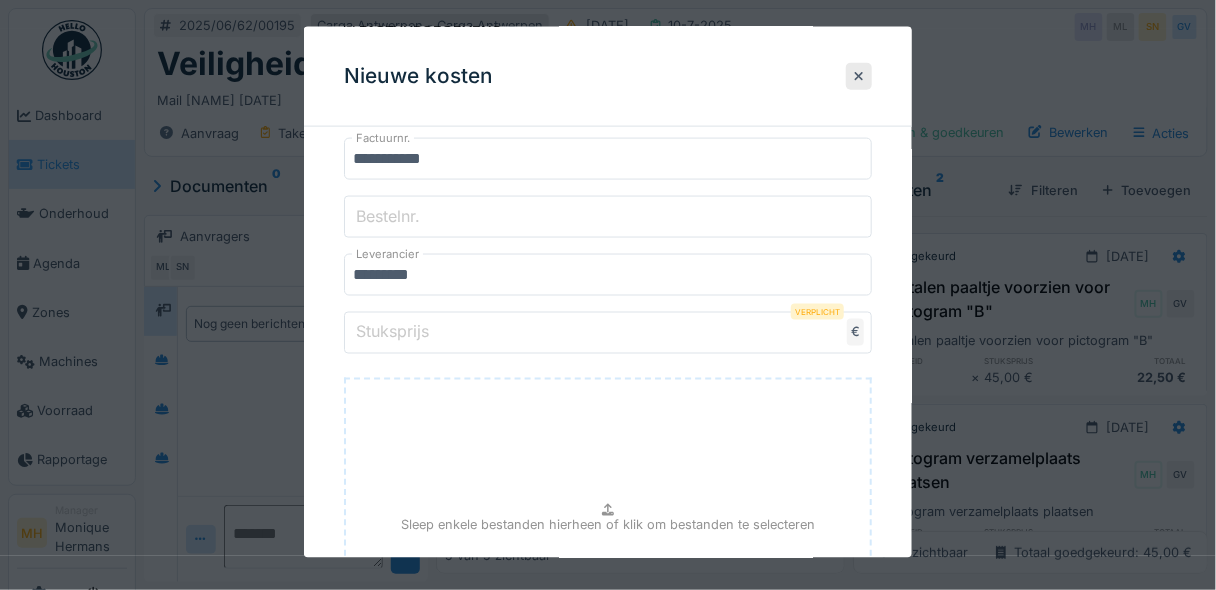 click on "Stuksprijs" at bounding box center [608, 332] 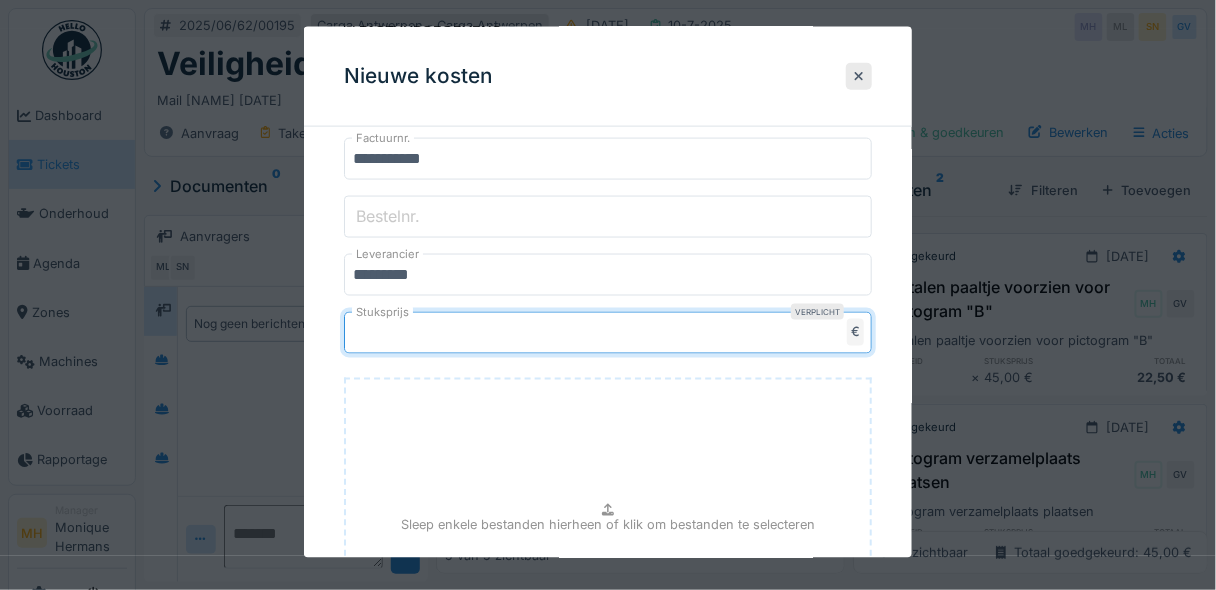 type on "*****" 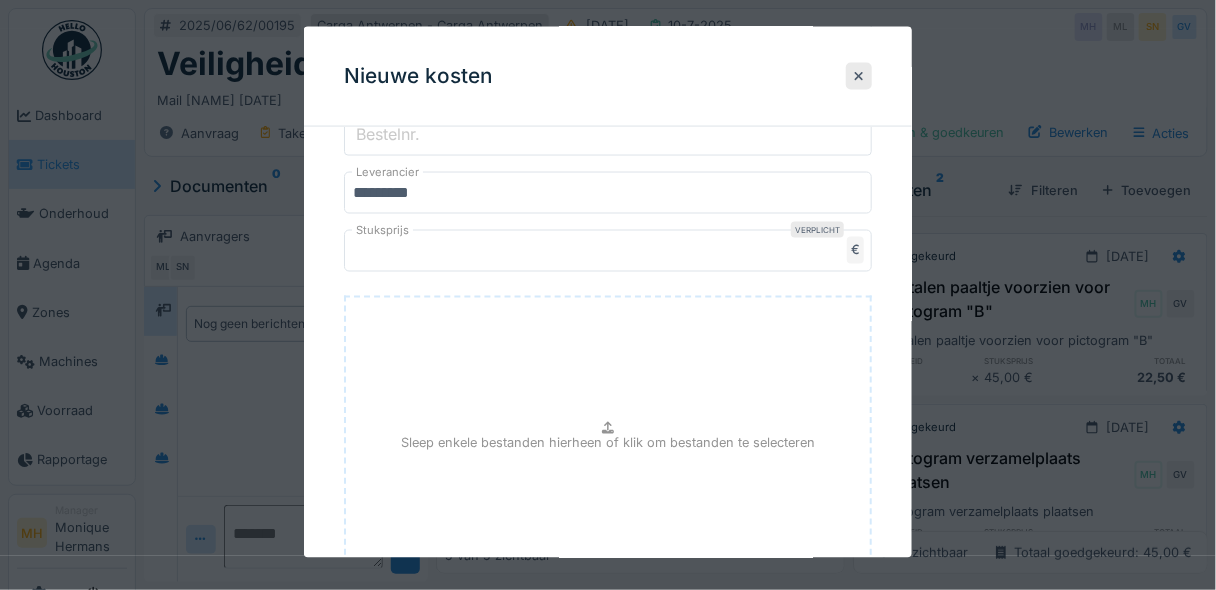 scroll, scrollTop: 801, scrollLeft: 0, axis: vertical 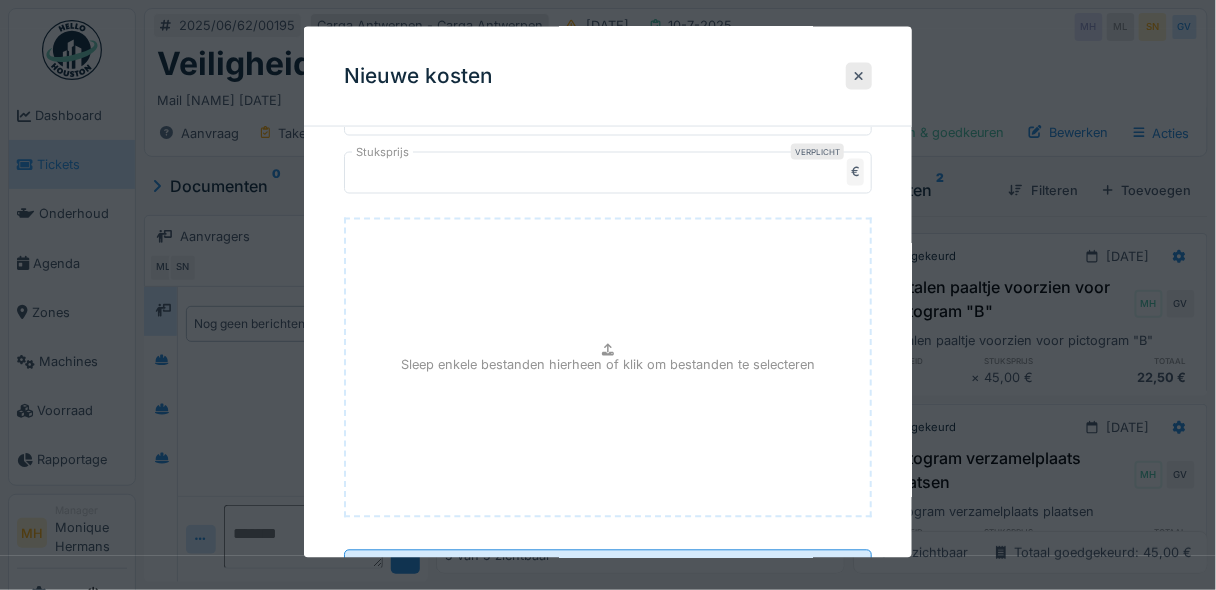 click on "Sleep enkele bestanden hierheen of klik om bestanden te selecteren" at bounding box center [608, 367] 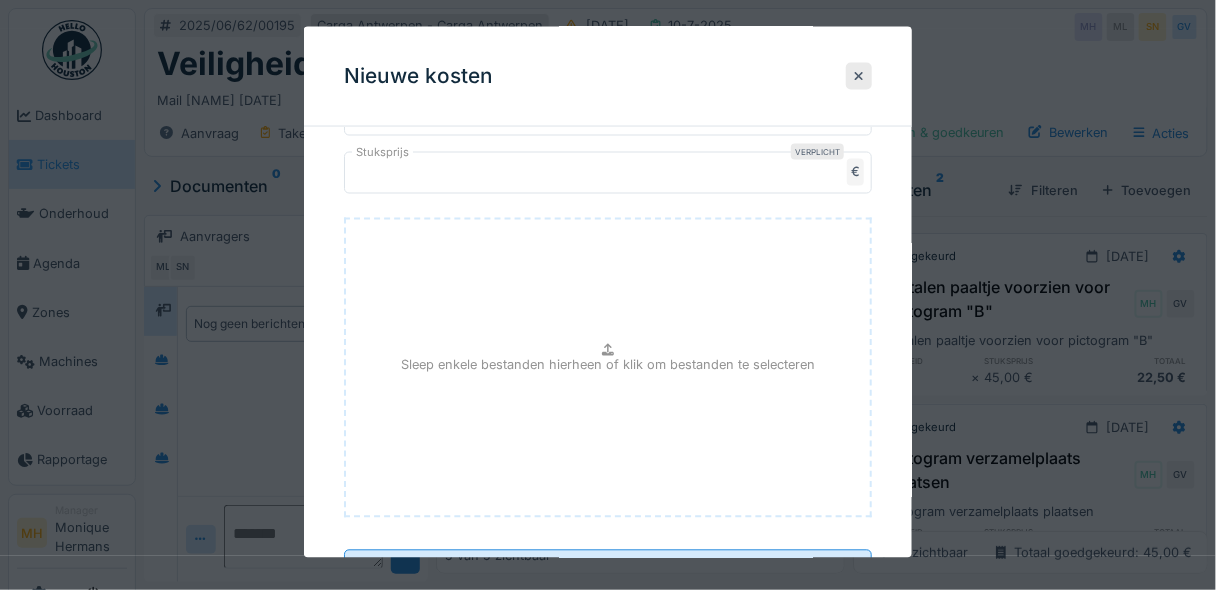 type on "**********" 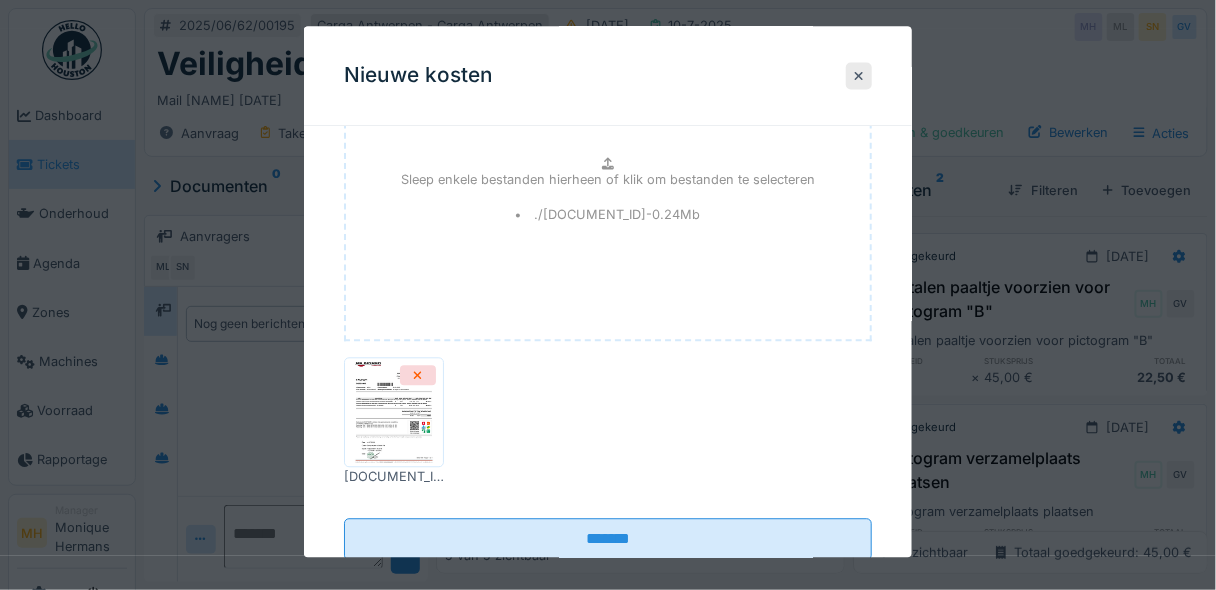 scroll, scrollTop: 1026, scrollLeft: 0, axis: vertical 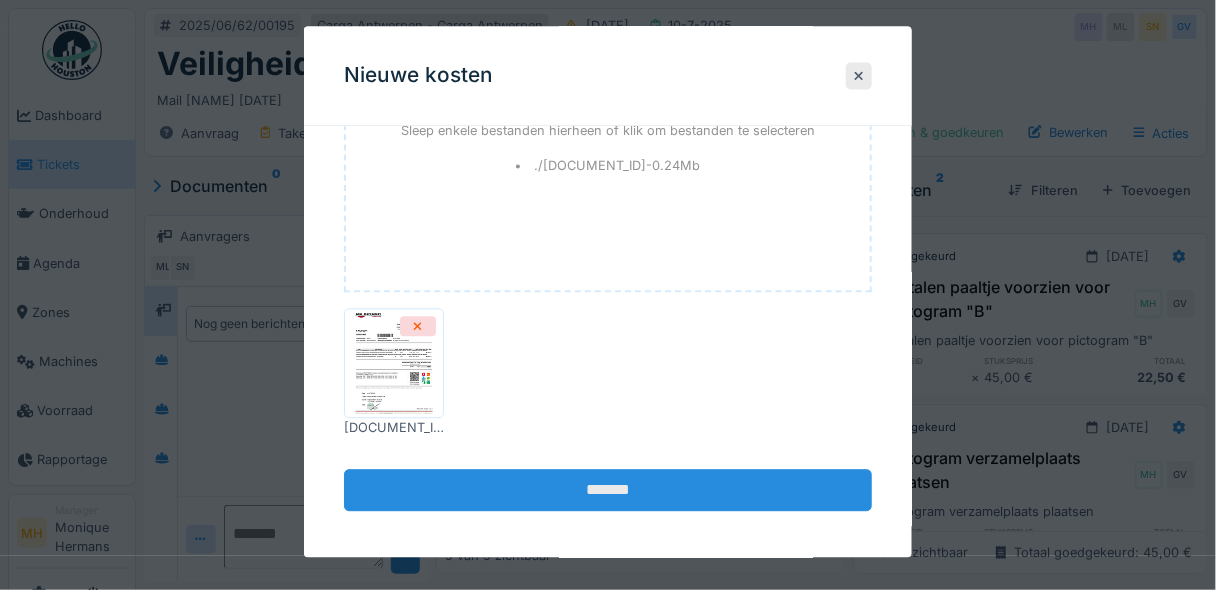 click on "*******" at bounding box center (608, 490) 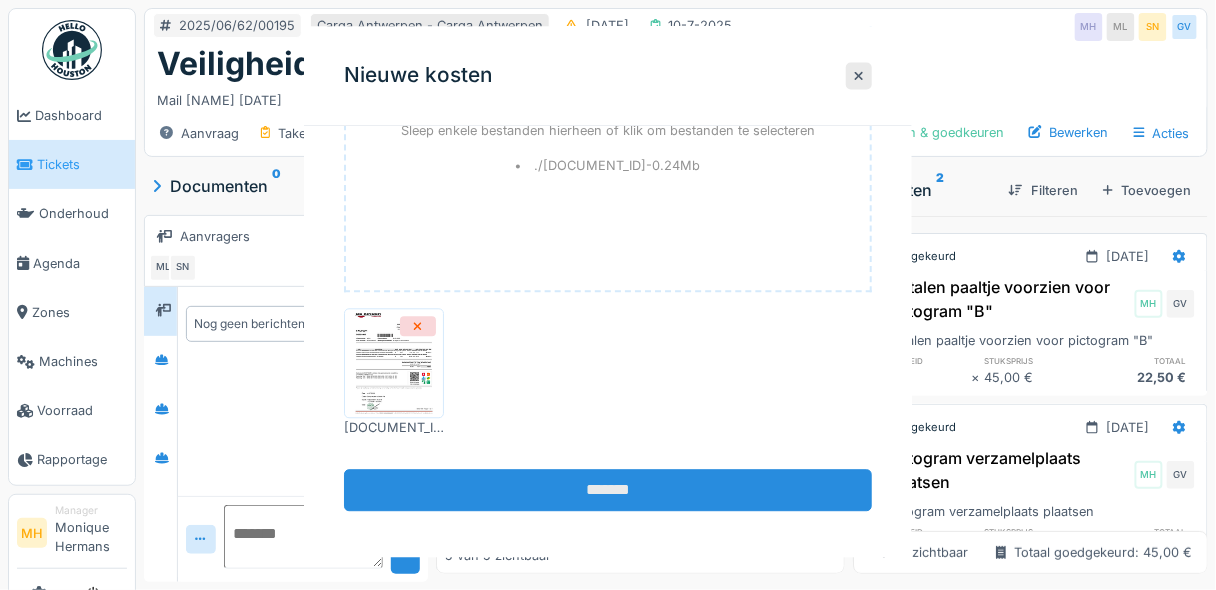 scroll, scrollTop: 0, scrollLeft: 0, axis: both 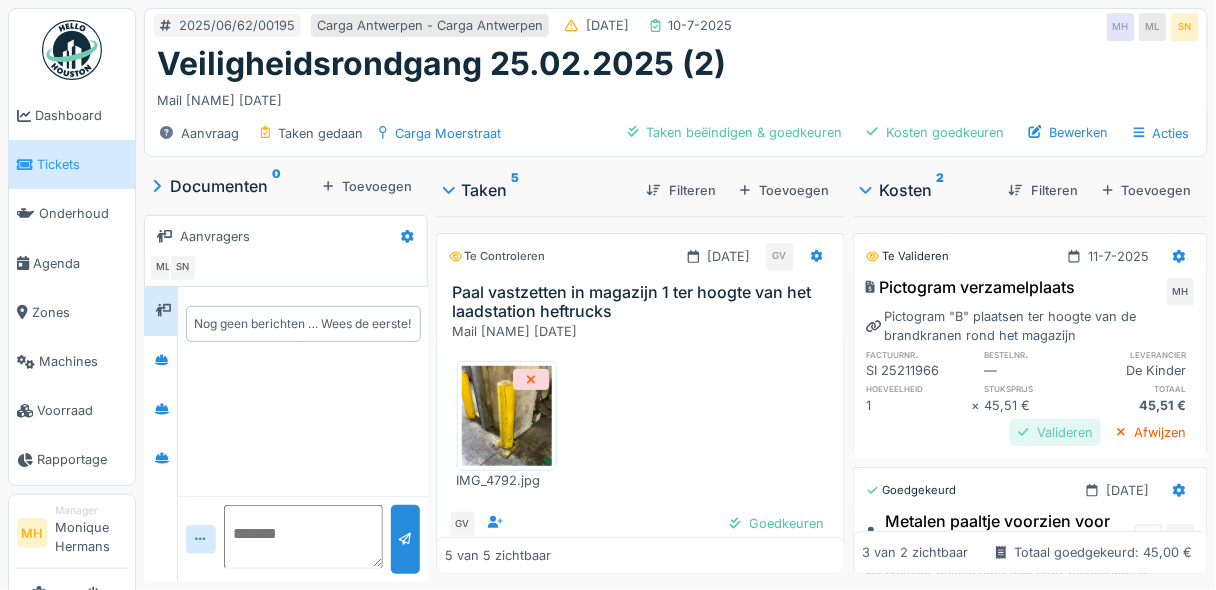 click on "Valideren" at bounding box center [1055, 432] 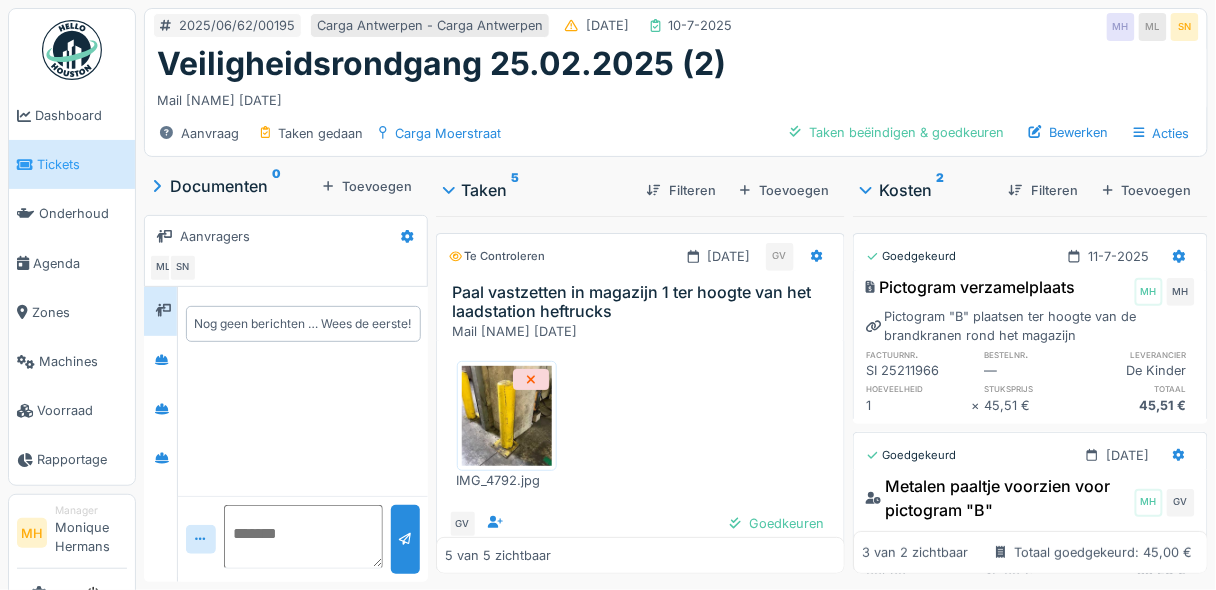 scroll, scrollTop: 0, scrollLeft: 0, axis: both 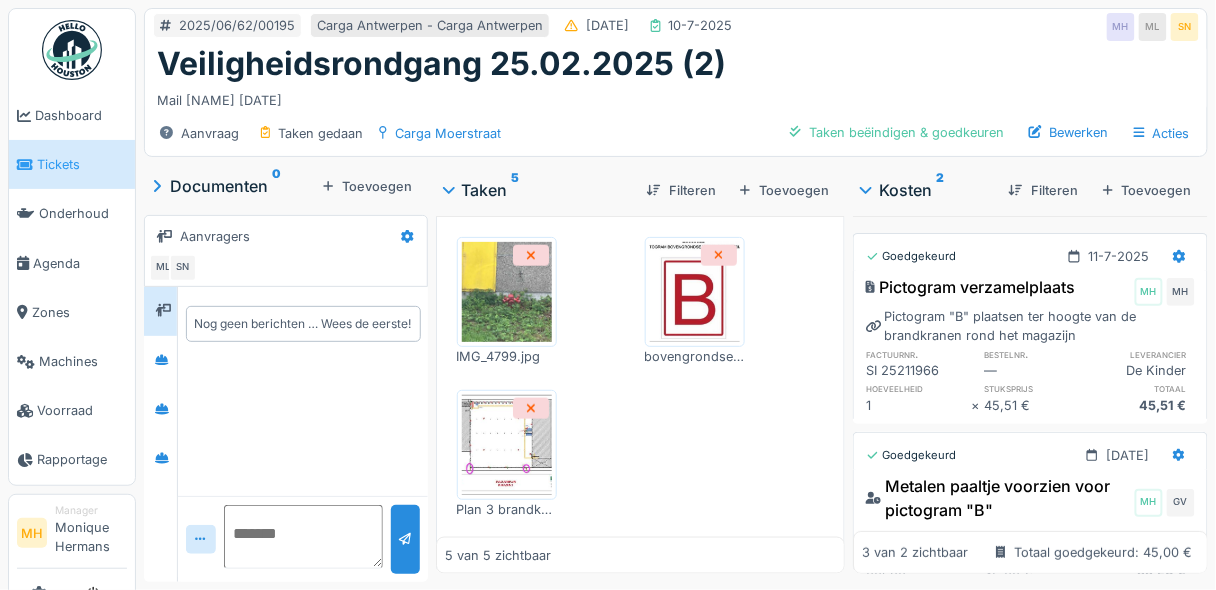 click at bounding box center [695, 292] 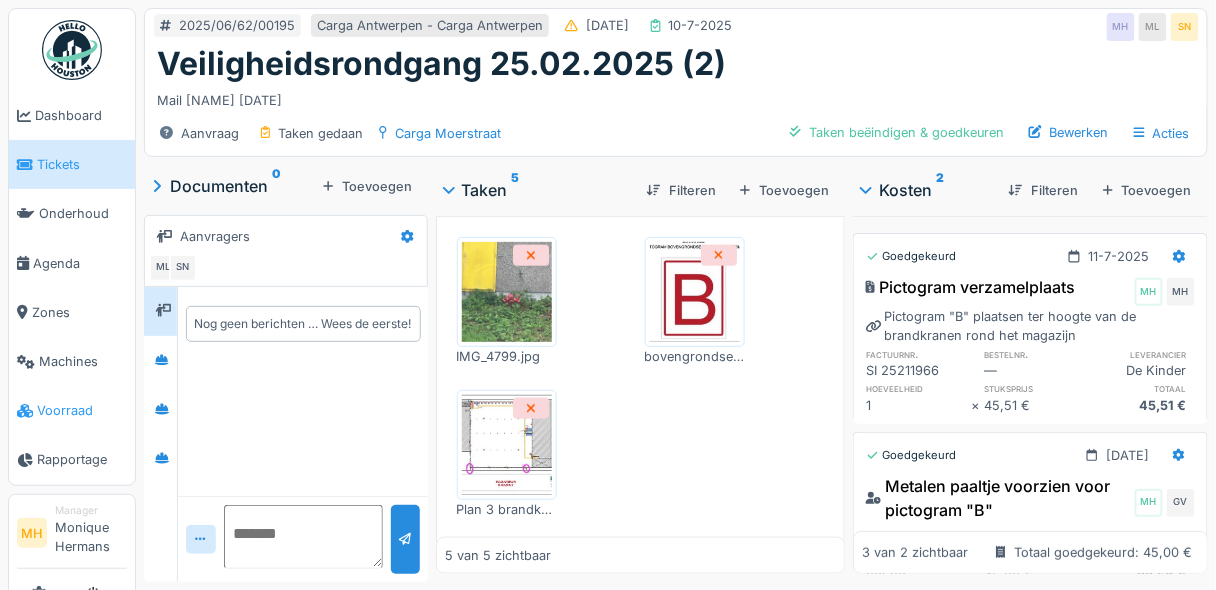 click on "Voorraad" at bounding box center (82, 410) 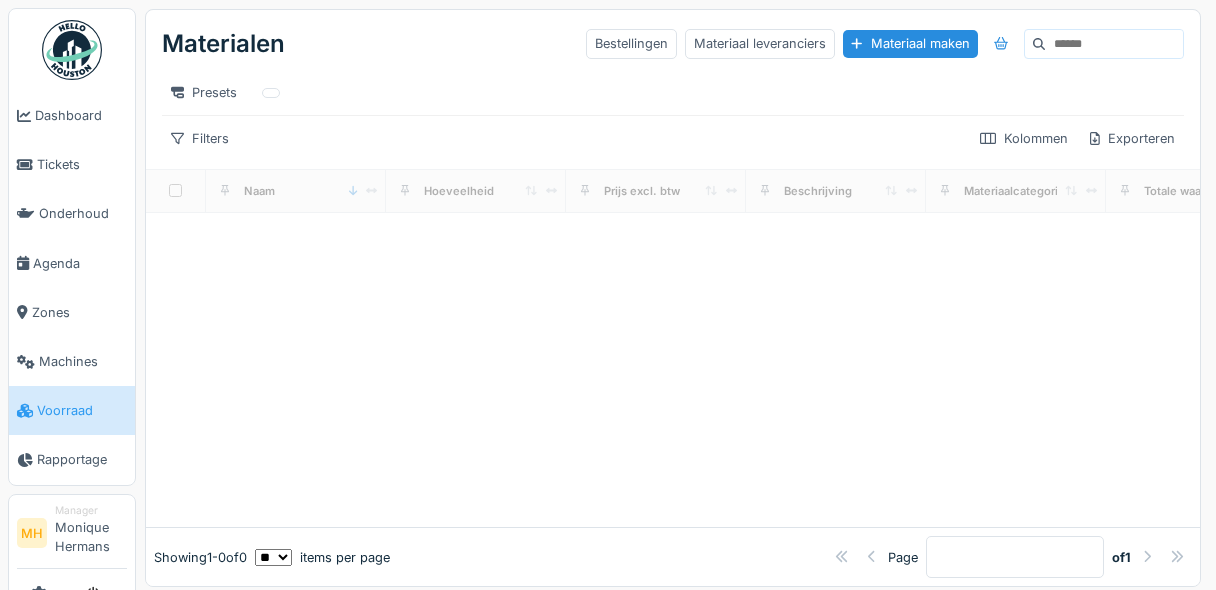 scroll, scrollTop: 0, scrollLeft: 0, axis: both 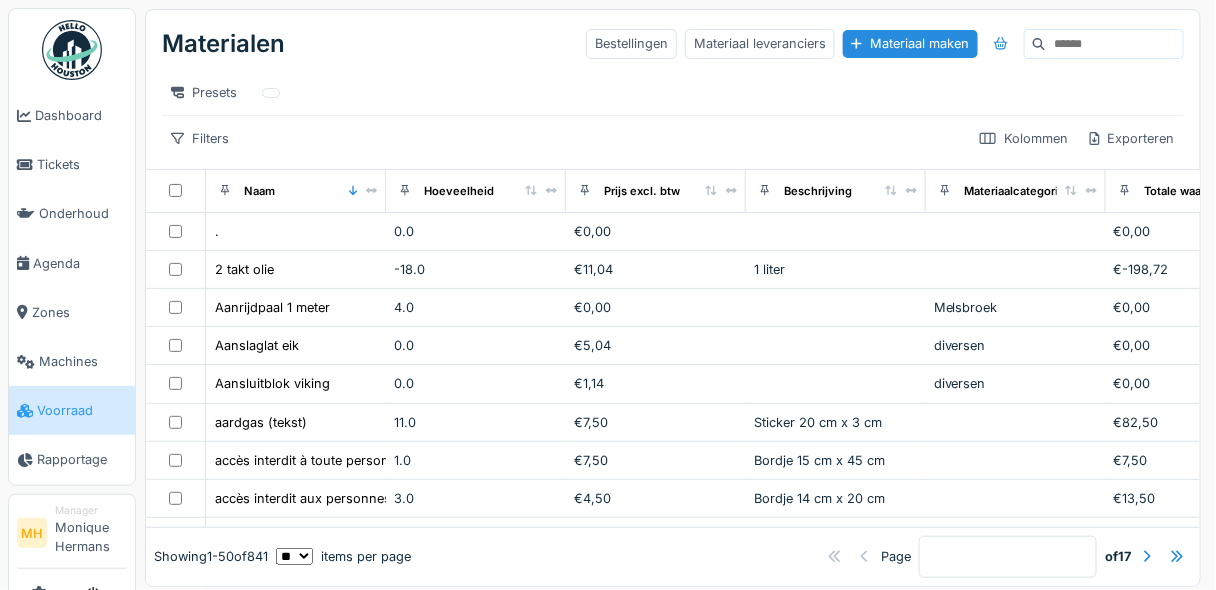 click at bounding box center (1114, 44) 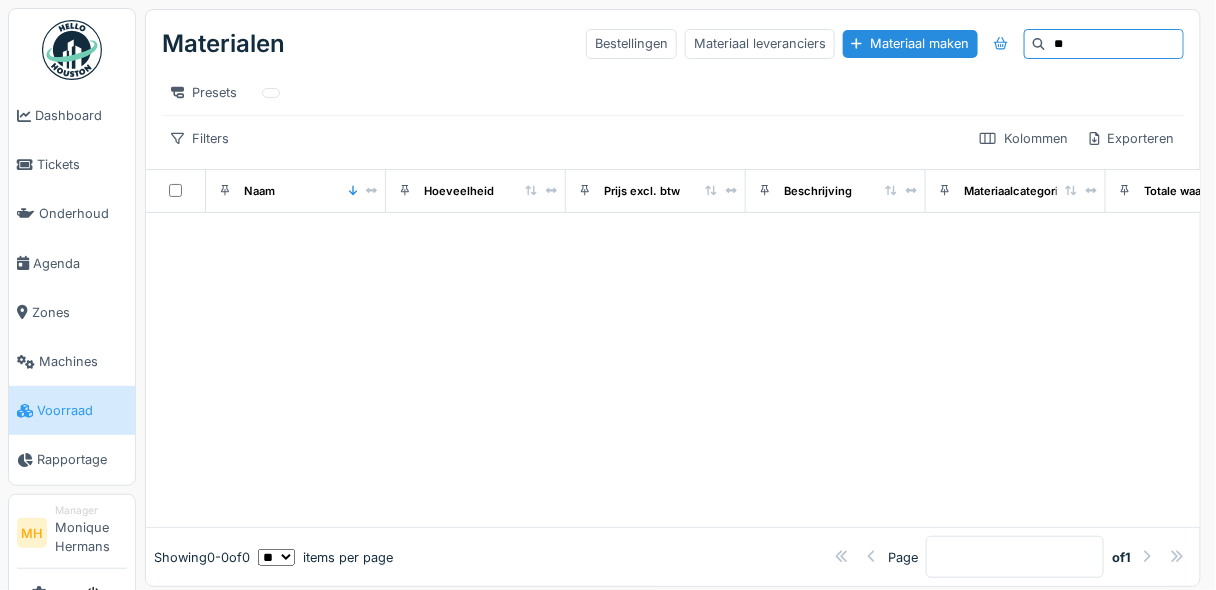 type on "*" 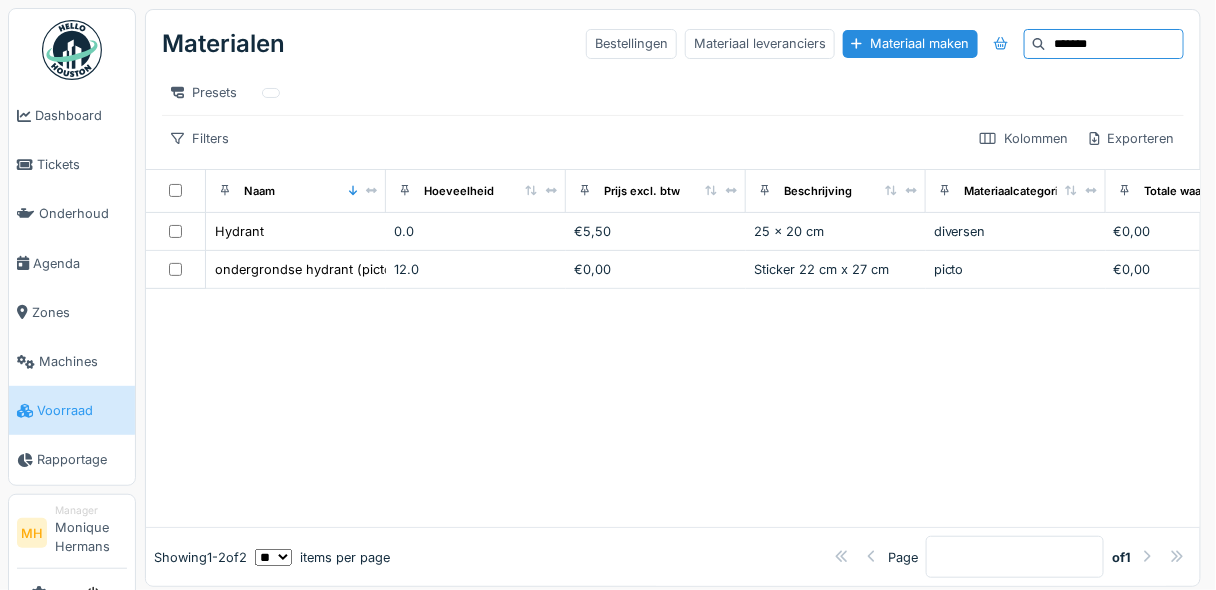 type on "*******" 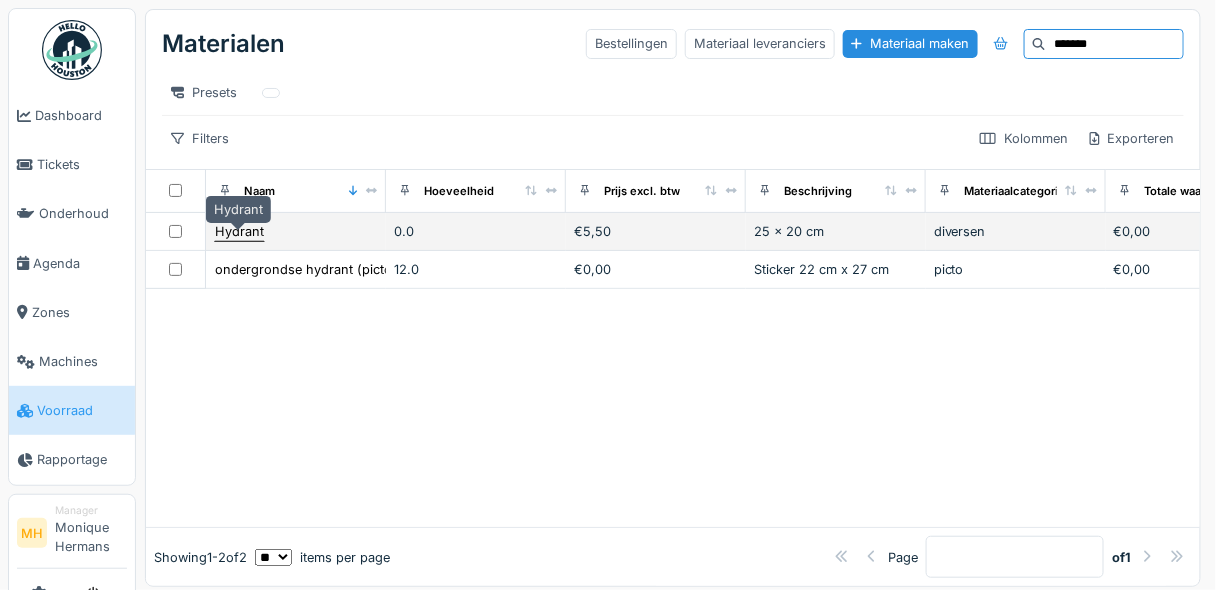 click on "Hydrant" at bounding box center [239, 231] 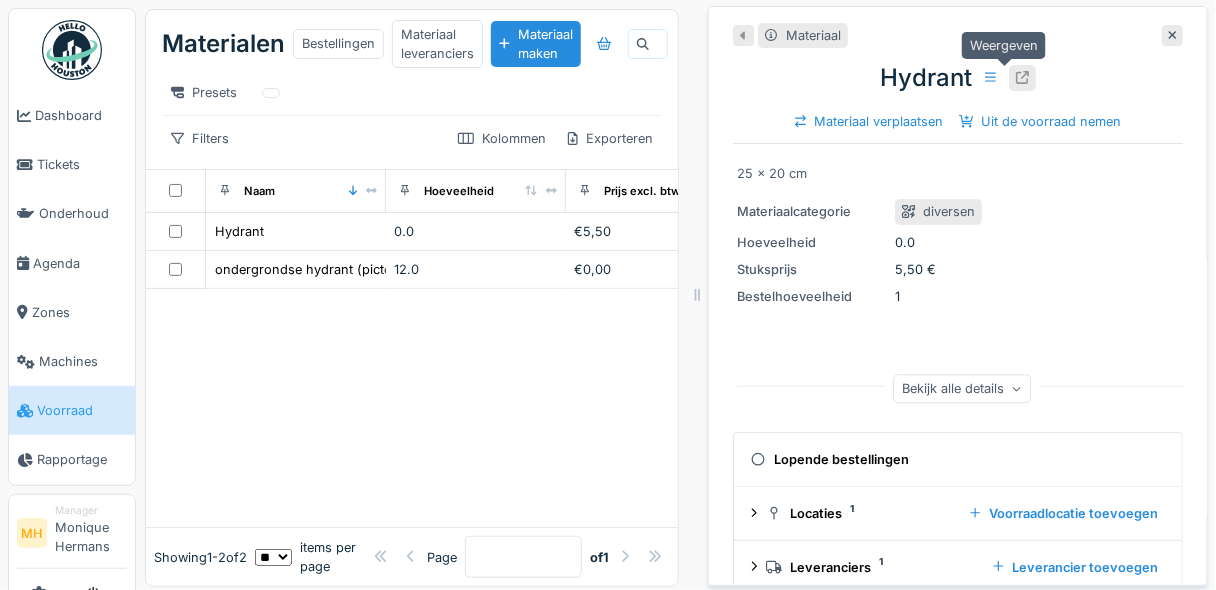 click 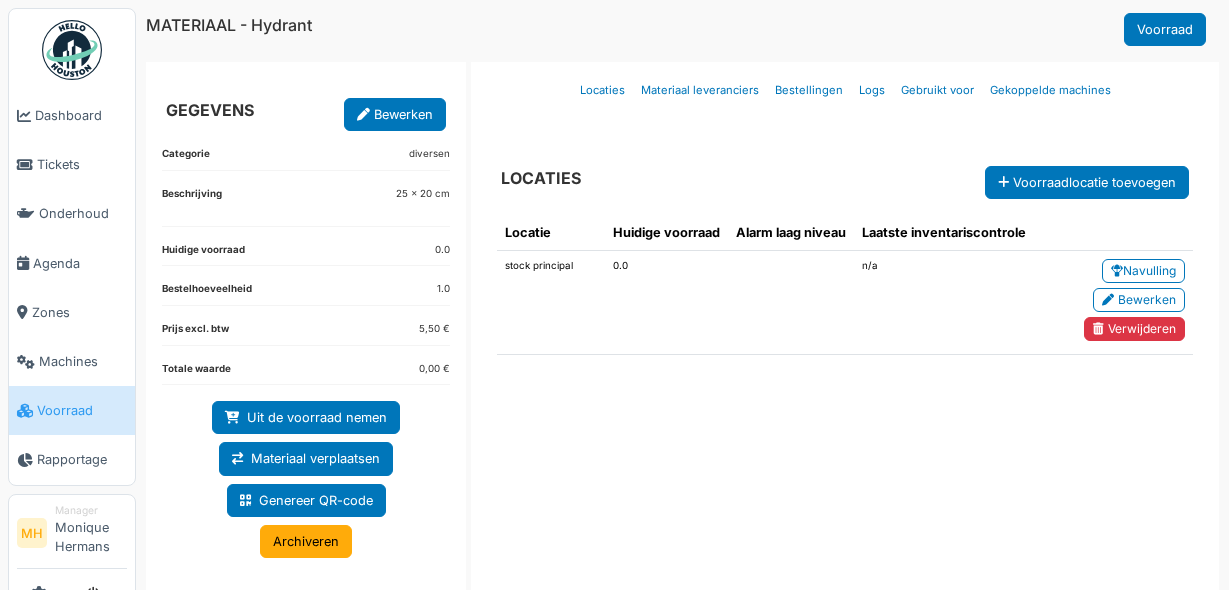 scroll, scrollTop: 0, scrollLeft: 0, axis: both 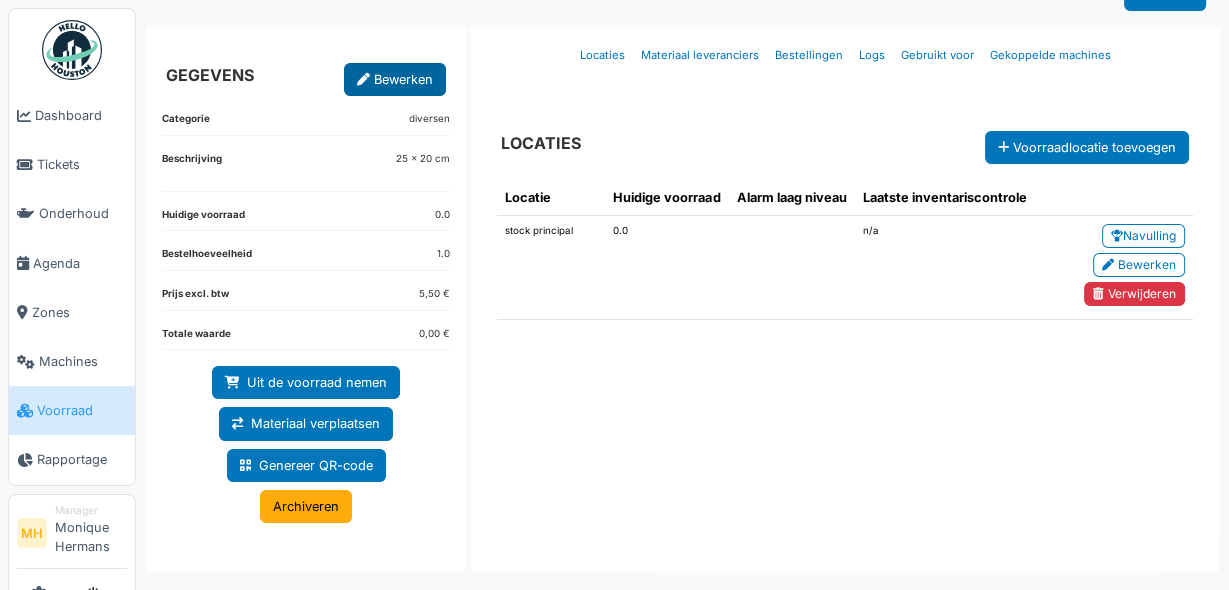 click on "Bewerken" at bounding box center (395, 79) 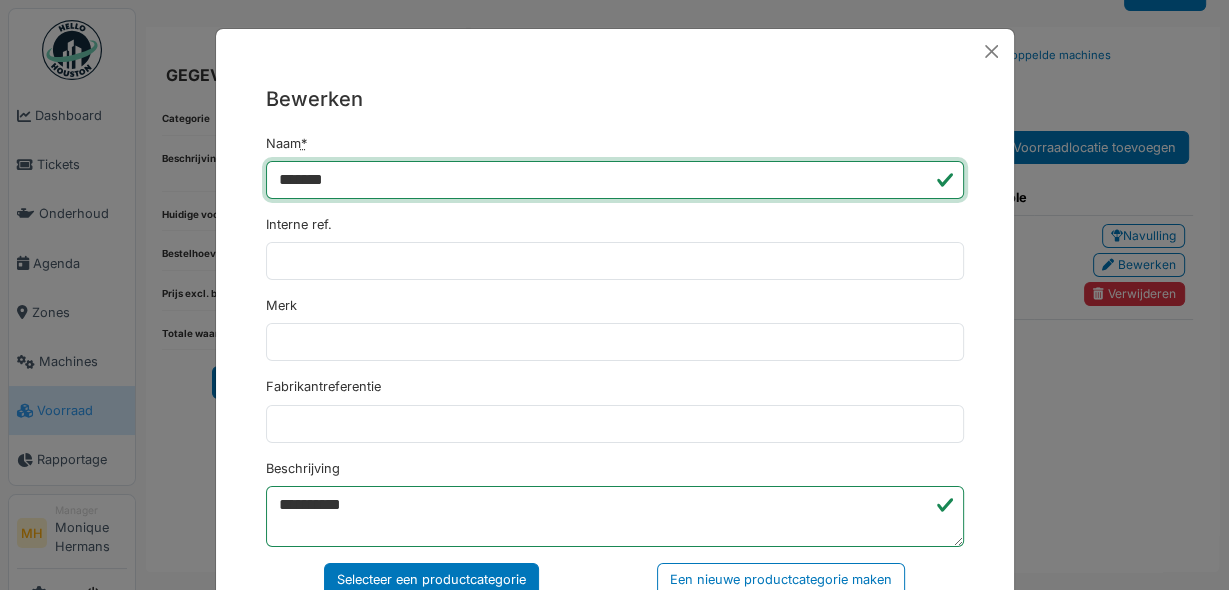 click on "*******" at bounding box center (615, 180) 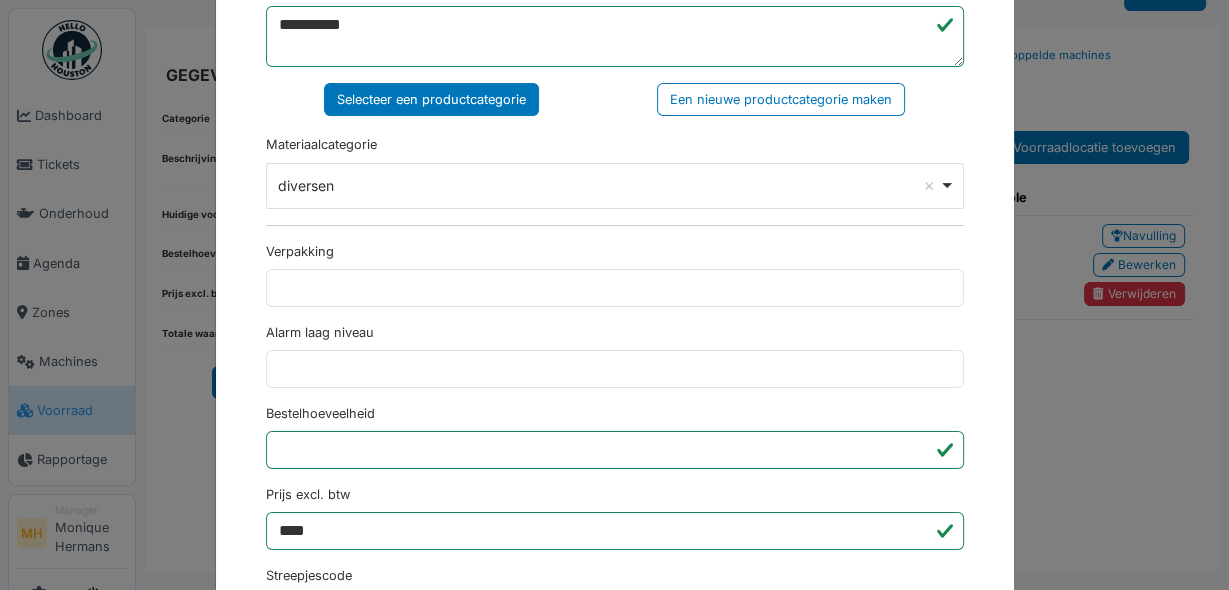 scroll, scrollTop: 560, scrollLeft: 0, axis: vertical 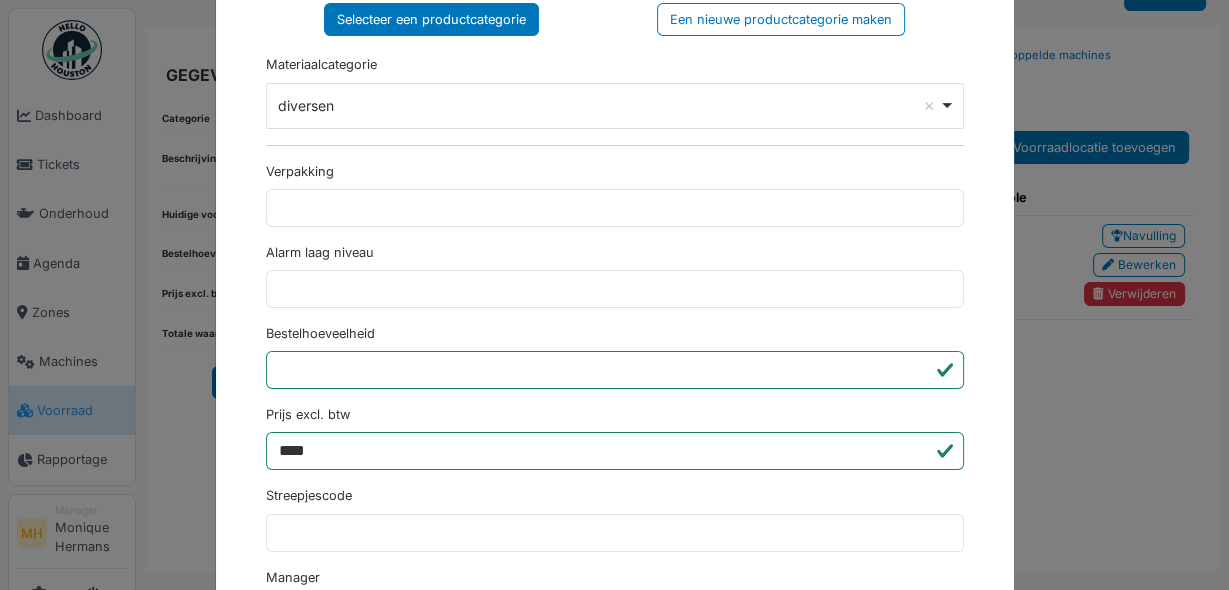 type on "**********" 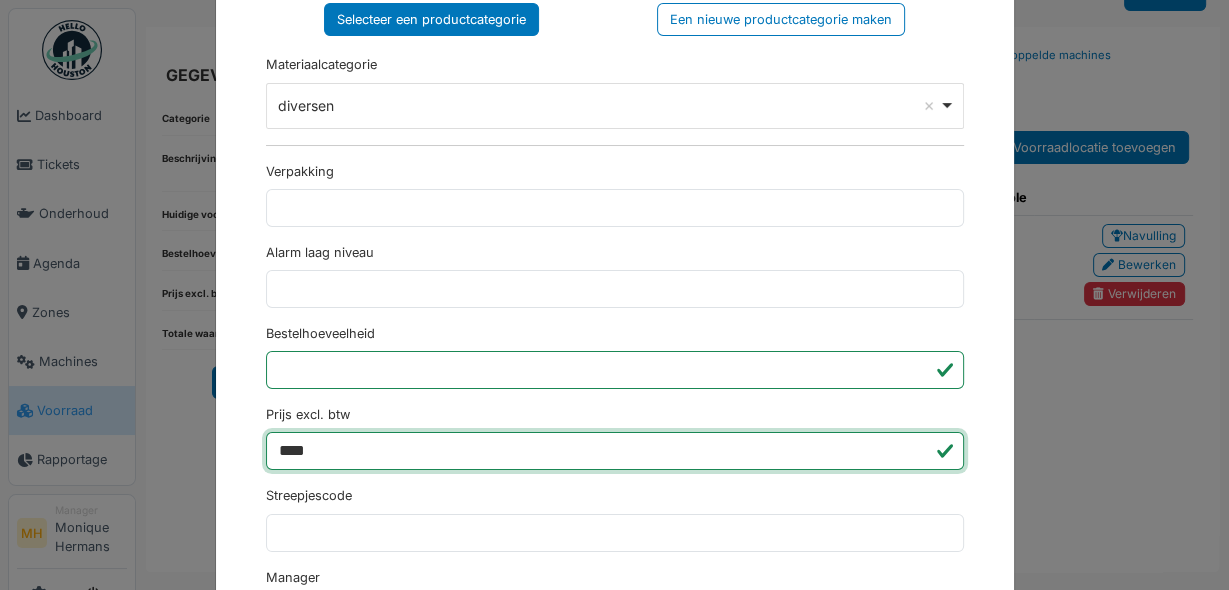 drag, startPoint x: 331, startPoint y: 443, endPoint x: 209, endPoint y: 437, distance: 122.14745 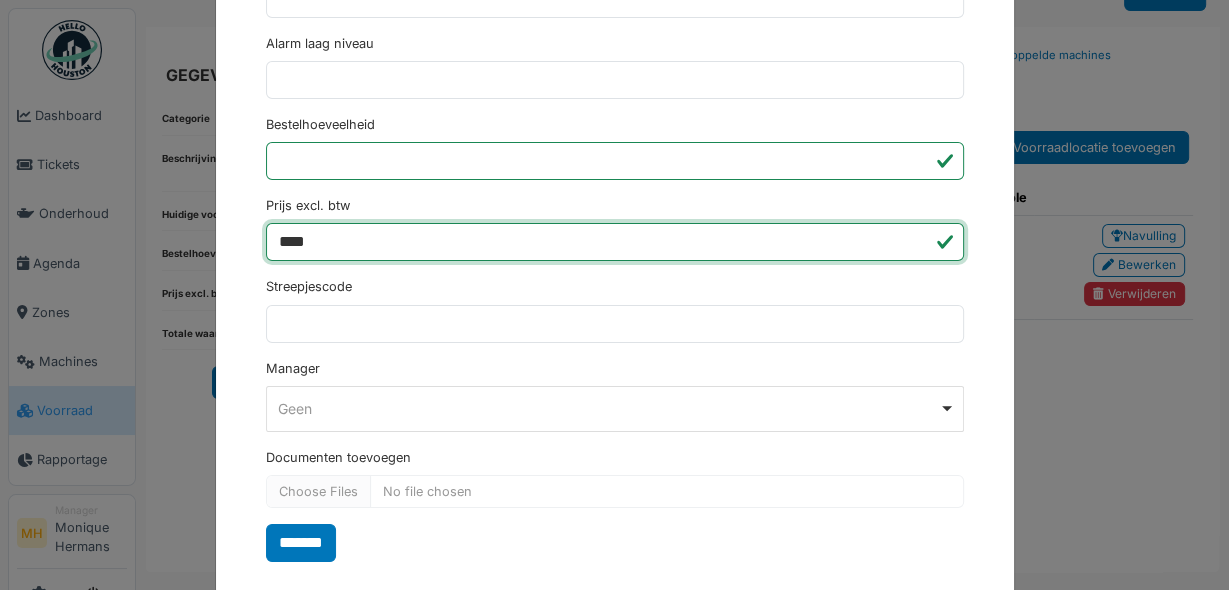 scroll, scrollTop: 792, scrollLeft: 0, axis: vertical 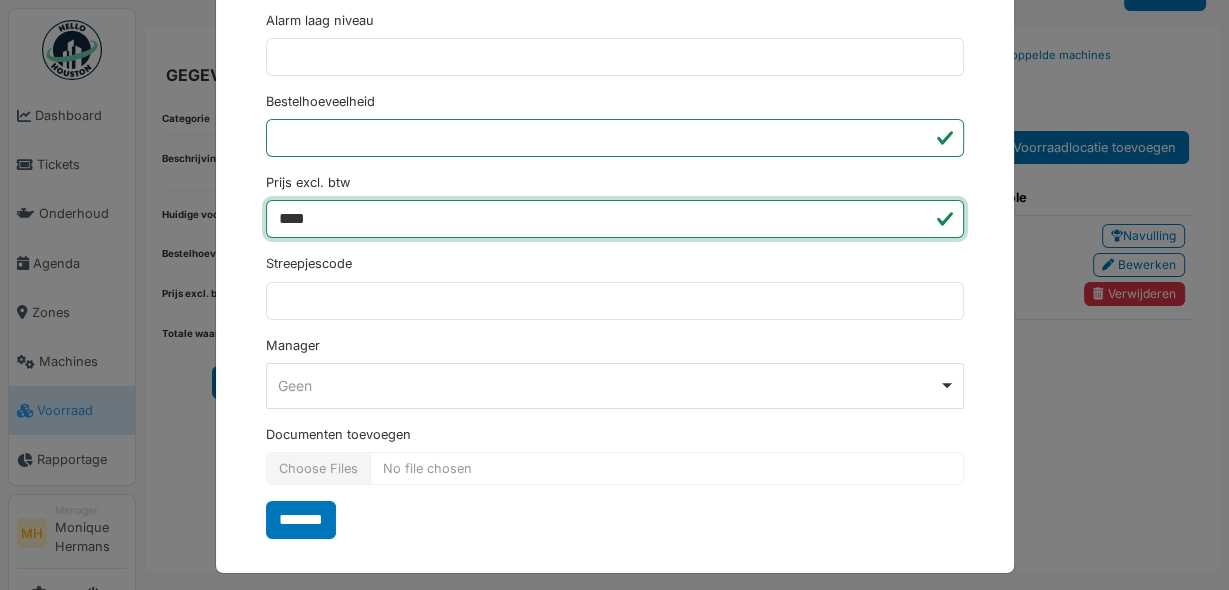 type on "****" 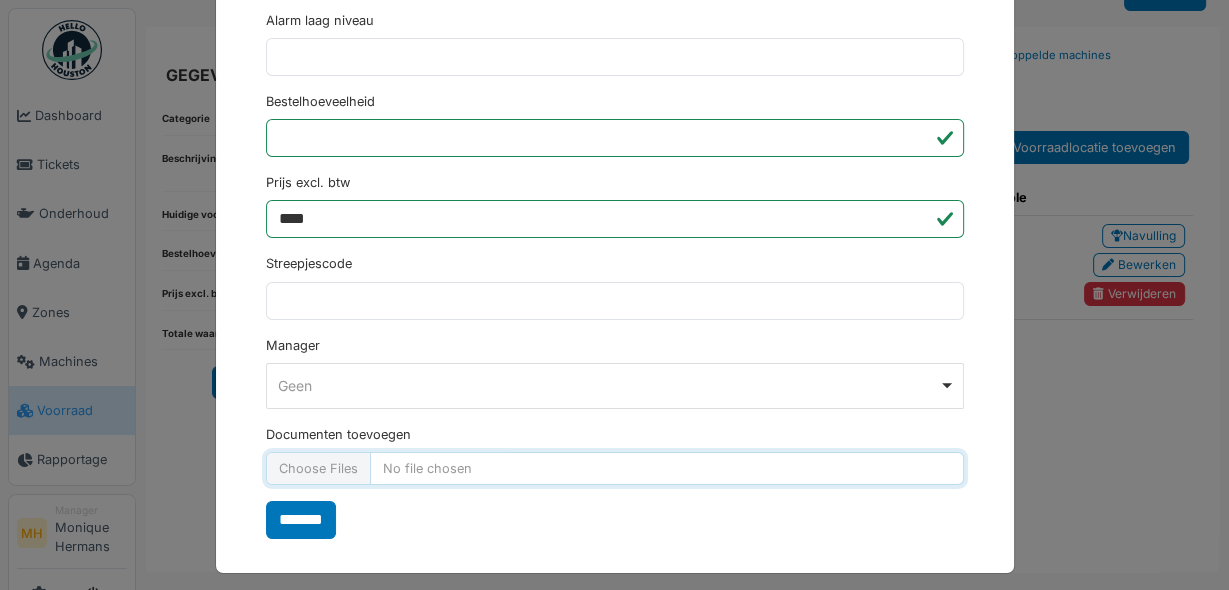 click on "Documenten toevoegen" at bounding box center [615, 468] 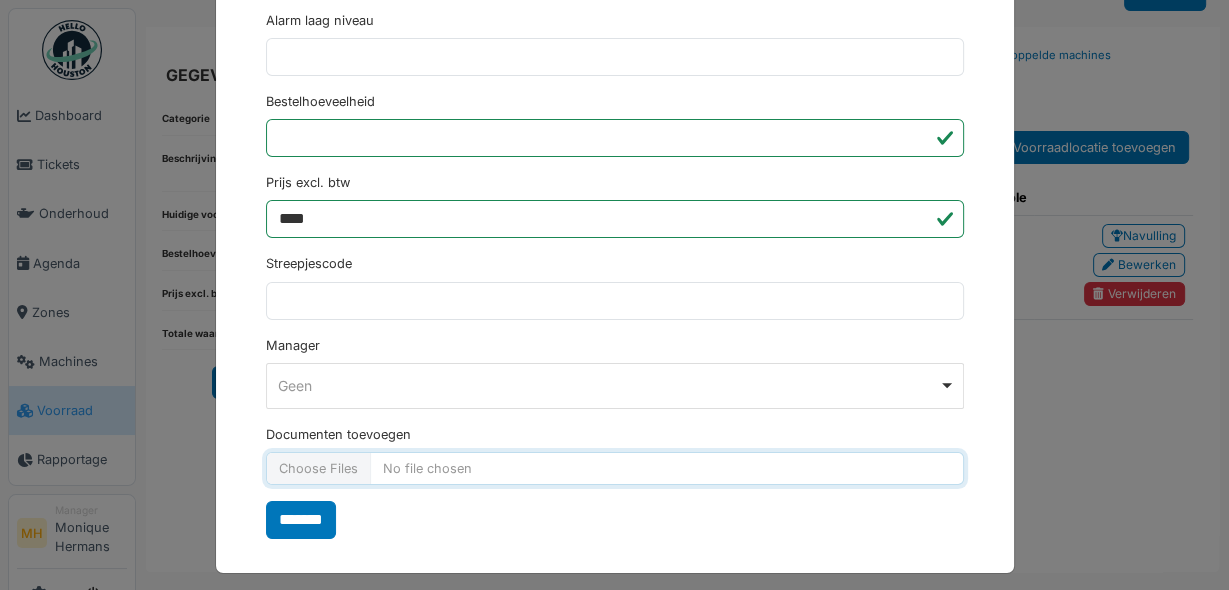 type on "**********" 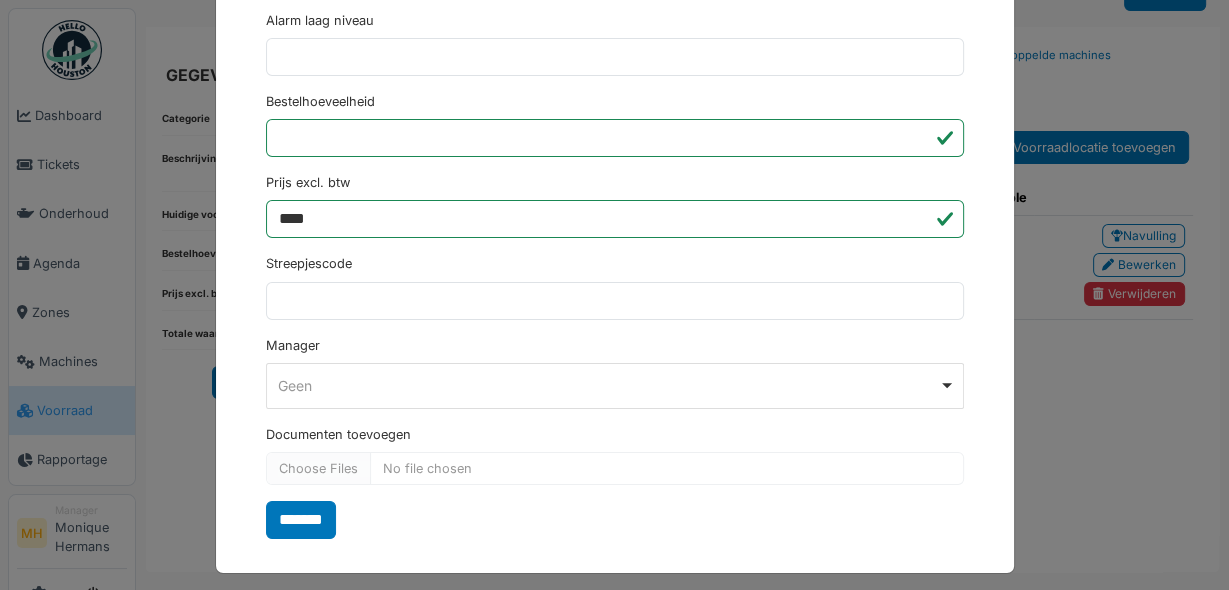 click on "*******" at bounding box center (301, 520) 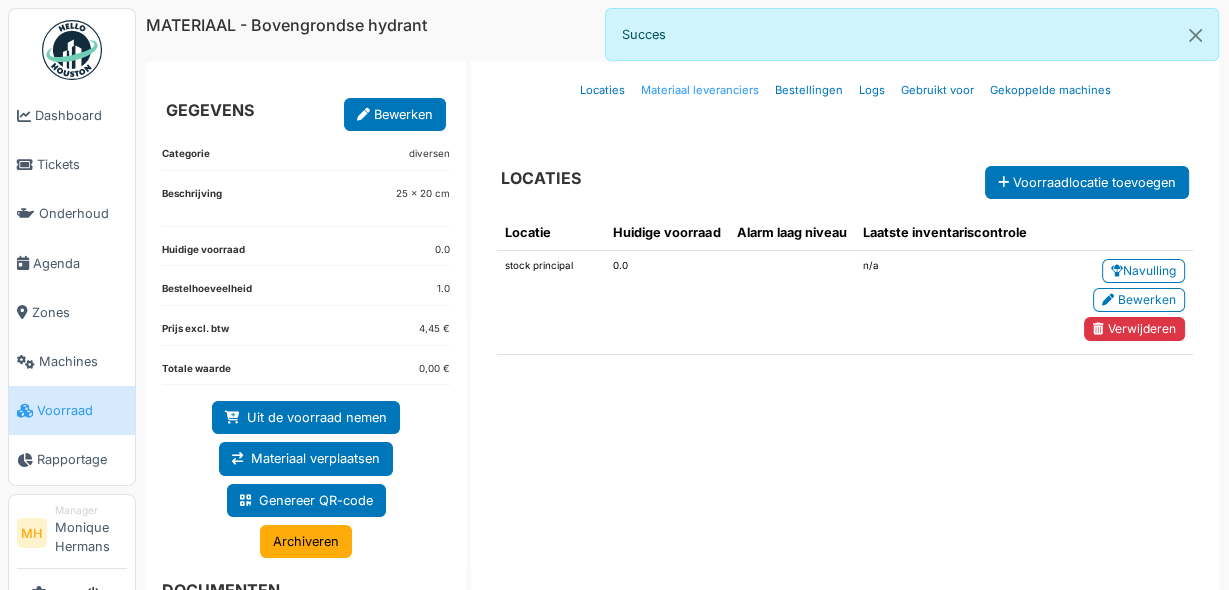 click on "Materiaal leveranciers" at bounding box center [700, 90] 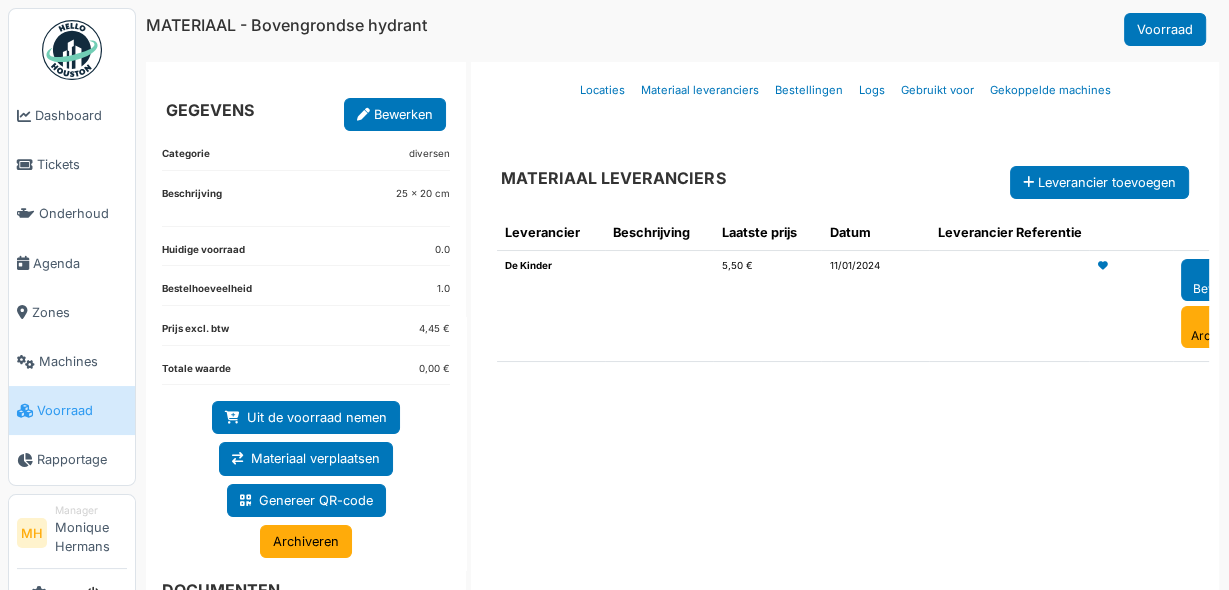click on "Bewerken" at bounding box center [1221, 280] 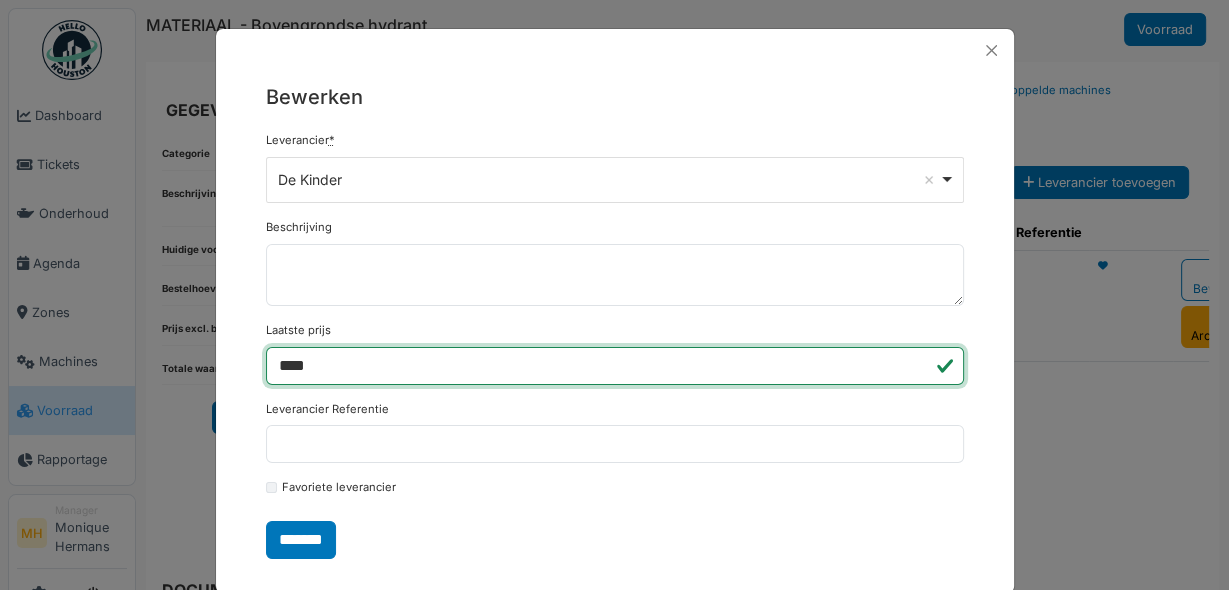 drag, startPoint x: 331, startPoint y: 368, endPoint x: 220, endPoint y: 372, distance: 111.07205 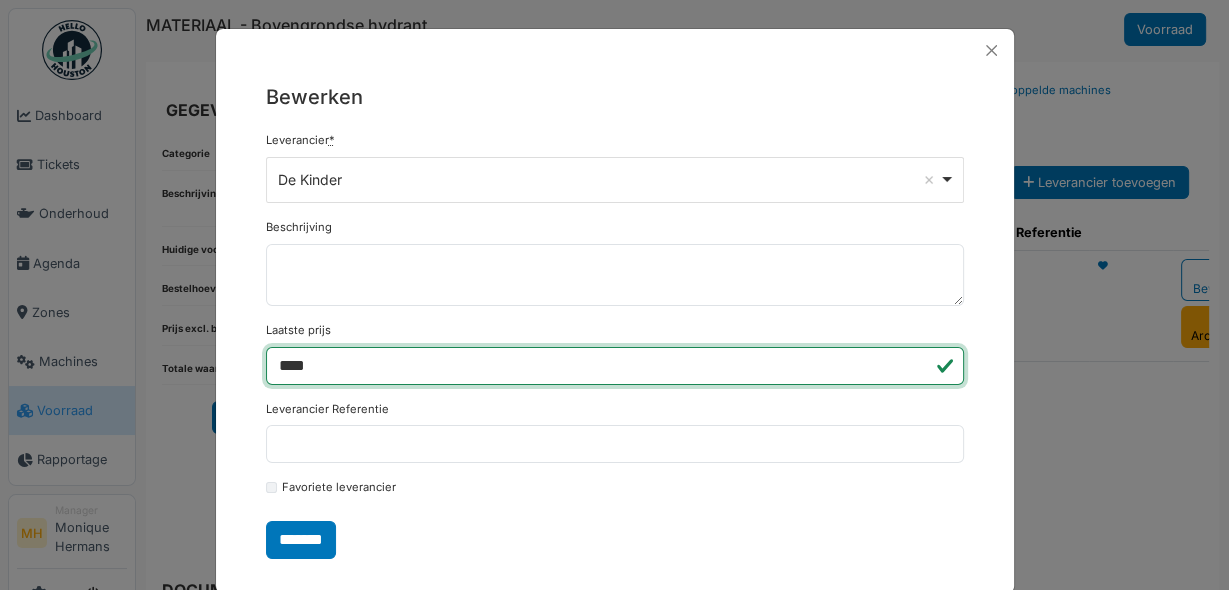 type on "****" 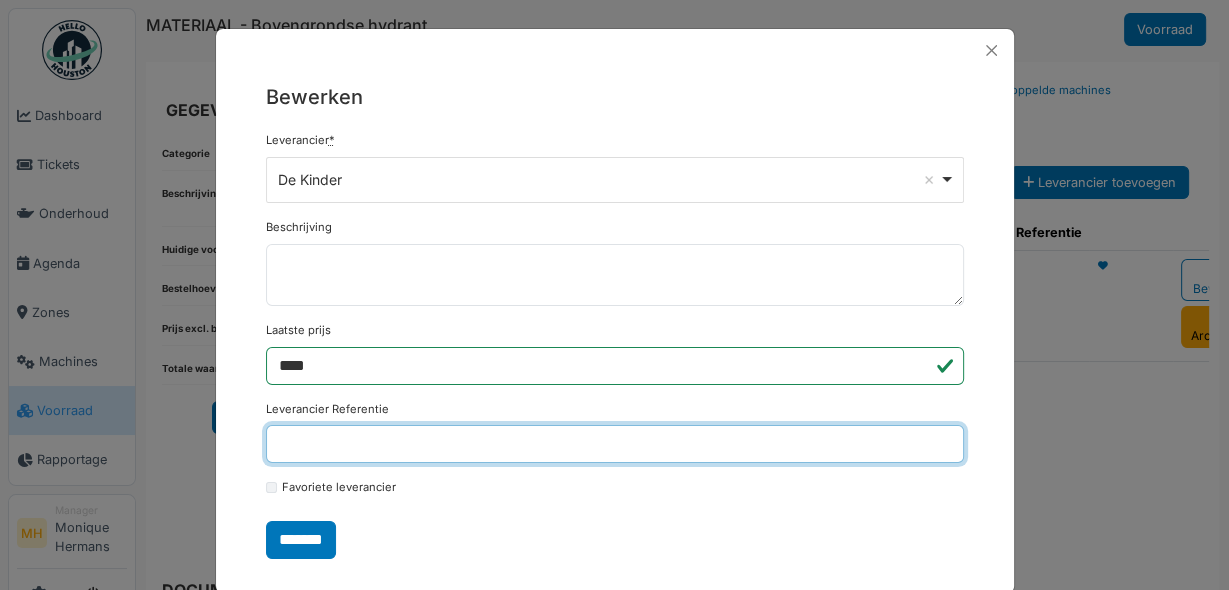 click on "Leverancier Referentie" at bounding box center [615, 444] 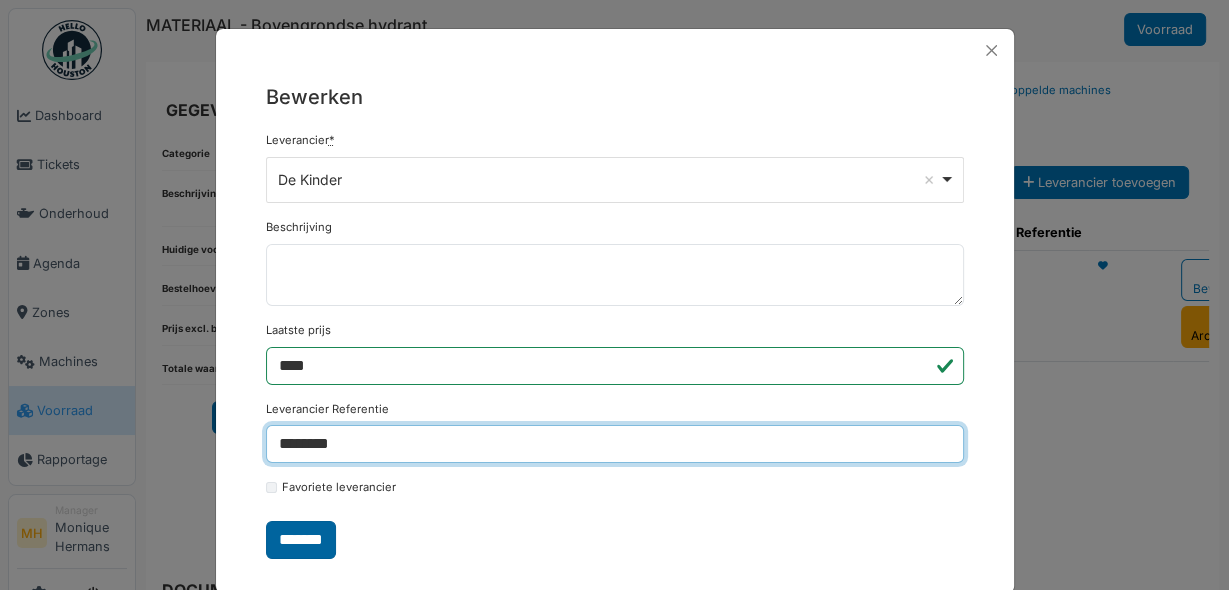 type on "********" 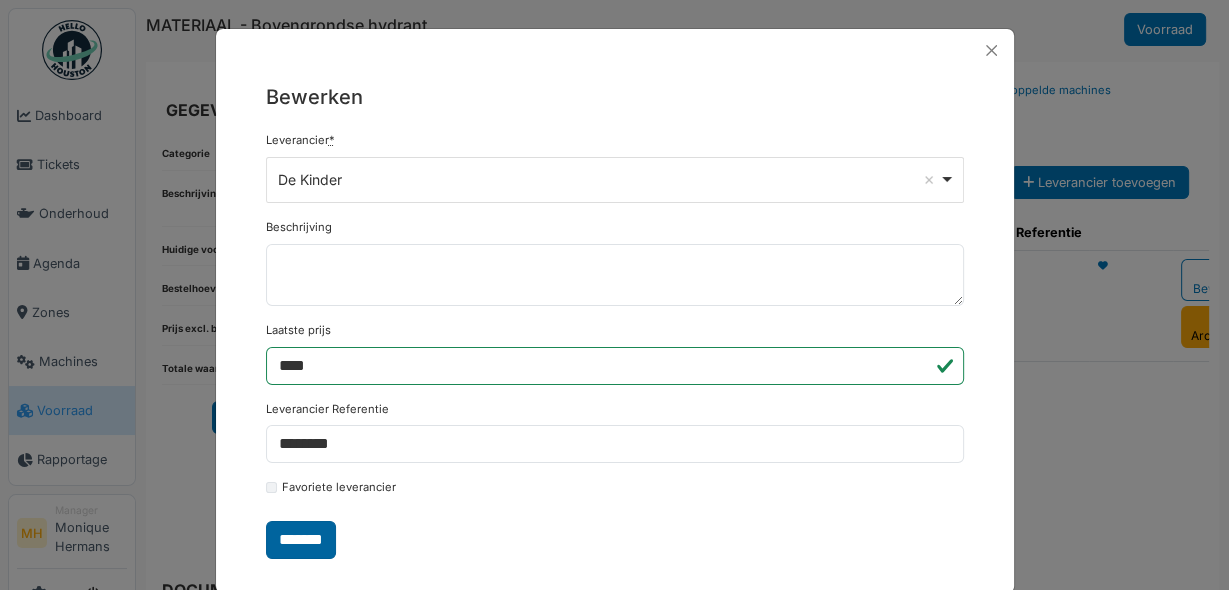 click on "*******" at bounding box center [301, 540] 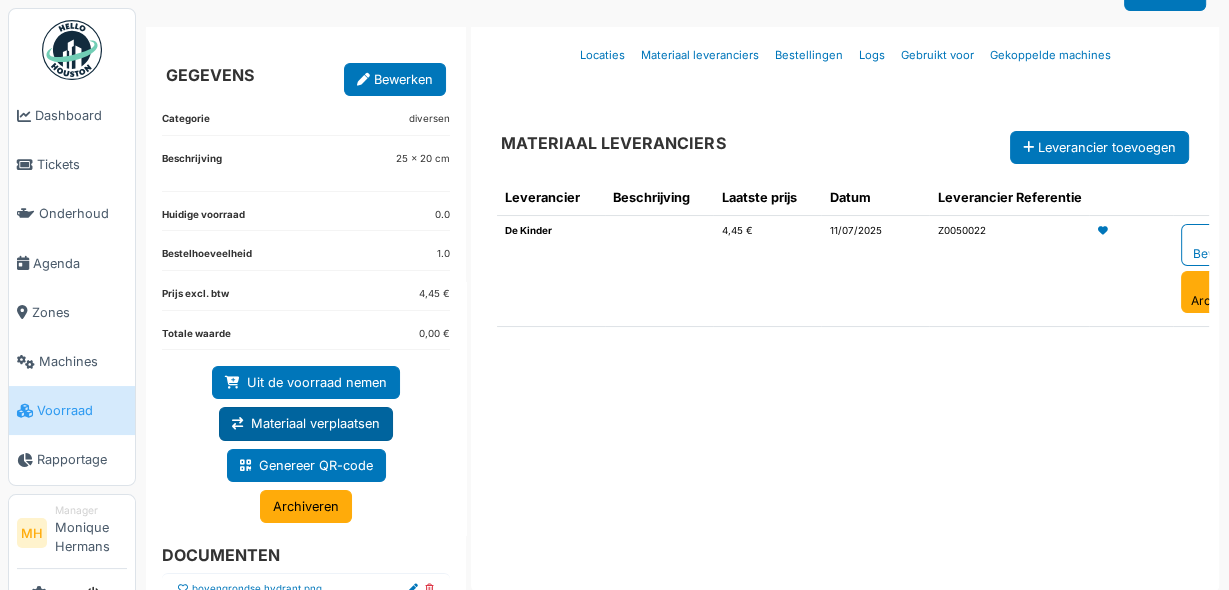 scroll, scrollTop: 69, scrollLeft: 0, axis: vertical 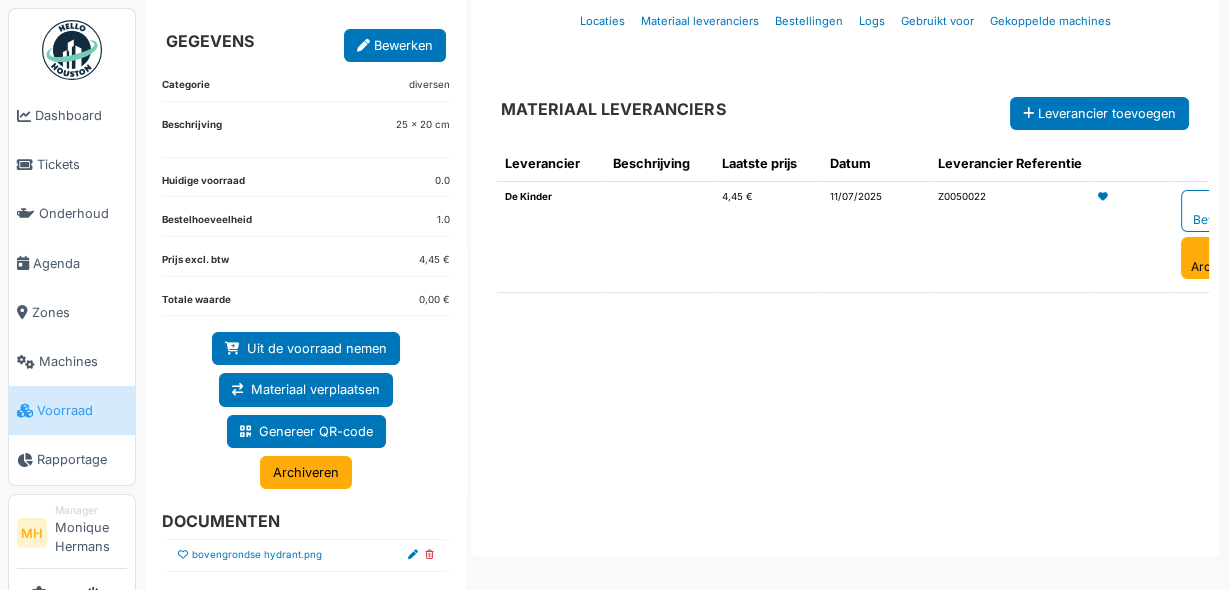 click at bounding box center [183, 555] 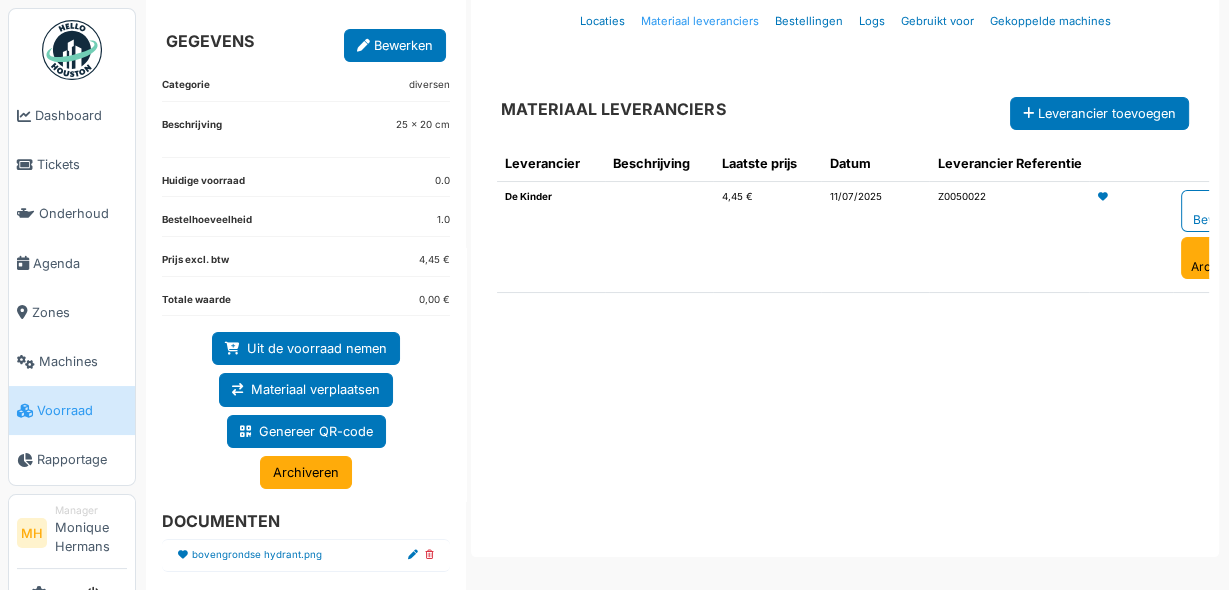 click on "Materiaal leveranciers" at bounding box center (700, 21) 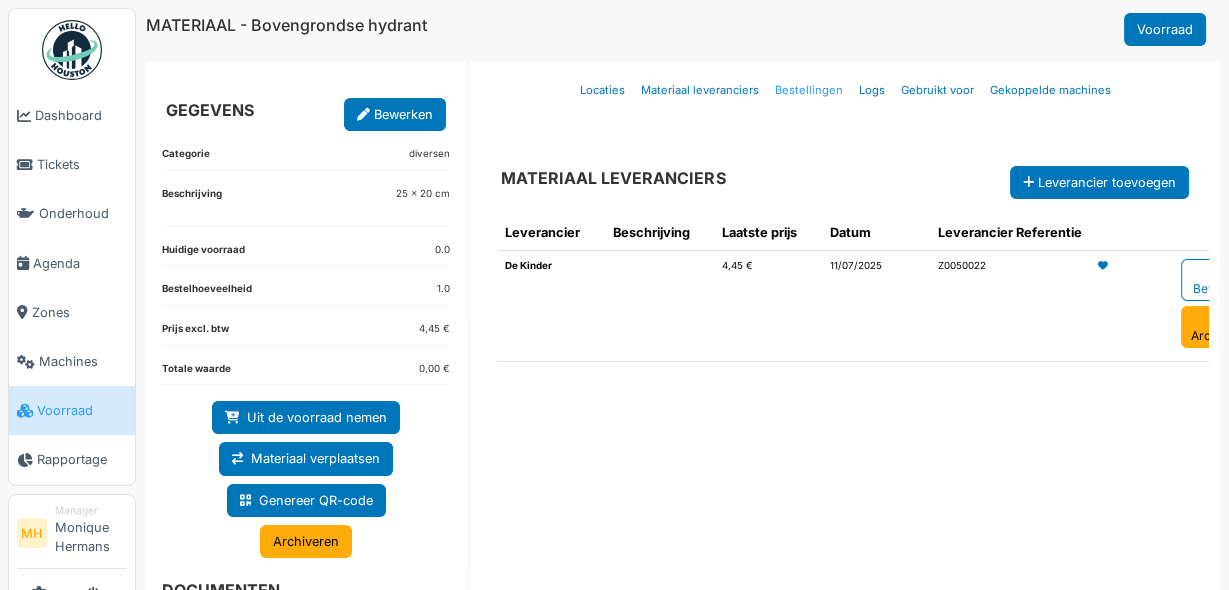 click on "Bestellingen" at bounding box center [809, 90] 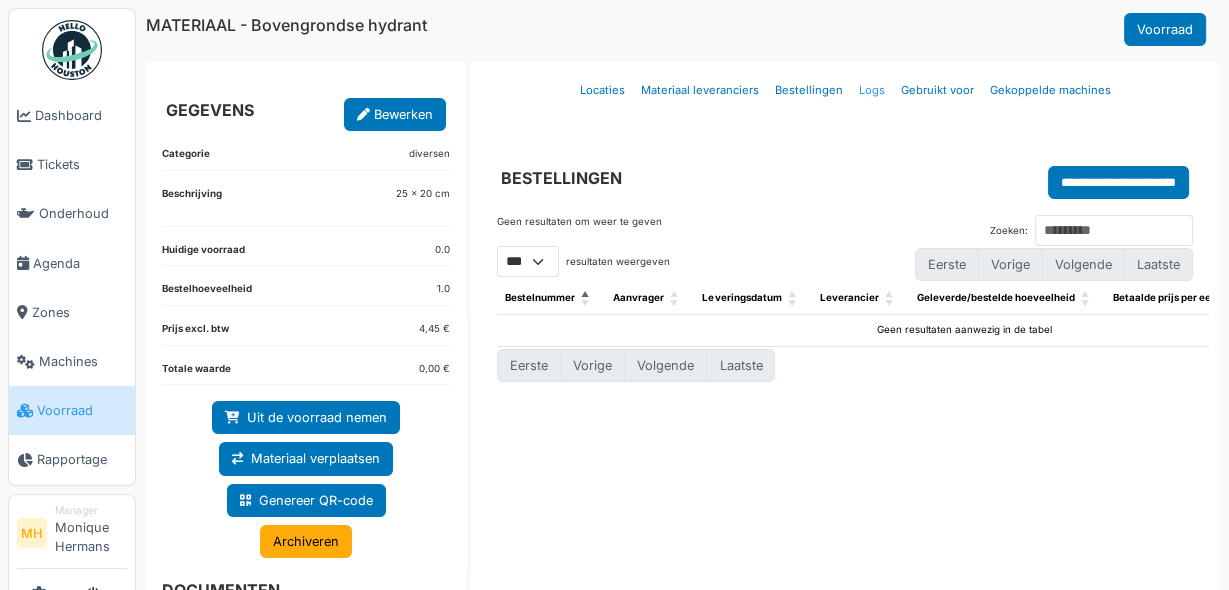 click on "Logs" at bounding box center (872, 90) 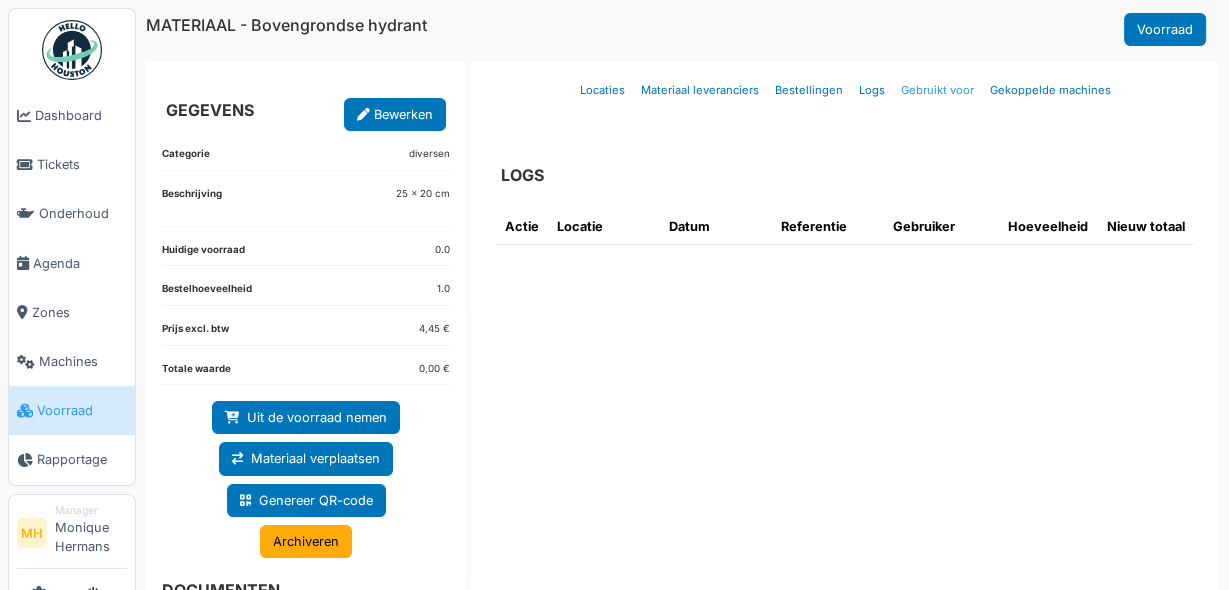 click on "Gebruikt voor" at bounding box center (937, 90) 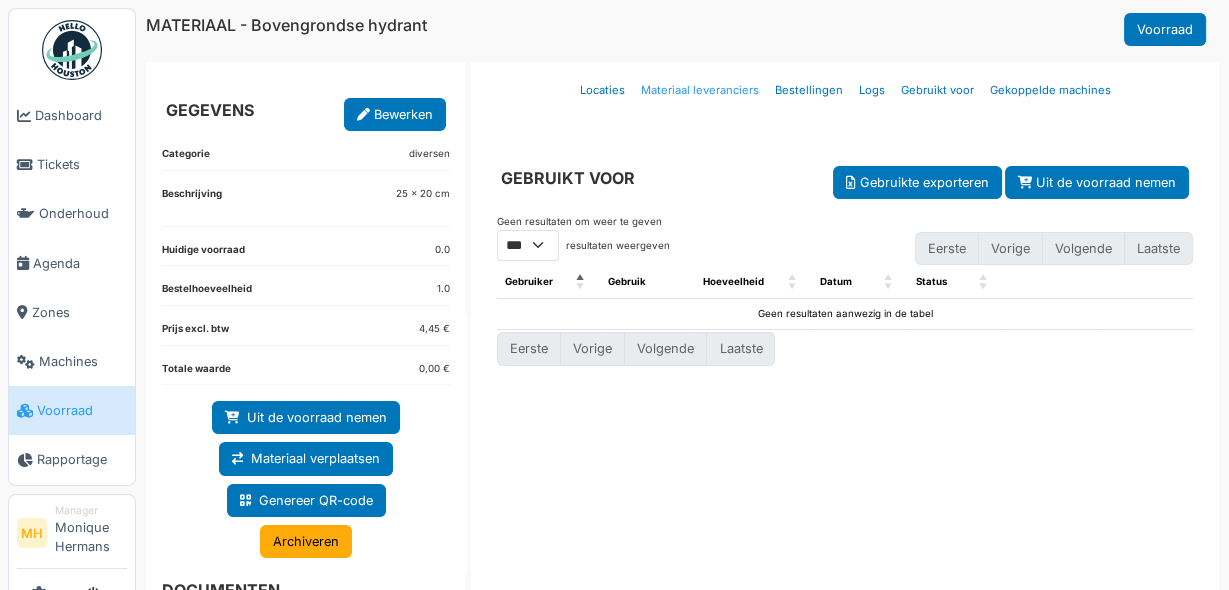 click on "Materiaal leveranciers" at bounding box center [700, 90] 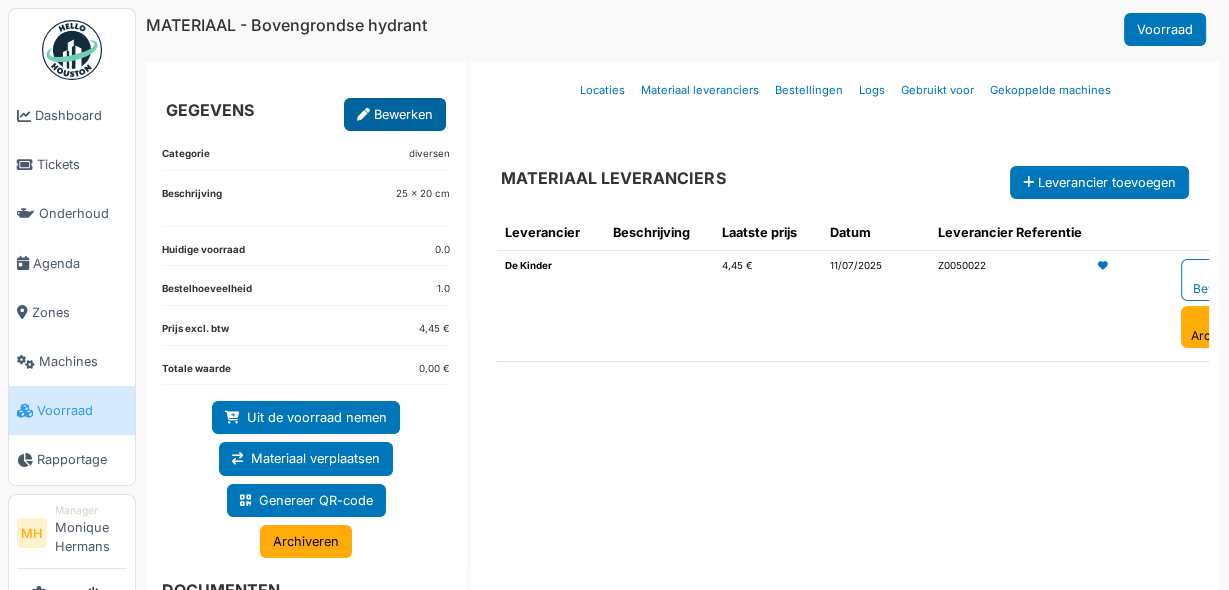 click on "Bewerken" at bounding box center (395, 114) 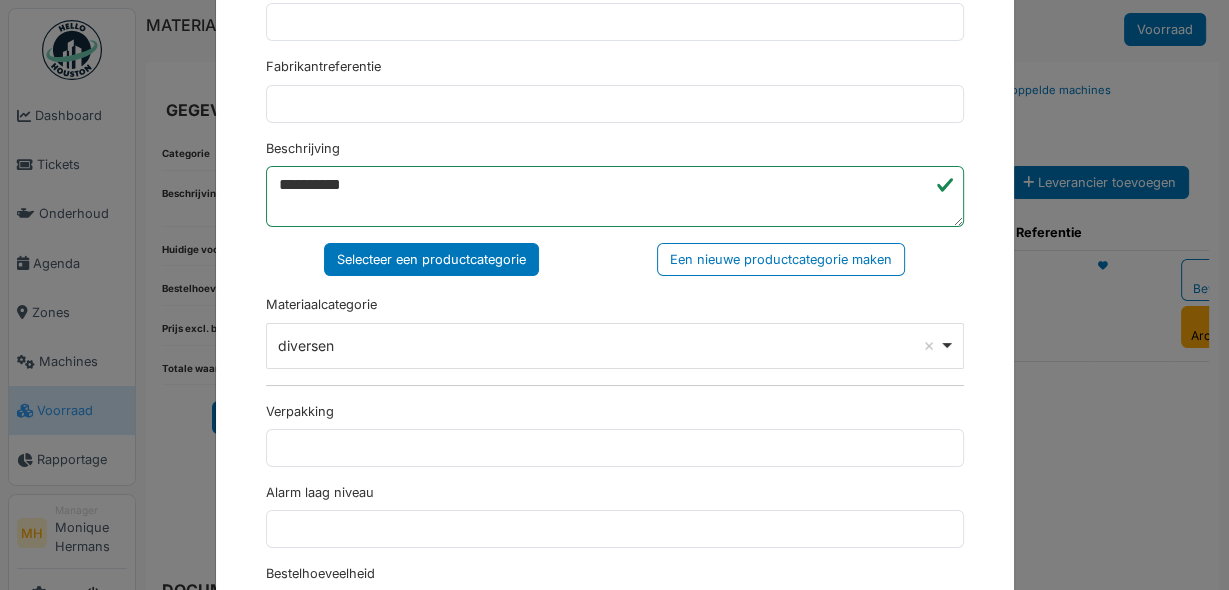 scroll, scrollTop: 400, scrollLeft: 0, axis: vertical 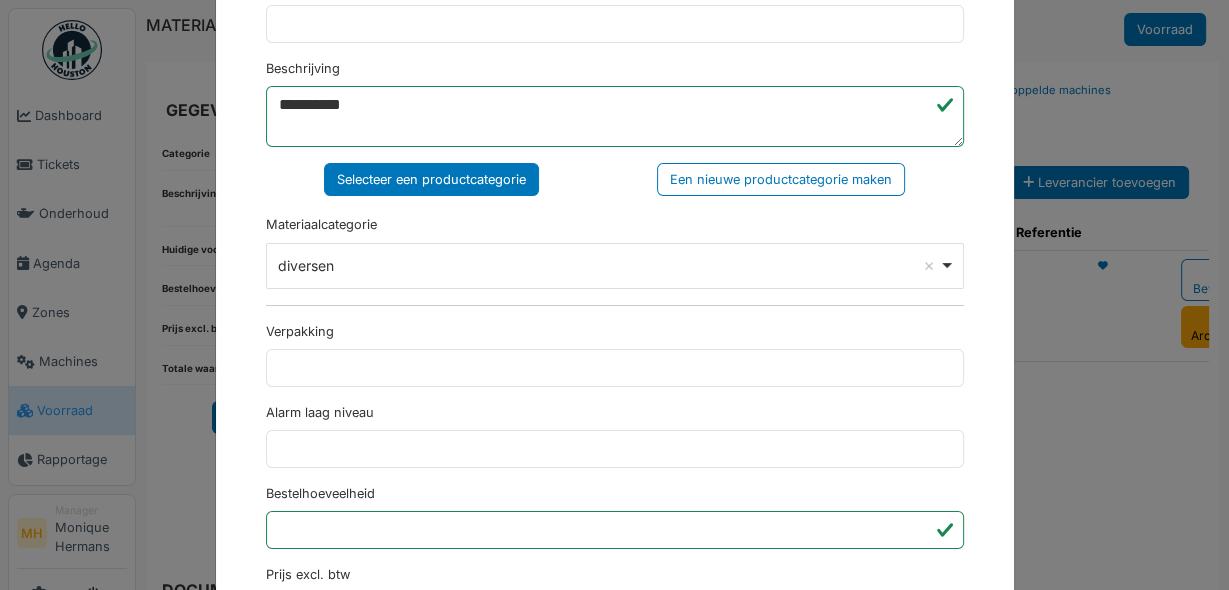 click on "diversen Remove item" at bounding box center (608, 265) 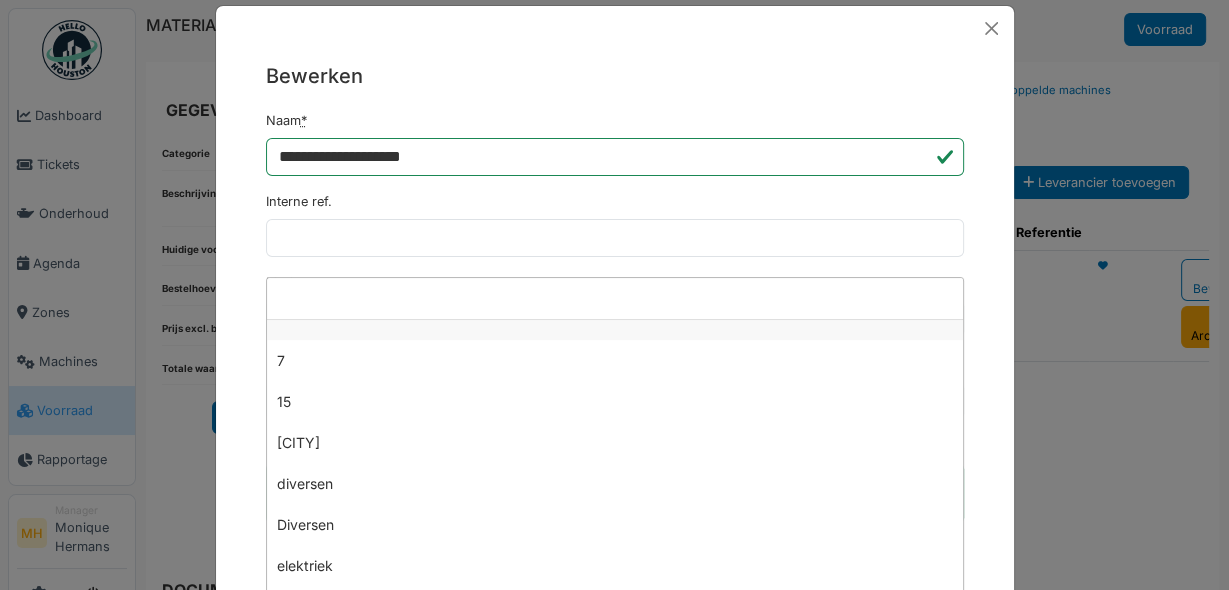 scroll, scrollTop: 183, scrollLeft: 0, axis: vertical 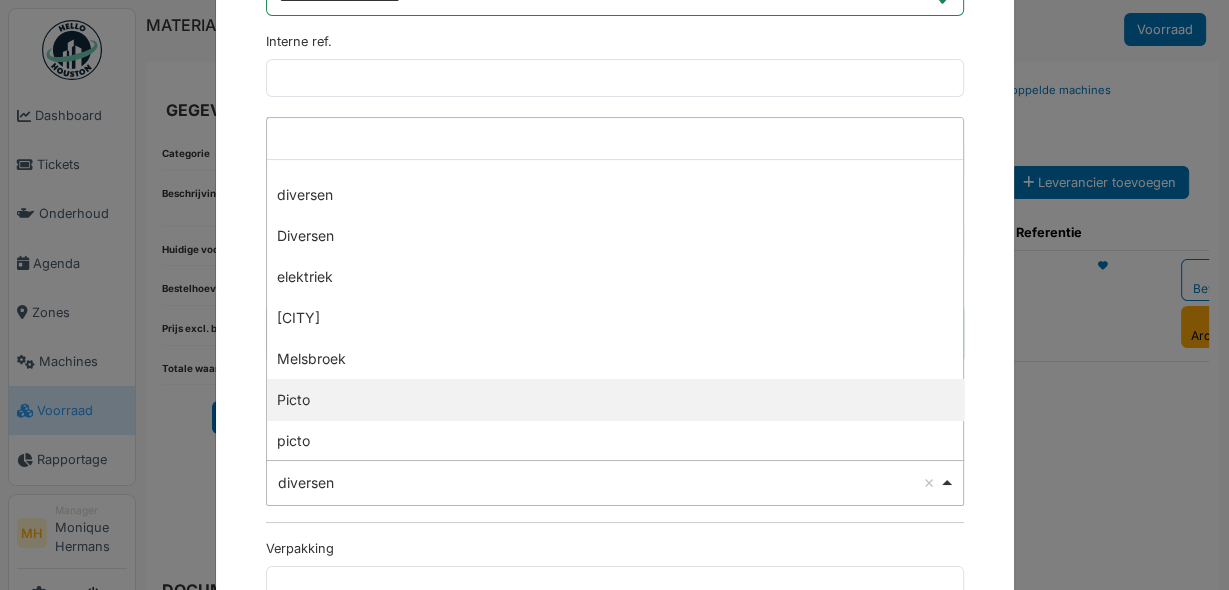 select on "**" 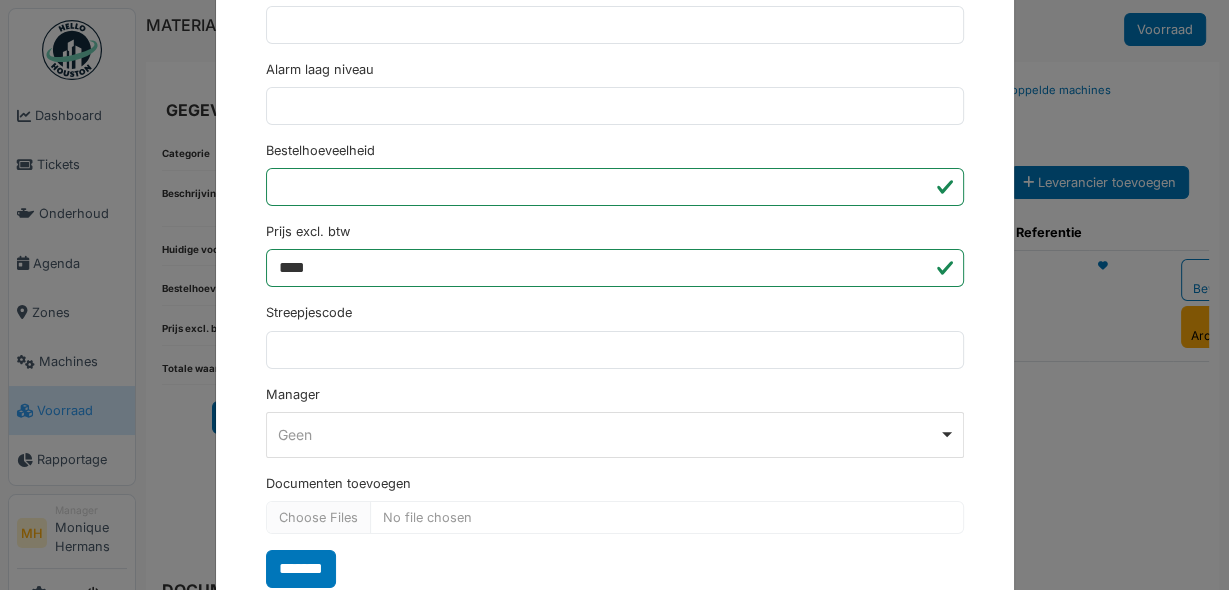 scroll, scrollTop: 792, scrollLeft: 0, axis: vertical 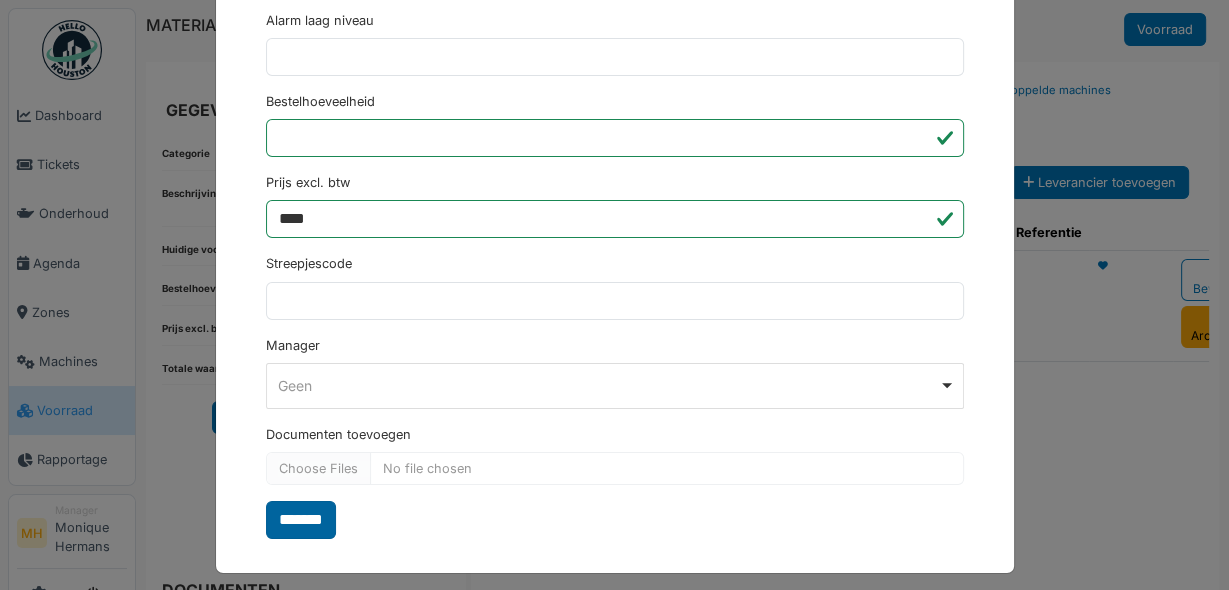 click on "*******" at bounding box center (301, 520) 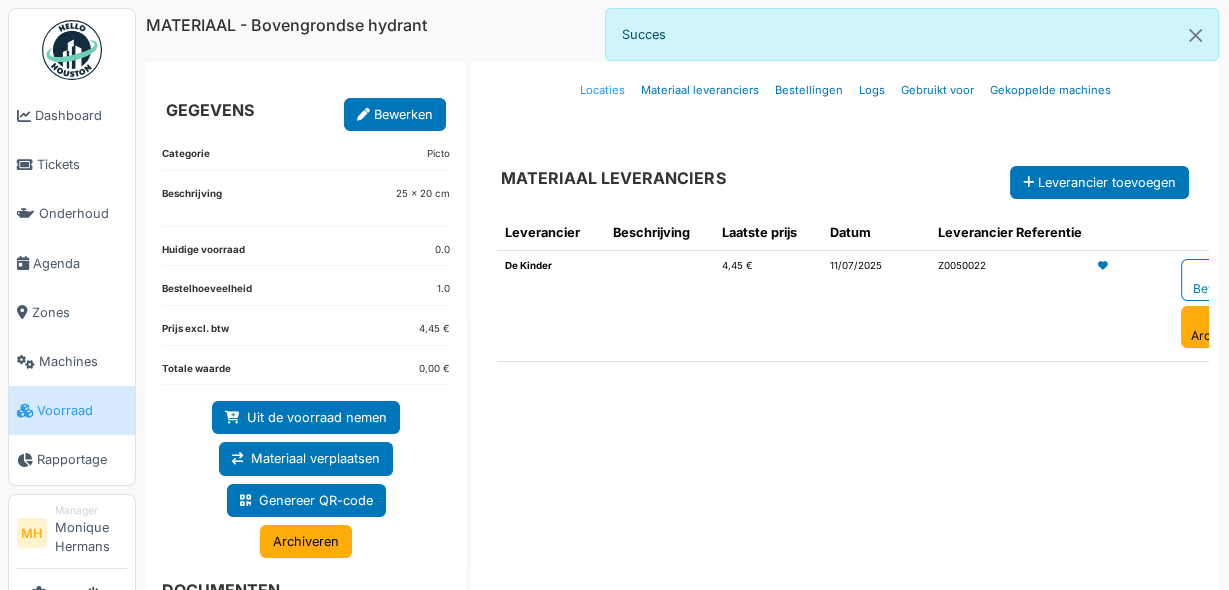 click on "Locaties" at bounding box center [602, 90] 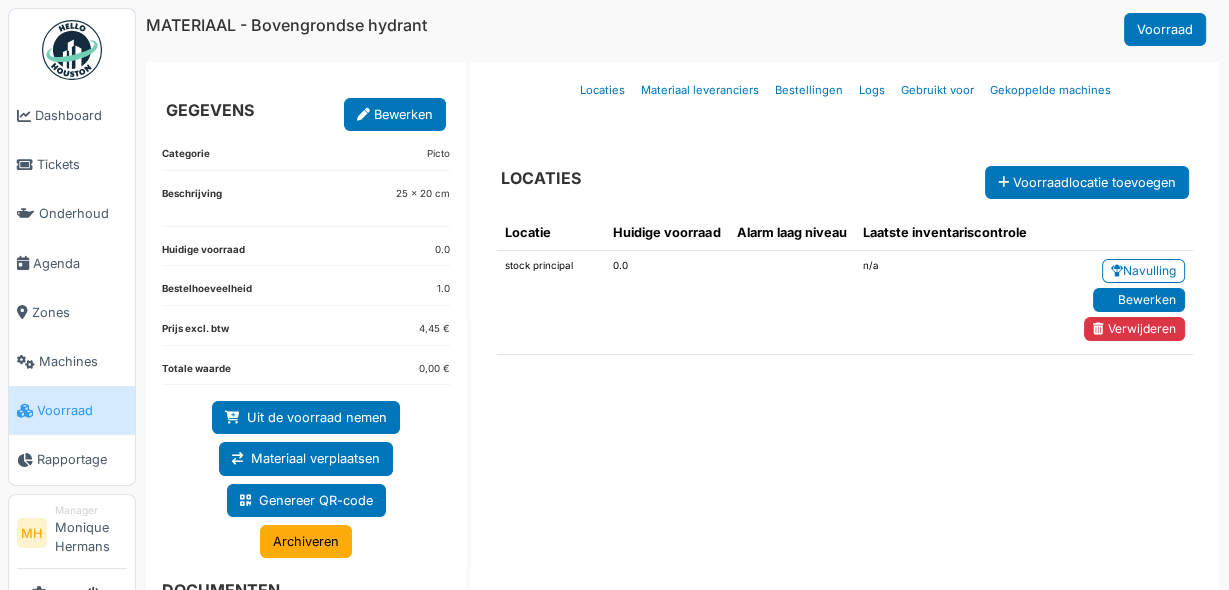 click on "Bewerken" at bounding box center (1139, 300) 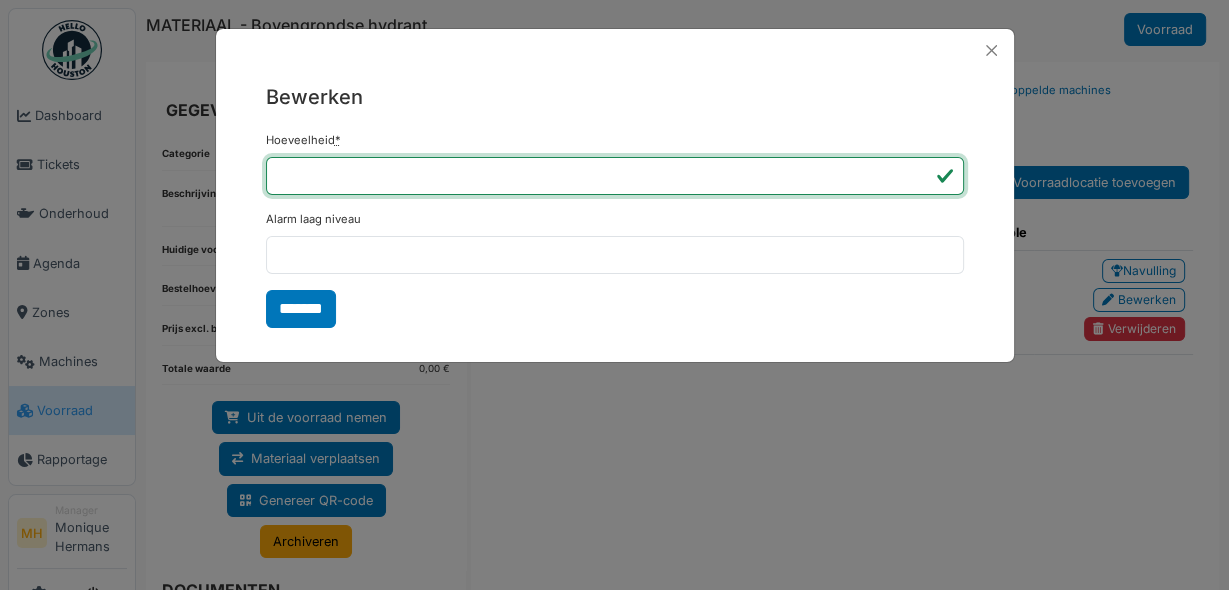 drag, startPoint x: 341, startPoint y: 176, endPoint x: 209, endPoint y: 171, distance: 132.09467 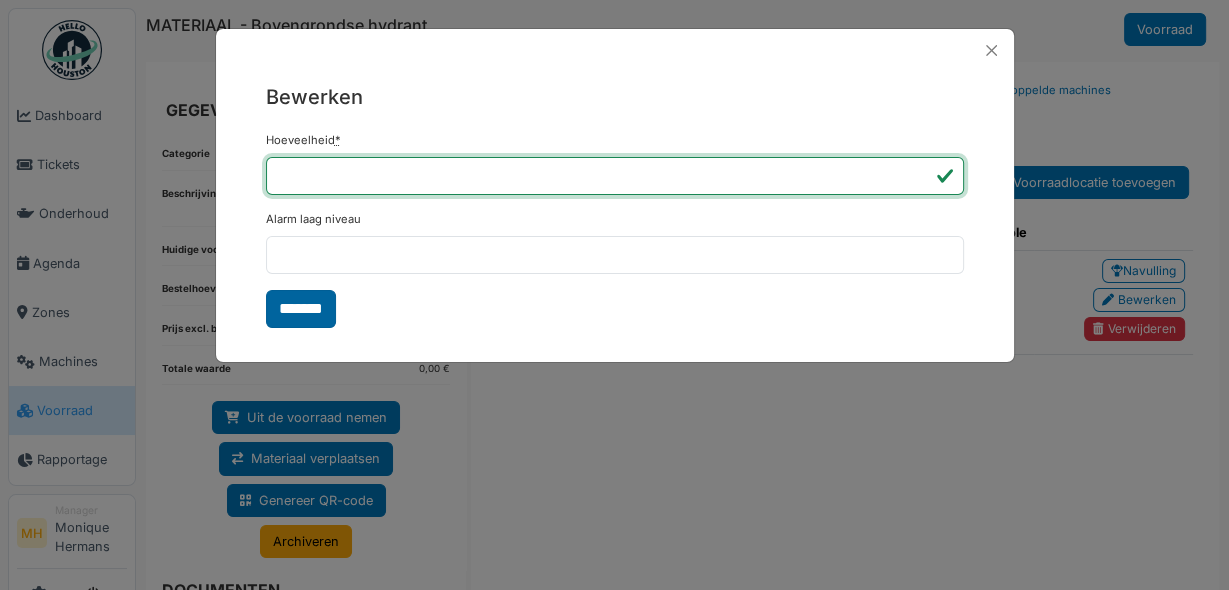 type on "*" 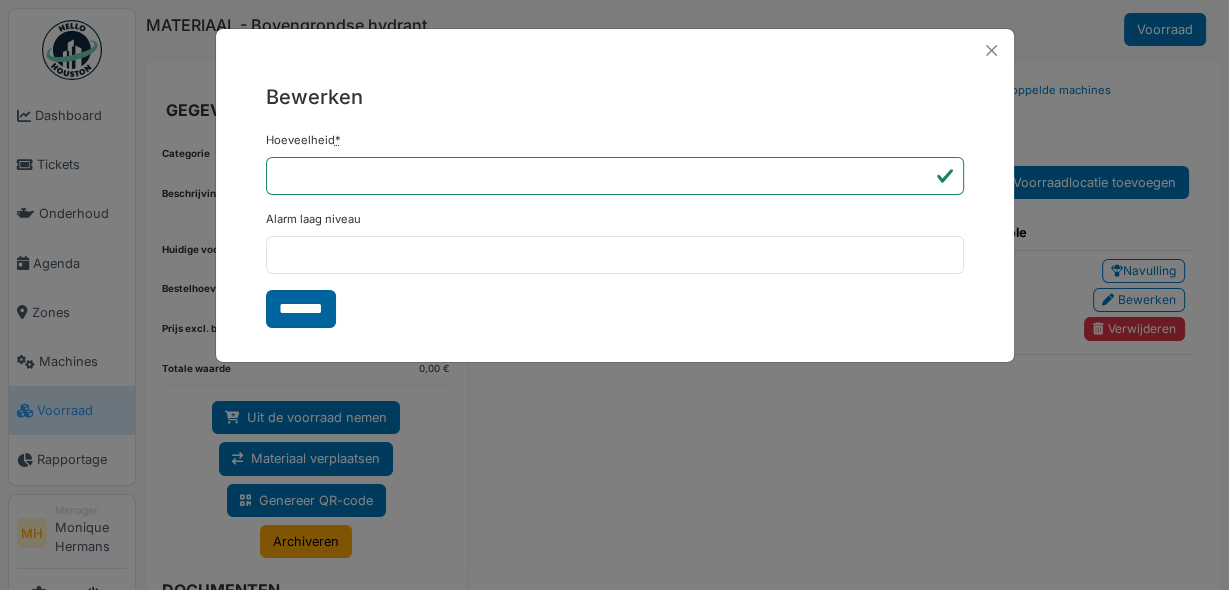 click on "*******" at bounding box center [301, 309] 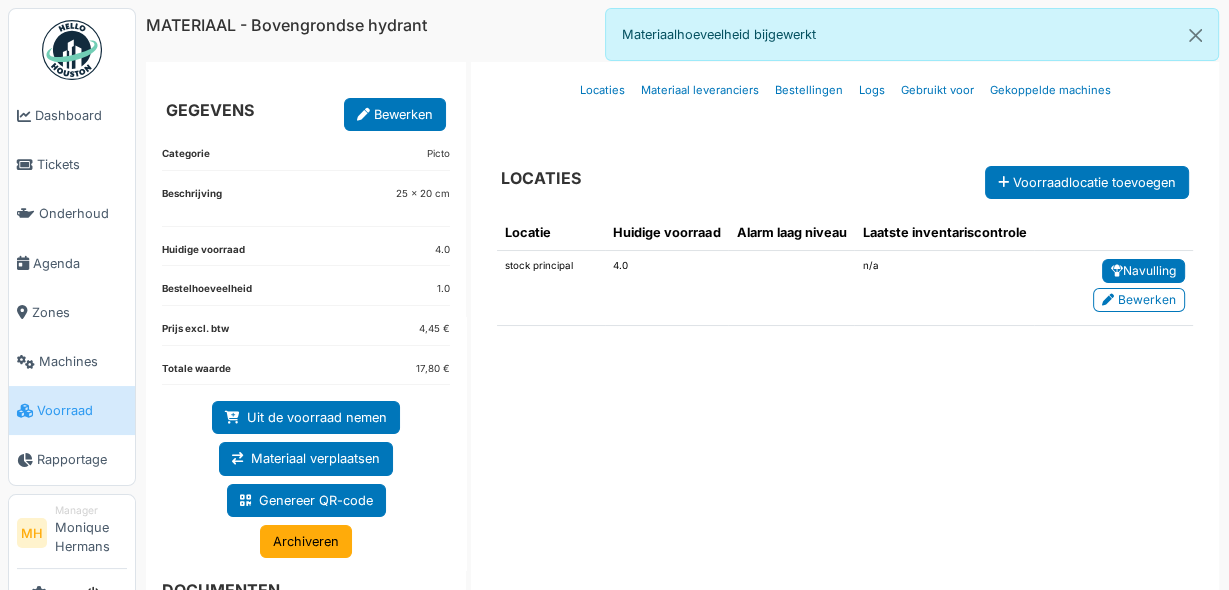 click on "Navulling" at bounding box center (1143, 271) 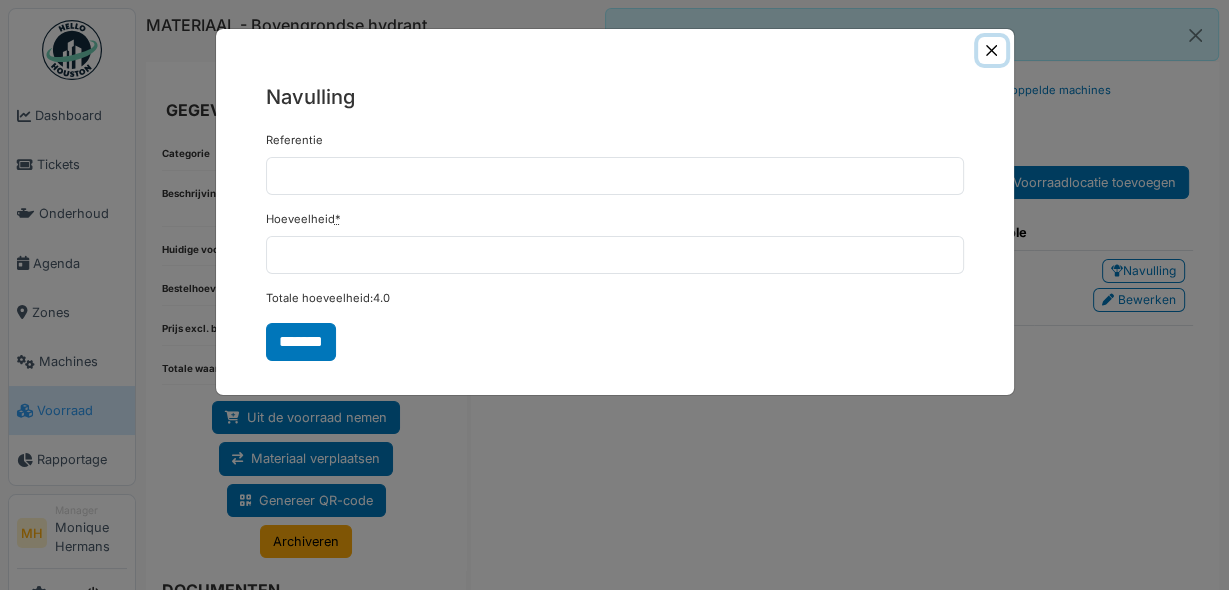 click at bounding box center (991, 50) 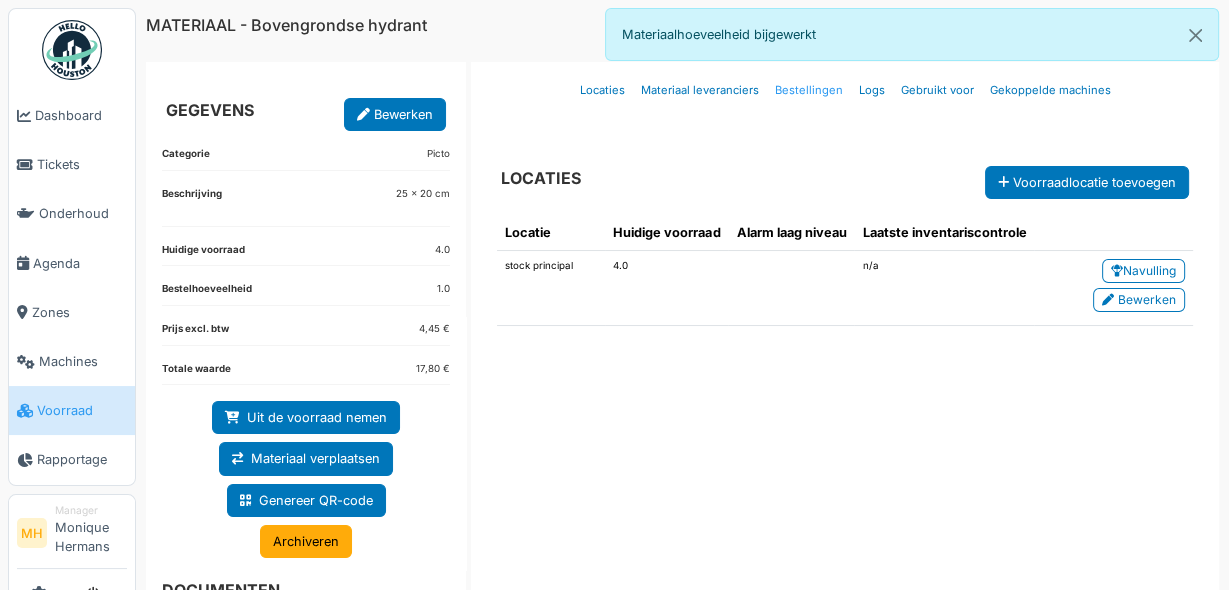 click on "Bestellingen" at bounding box center [809, 90] 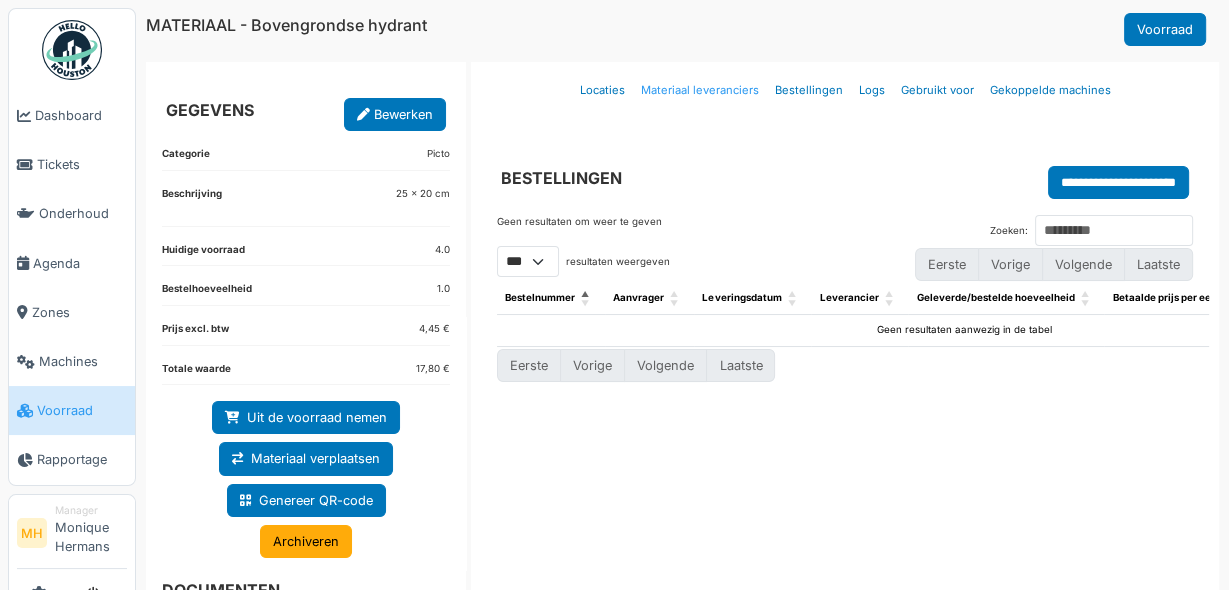 click on "Materiaal leveranciers" at bounding box center (700, 90) 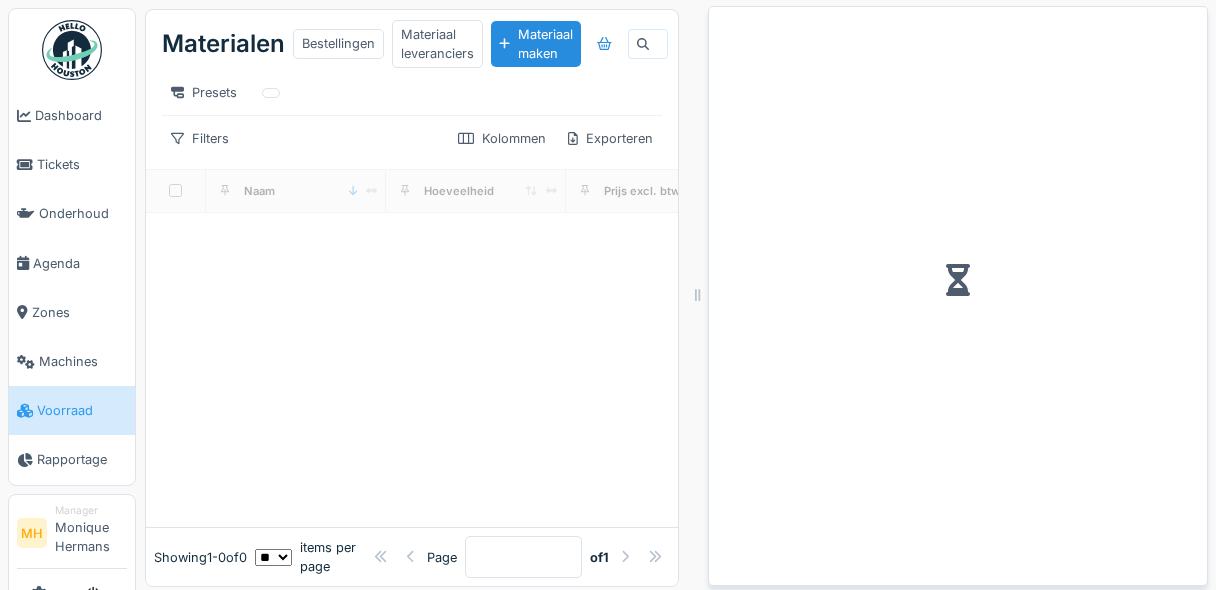 scroll, scrollTop: 0, scrollLeft: 0, axis: both 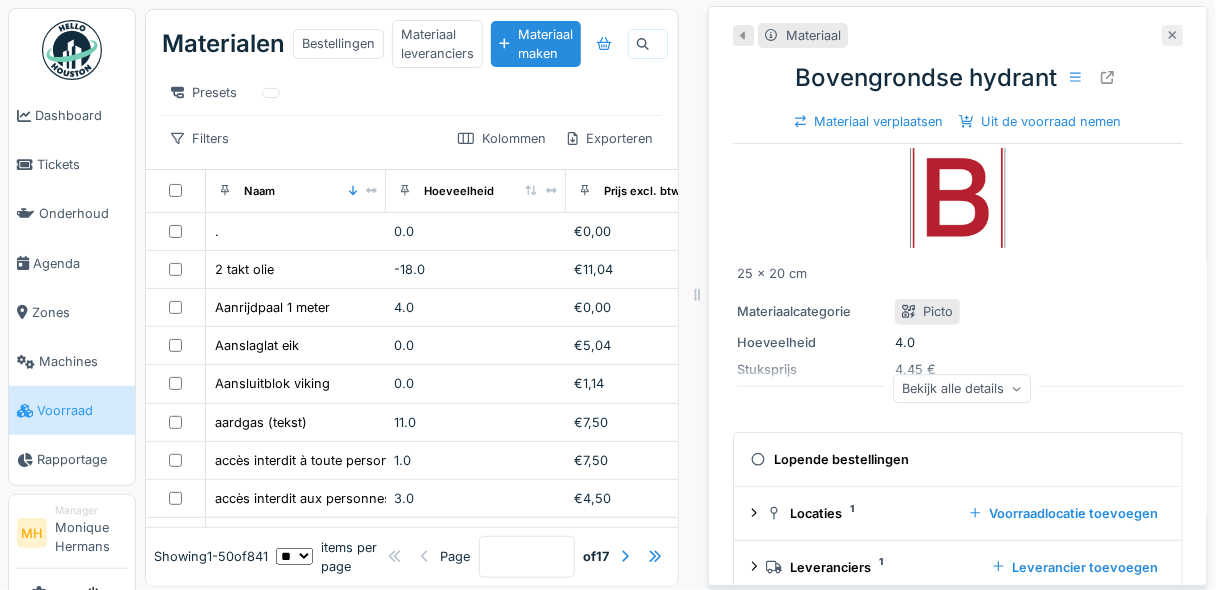 click 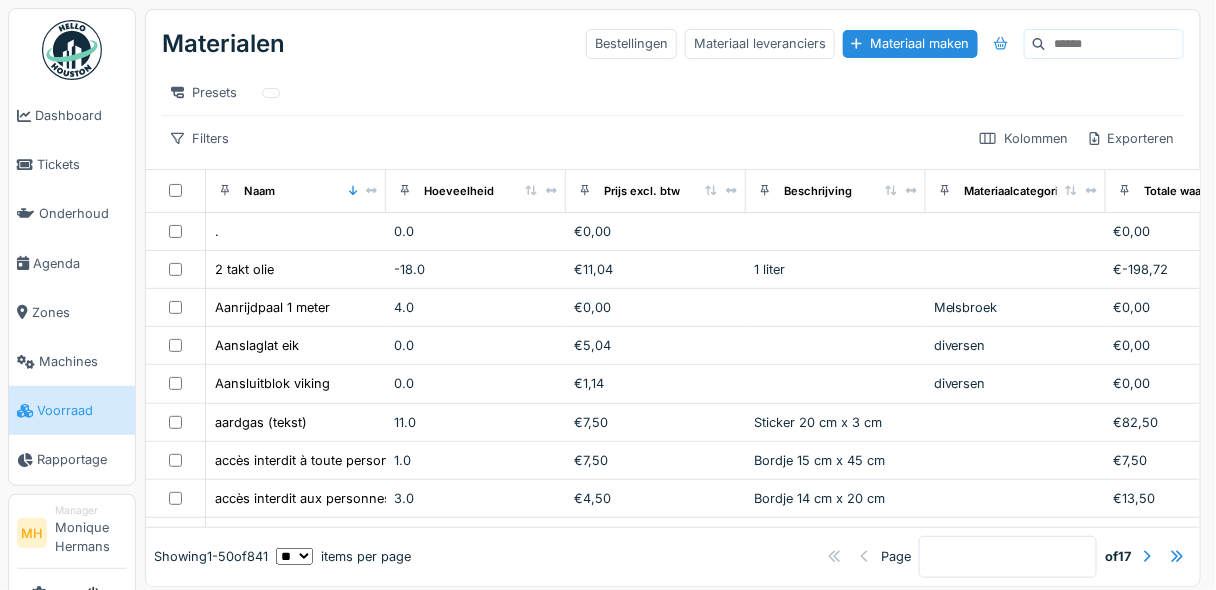 click at bounding box center [1114, 44] 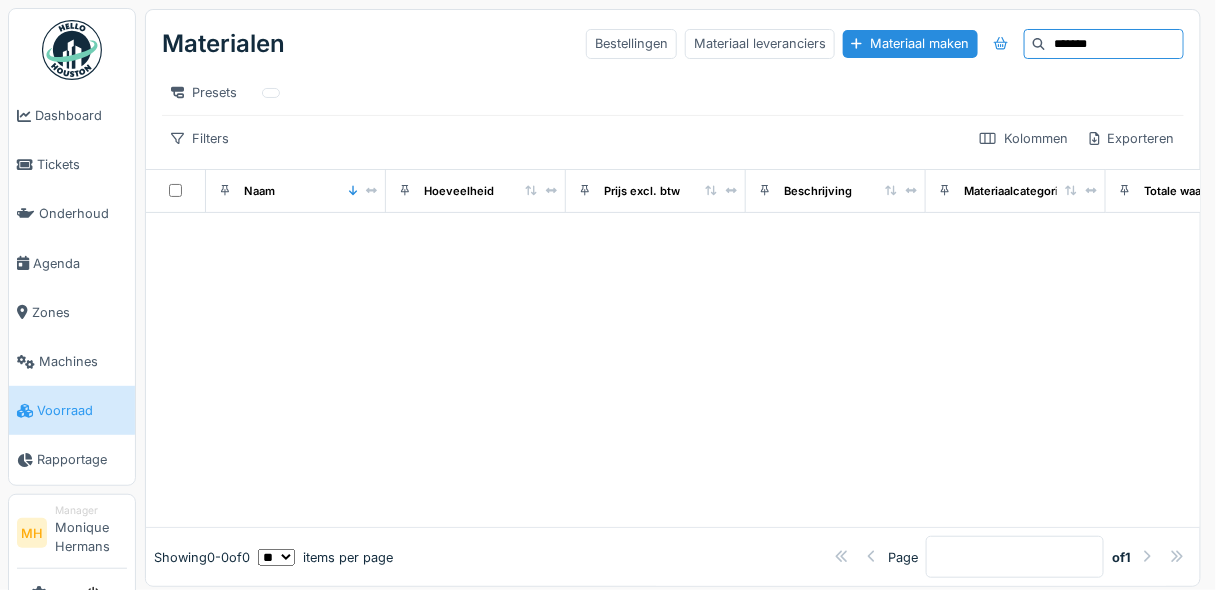 type on "*******" 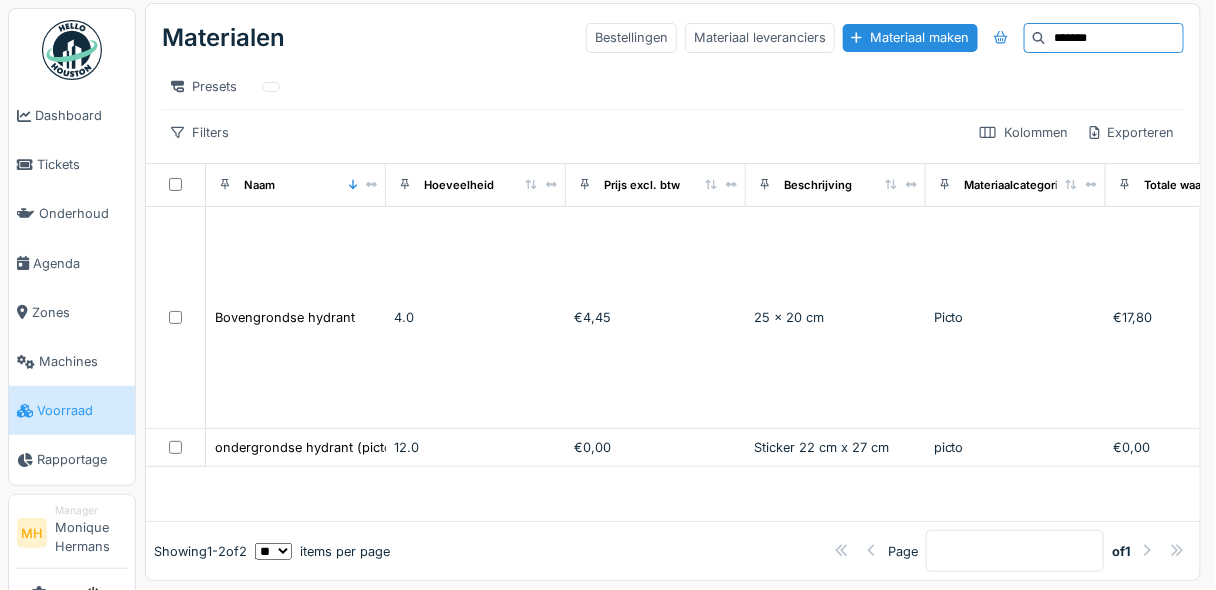 scroll, scrollTop: 18, scrollLeft: 0, axis: vertical 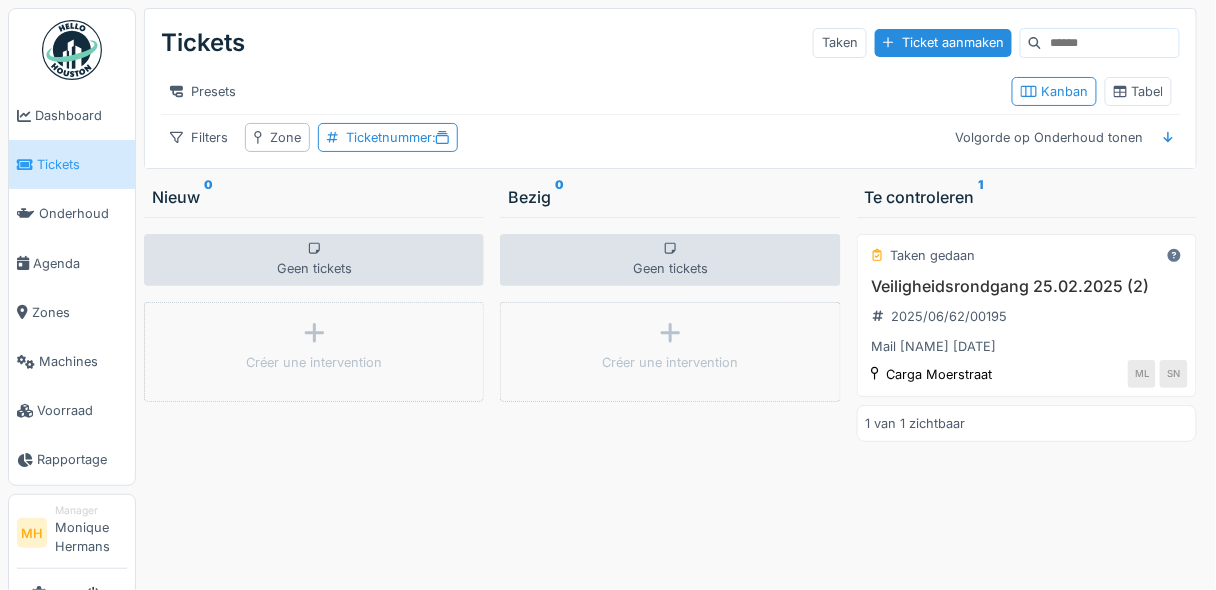 click at bounding box center [1110, 43] 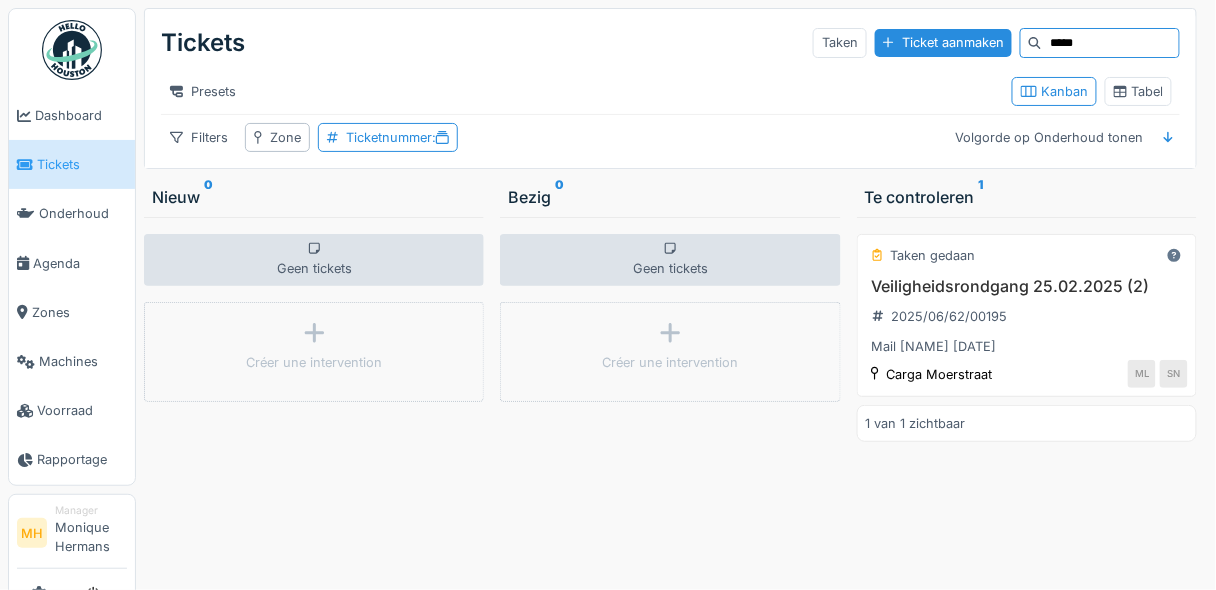 type on "*****" 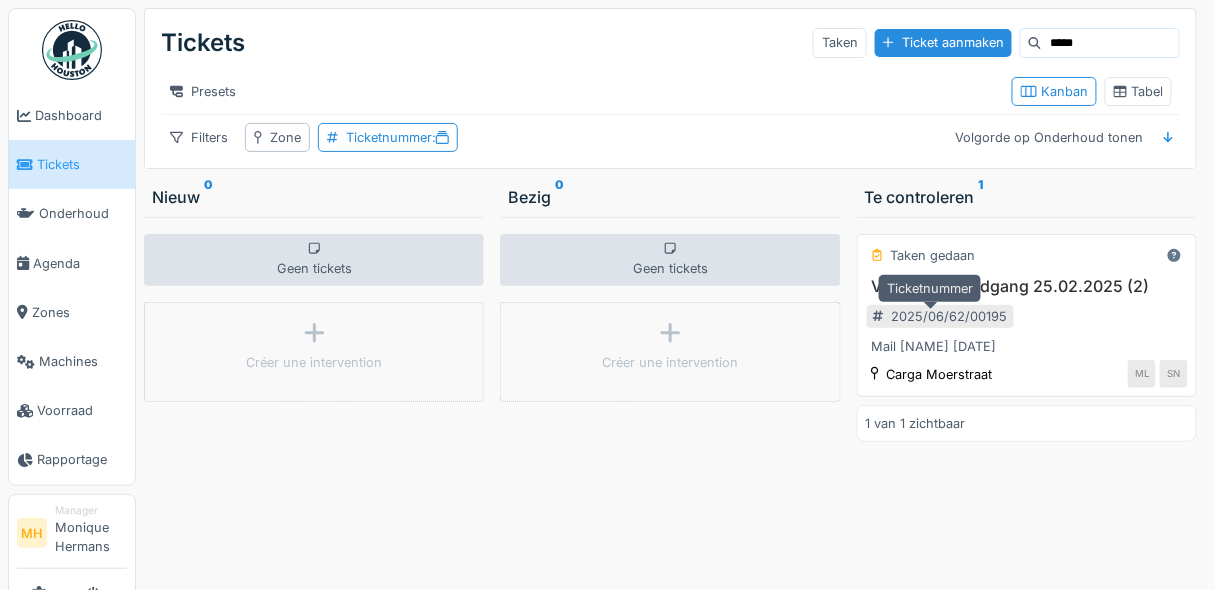 click on "2025/06/62/00195" at bounding box center (940, 316) 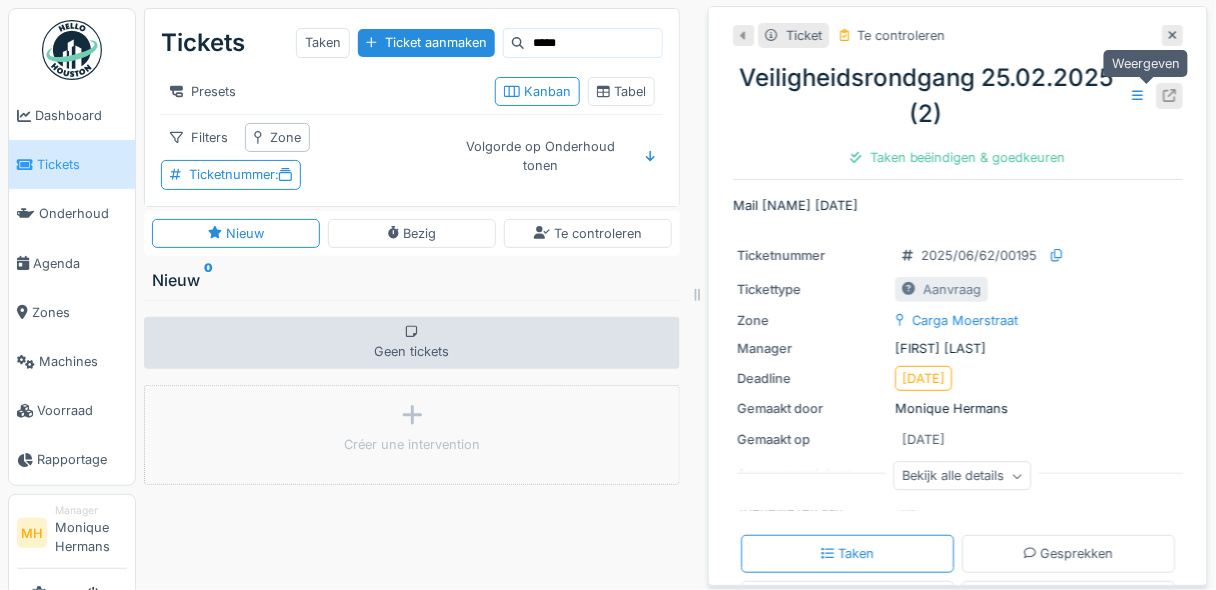 click 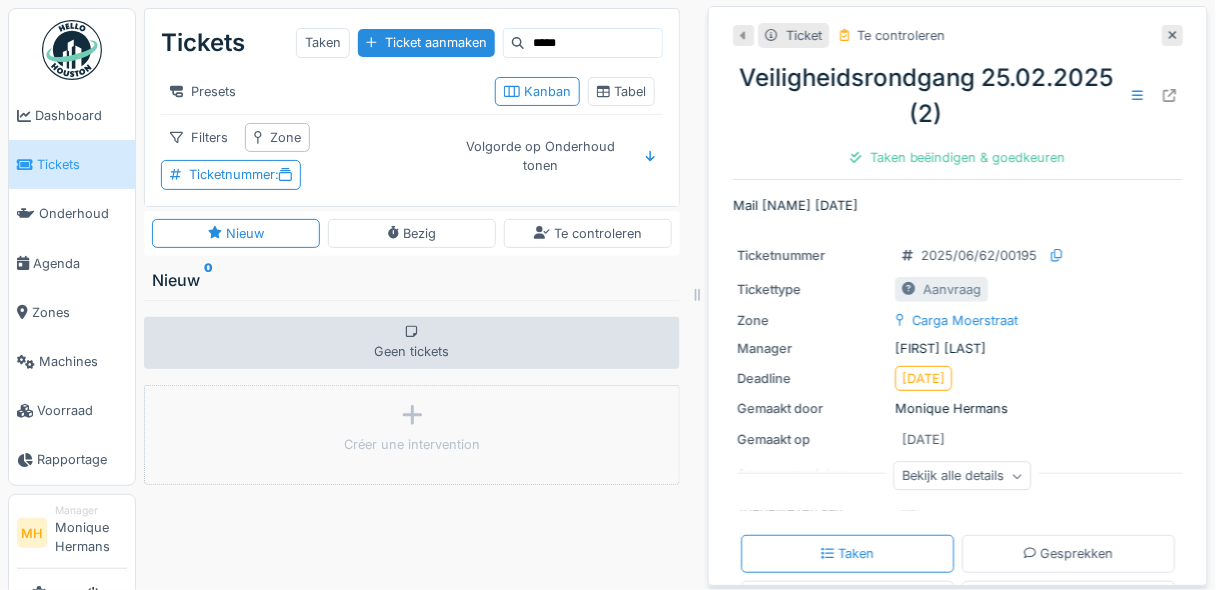 click on "Tickets" at bounding box center (82, 164) 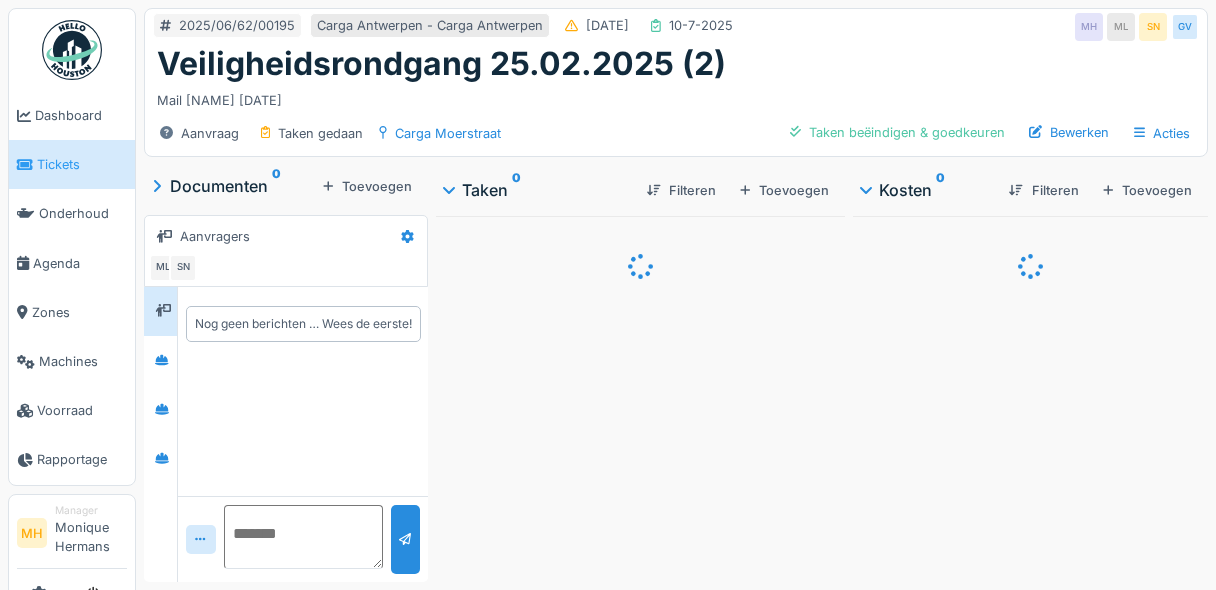 scroll, scrollTop: 0, scrollLeft: 0, axis: both 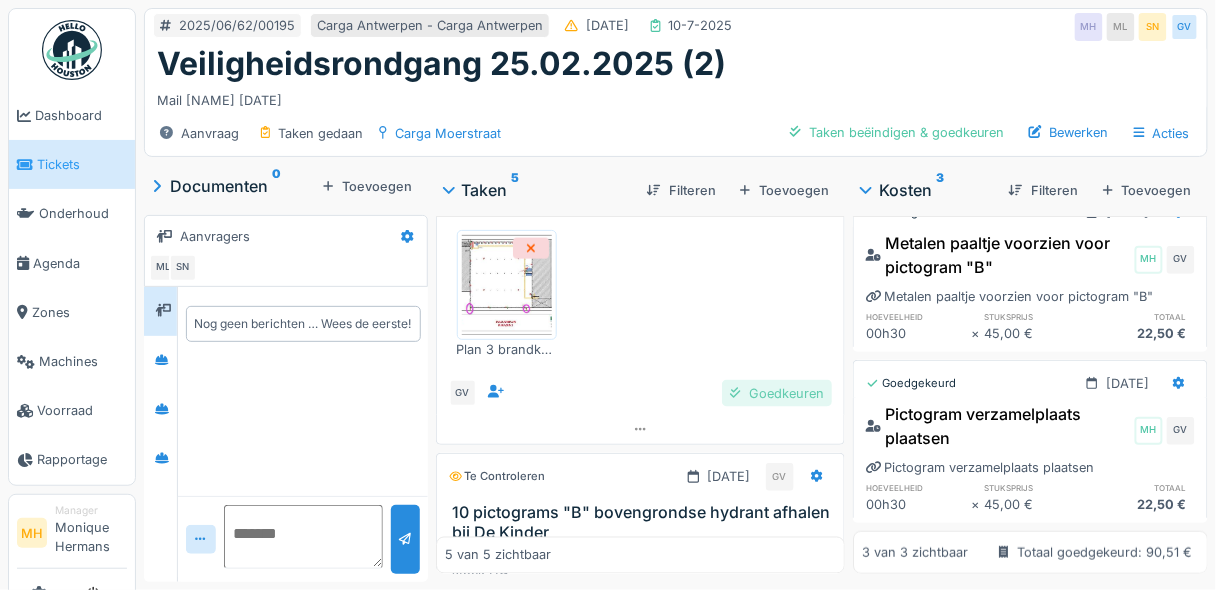 click on "Goedkeuren" at bounding box center (777, 393) 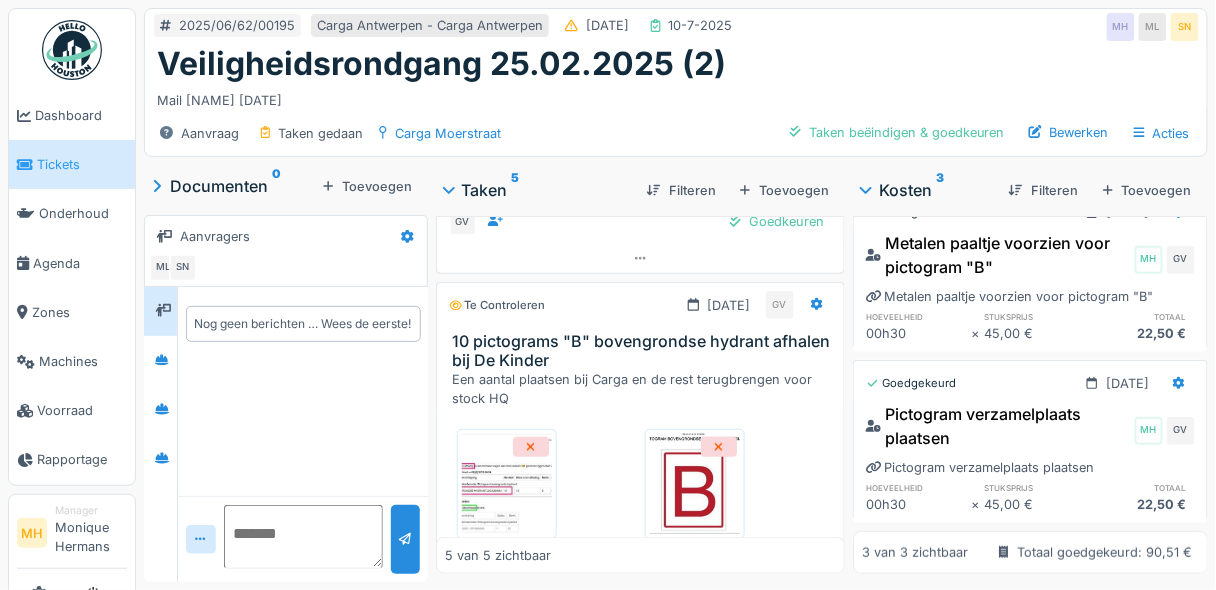 scroll, scrollTop: 462, scrollLeft: 0, axis: vertical 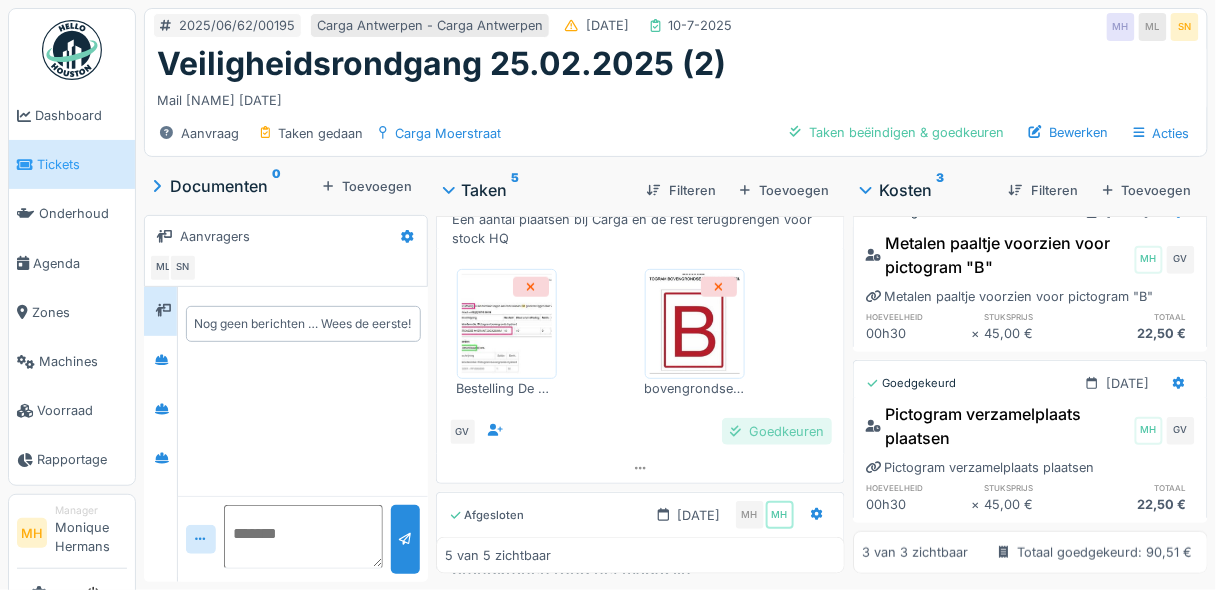 click on "Goedkeuren" at bounding box center (777, 431) 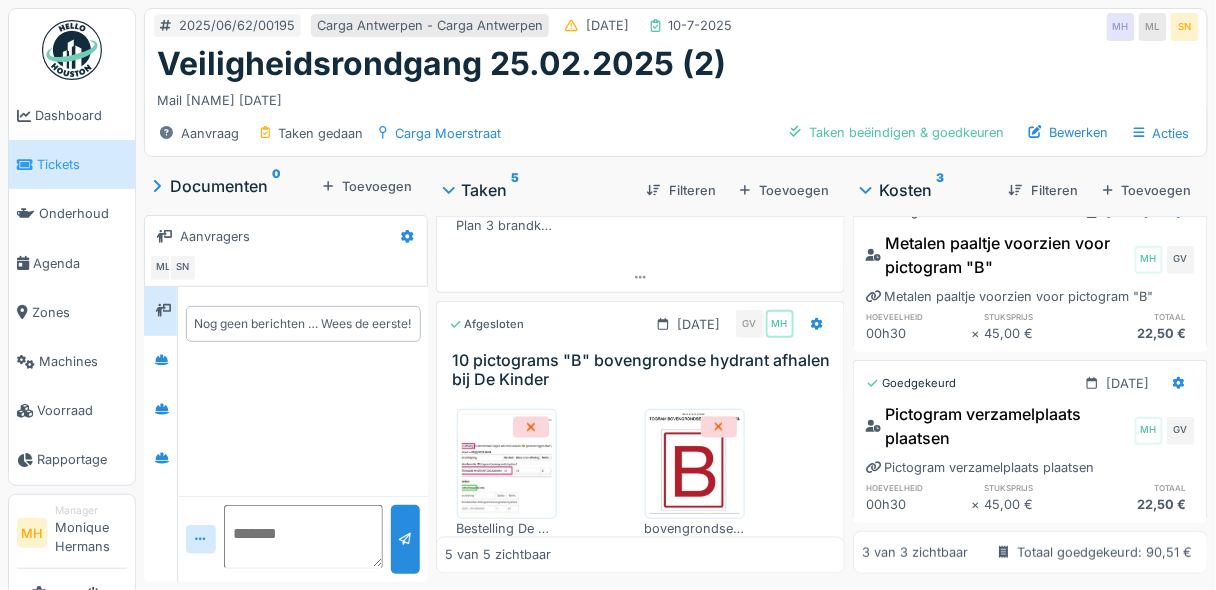 scroll, scrollTop: 646, scrollLeft: 0, axis: vertical 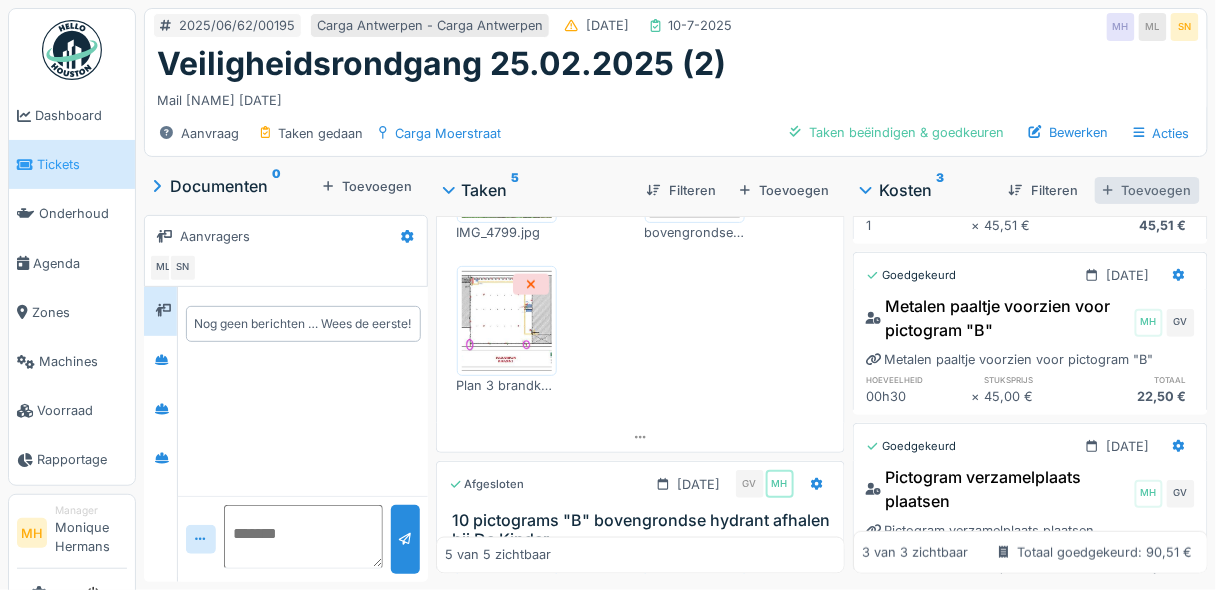 click on "Toevoegen" at bounding box center (1147, 190) 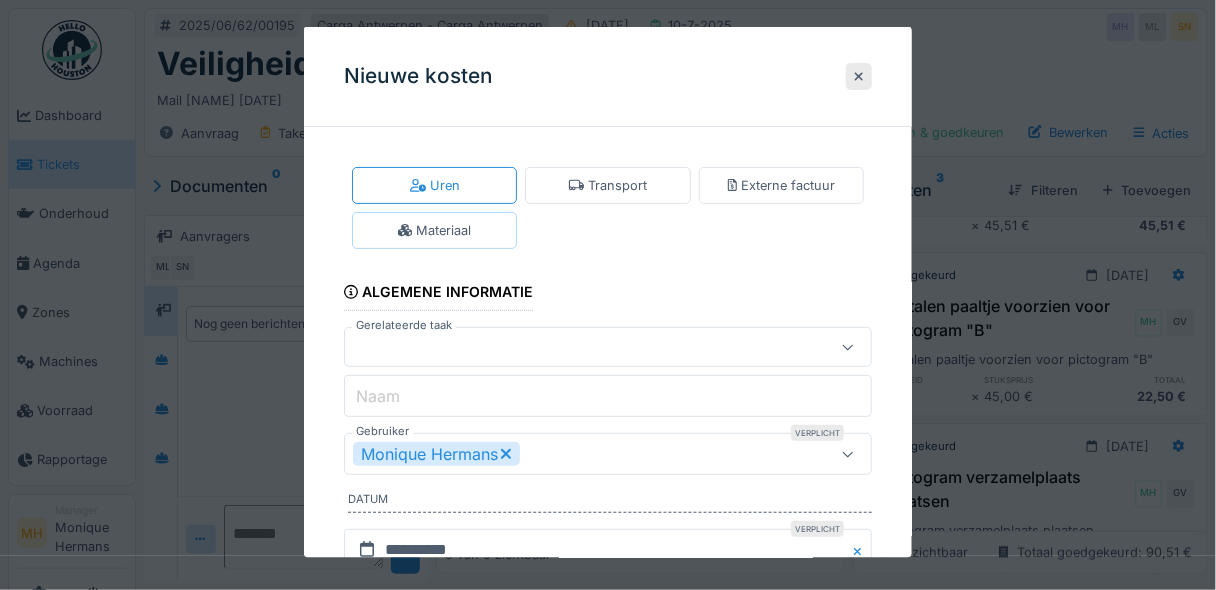 click on "Materiaal" at bounding box center (434, 230) 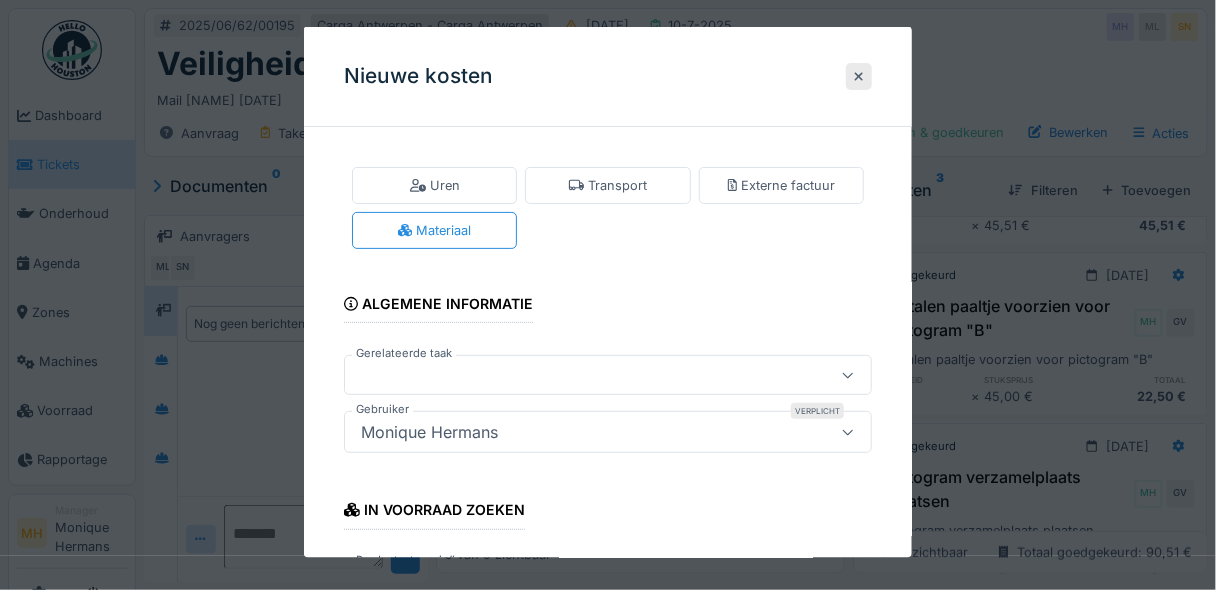 click at bounding box center [581, 375] 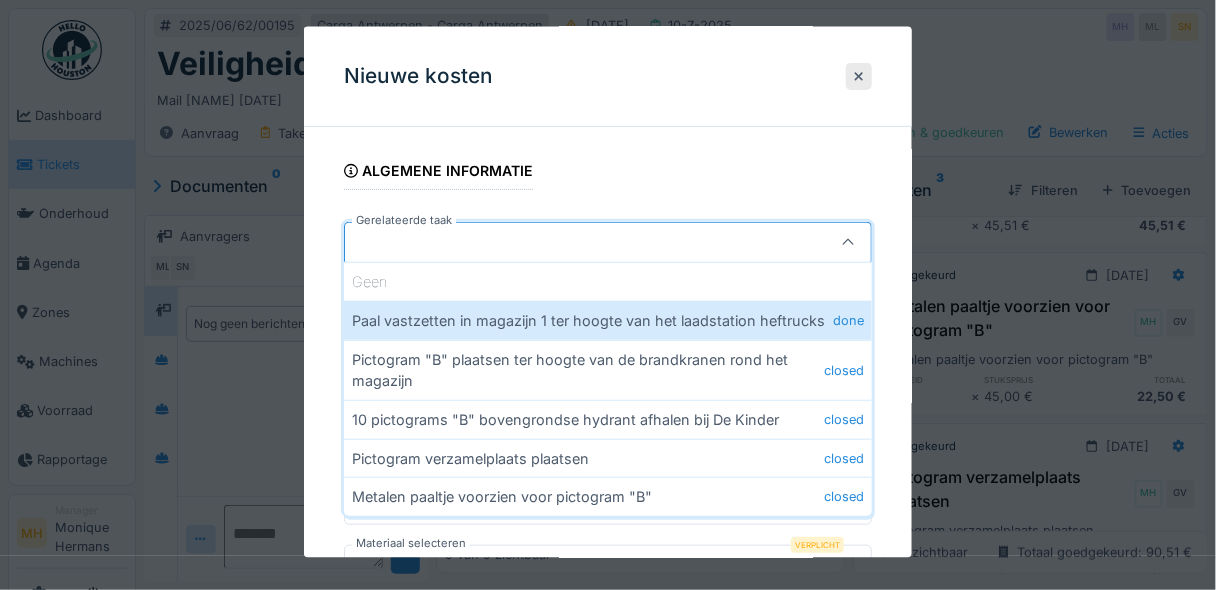 scroll, scrollTop: 161, scrollLeft: 0, axis: vertical 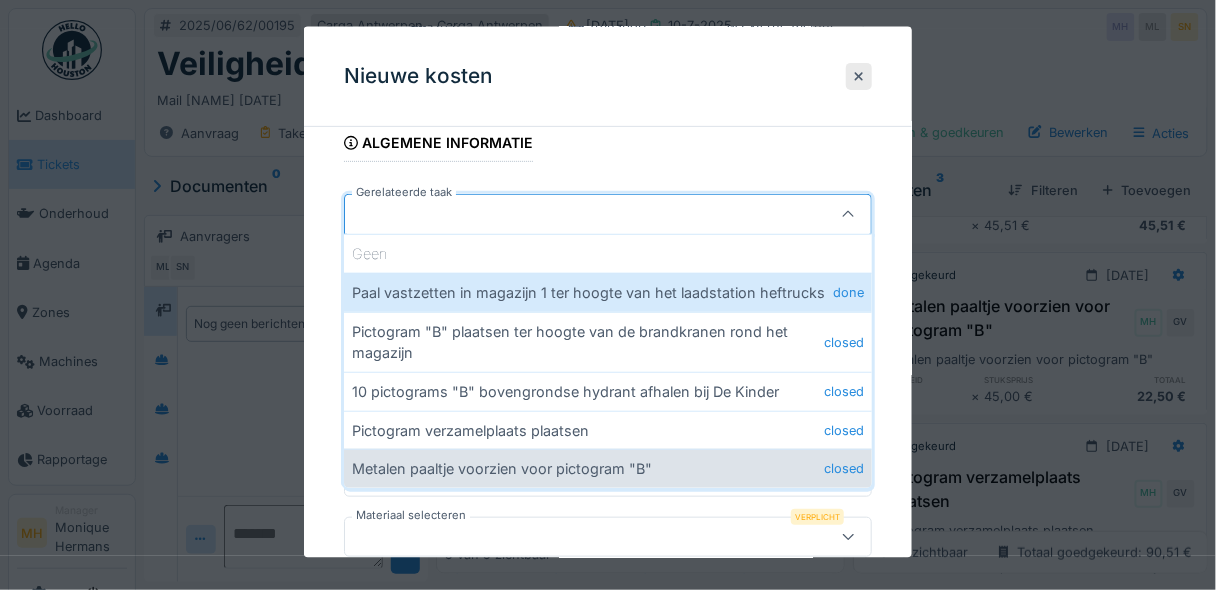 click on "Metalen paaltje voorzien voor pictogram "B"   closed" at bounding box center (608, 468) 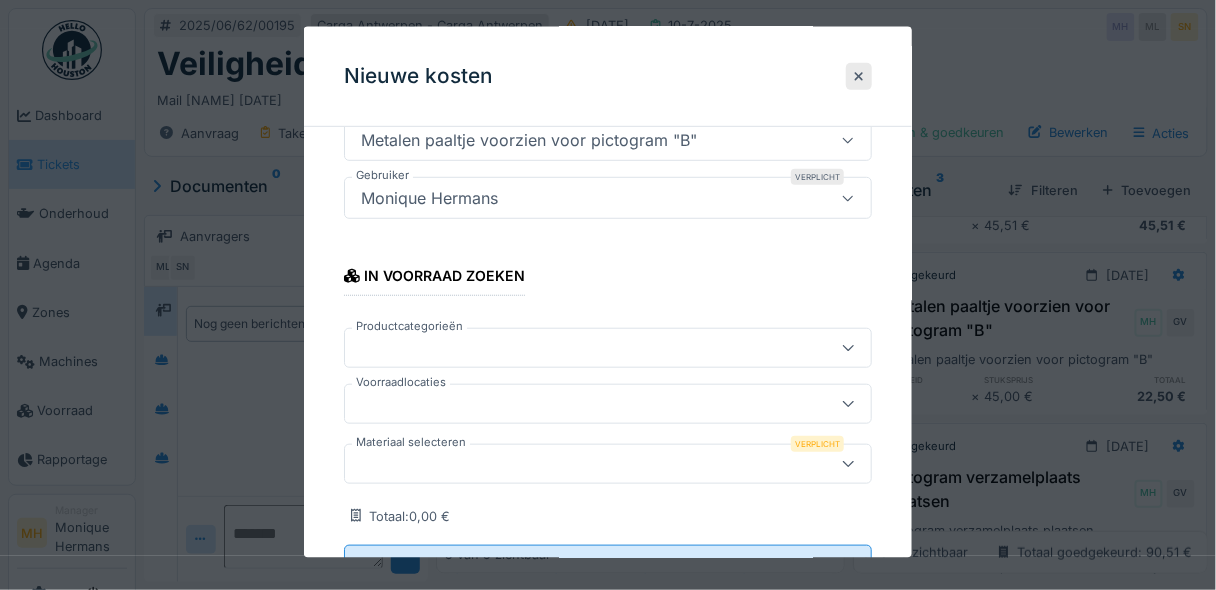 scroll, scrollTop: 315, scrollLeft: 0, axis: vertical 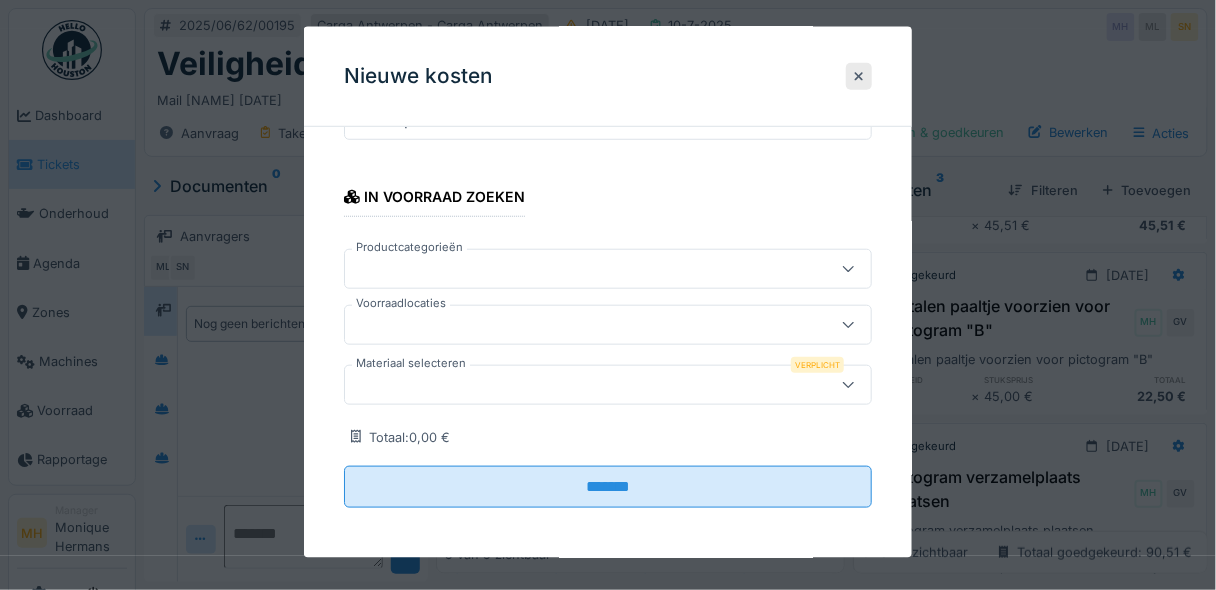 click at bounding box center [581, 384] 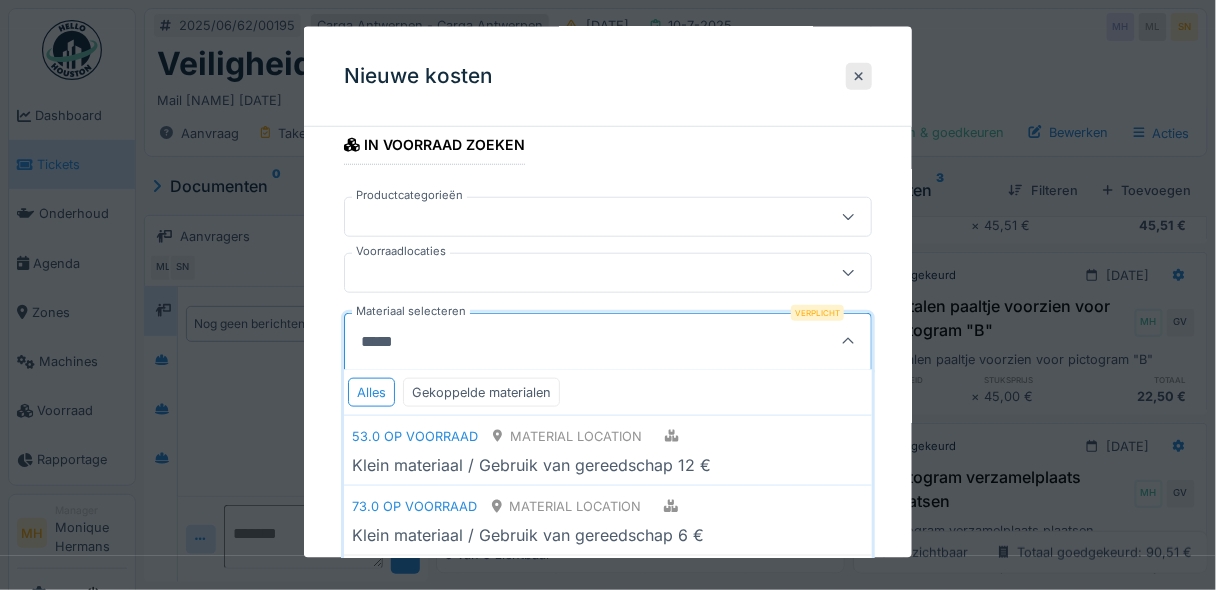 scroll, scrollTop: 392, scrollLeft: 0, axis: vertical 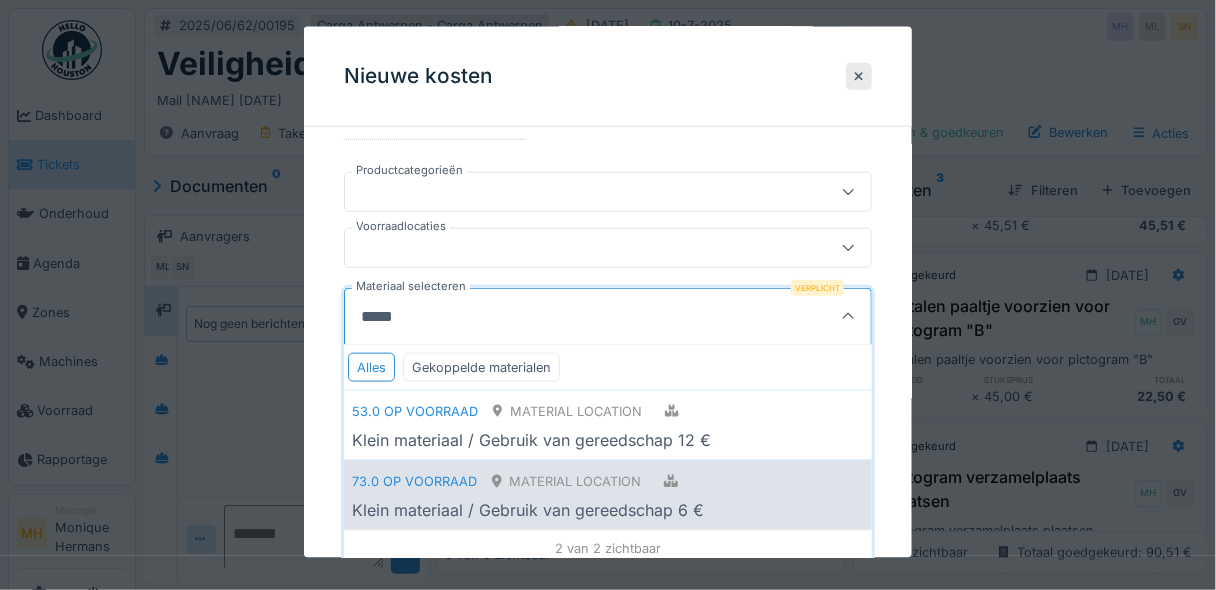 type on "*****" 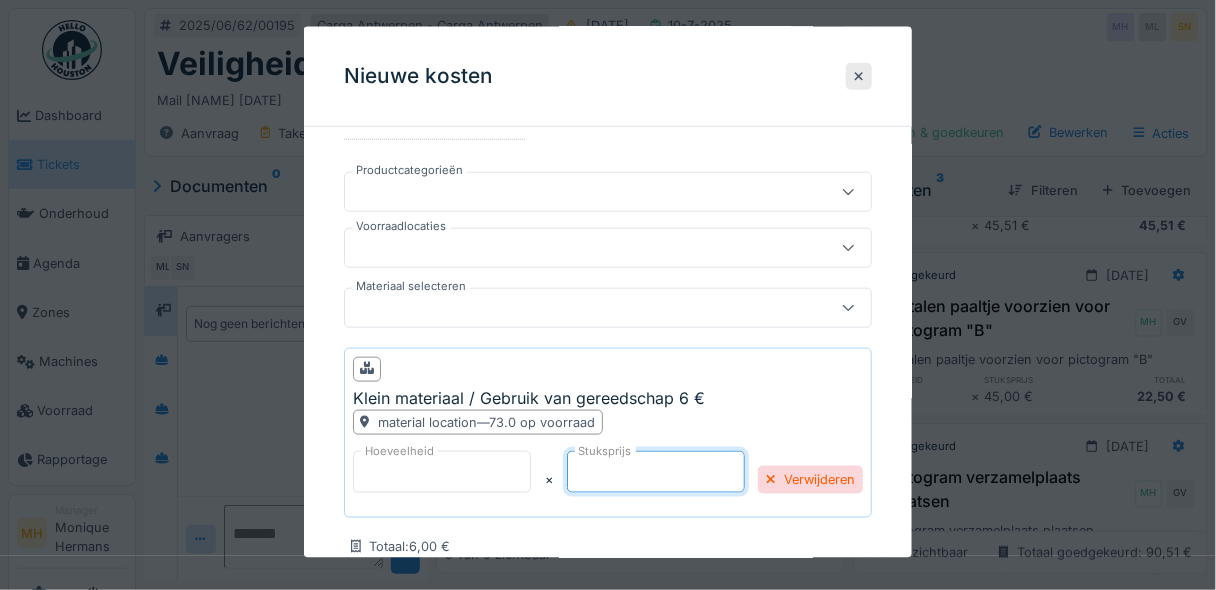 click on "*" at bounding box center (656, 472) 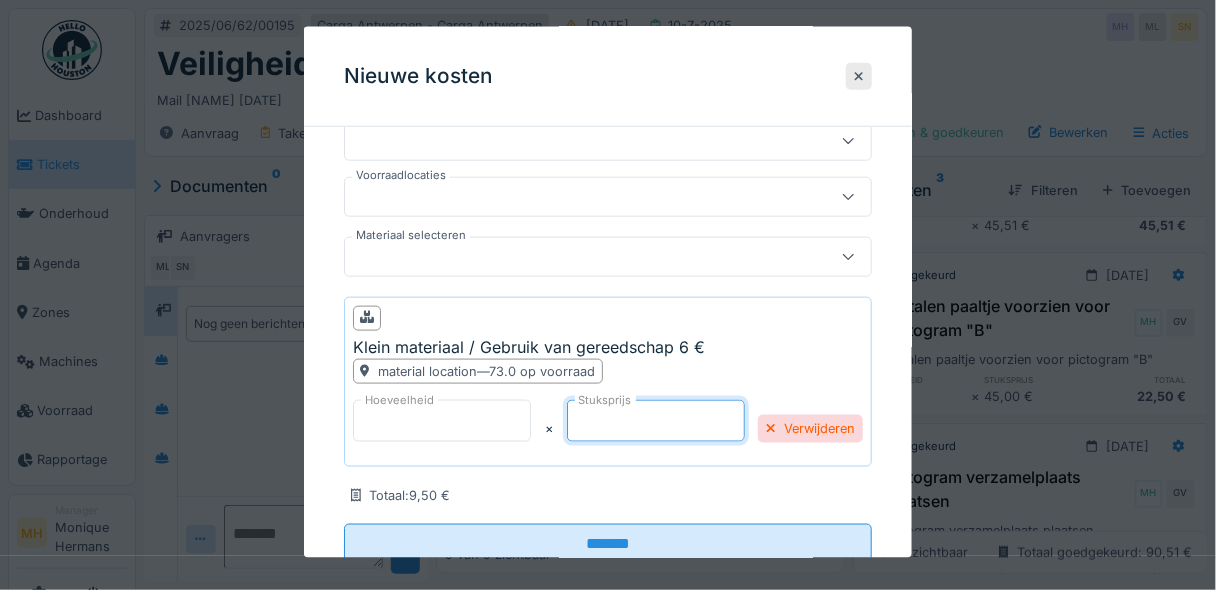 scroll, scrollTop: 499, scrollLeft: 0, axis: vertical 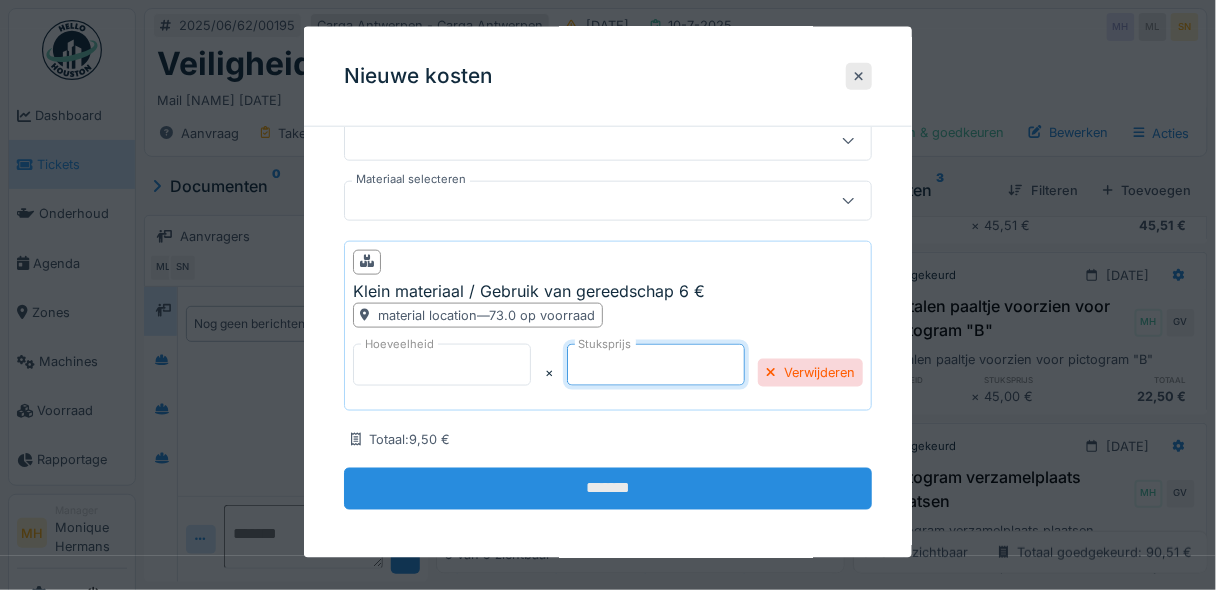 type on "****" 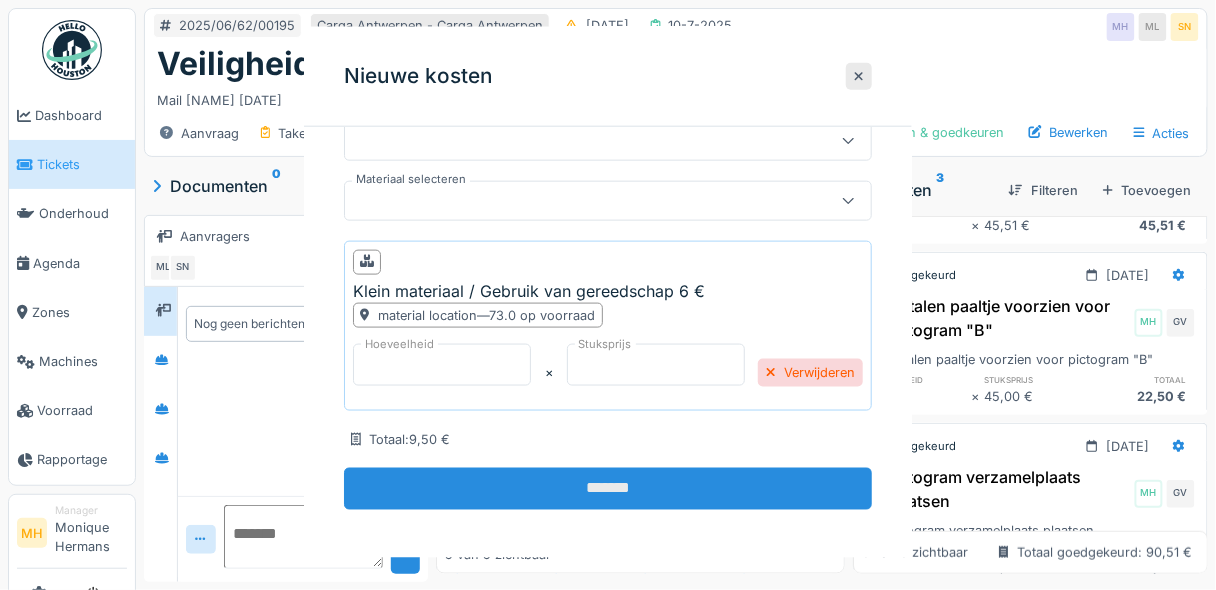 scroll, scrollTop: 0, scrollLeft: 0, axis: both 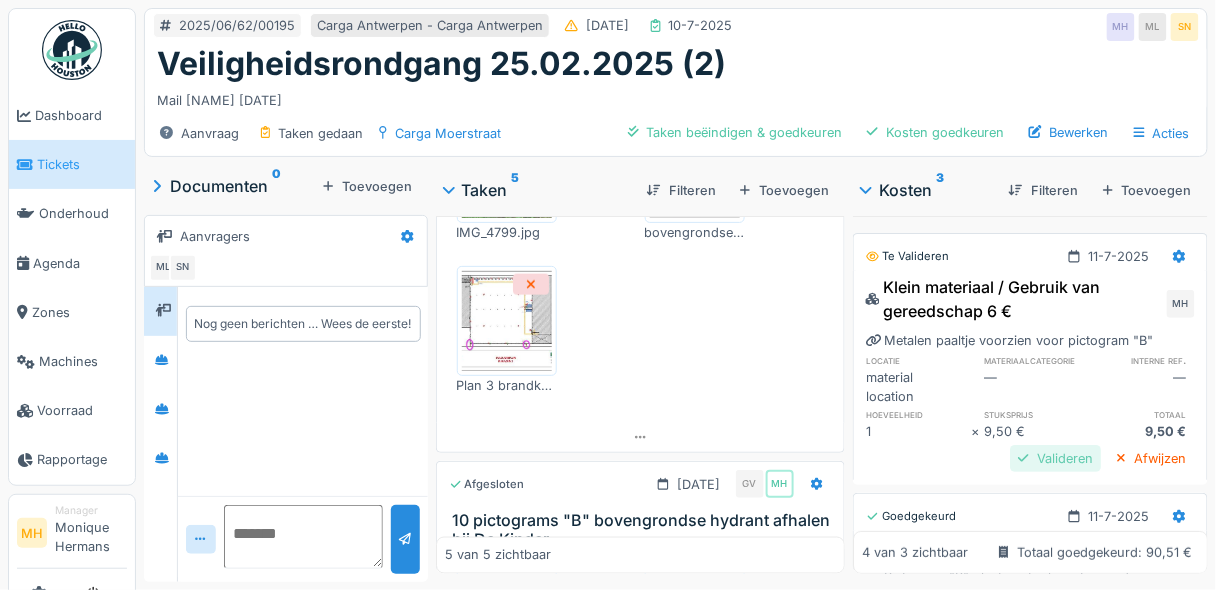 click on "Valideren" at bounding box center [1055, 458] 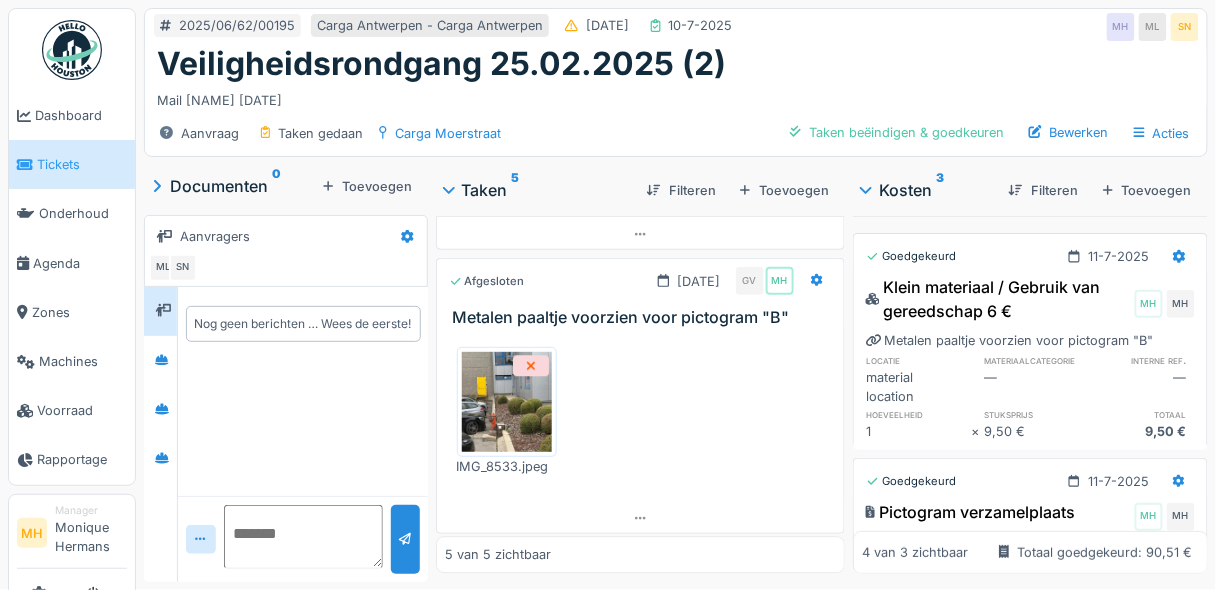 scroll, scrollTop: 1286, scrollLeft: 0, axis: vertical 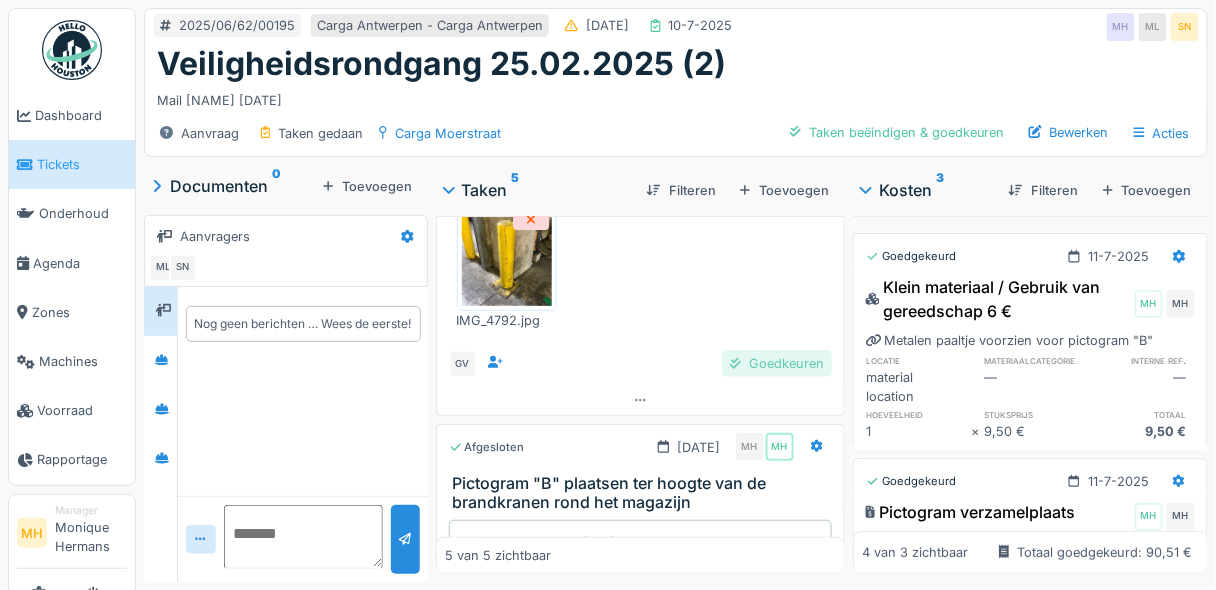 click on "Goedkeuren" at bounding box center [777, 363] 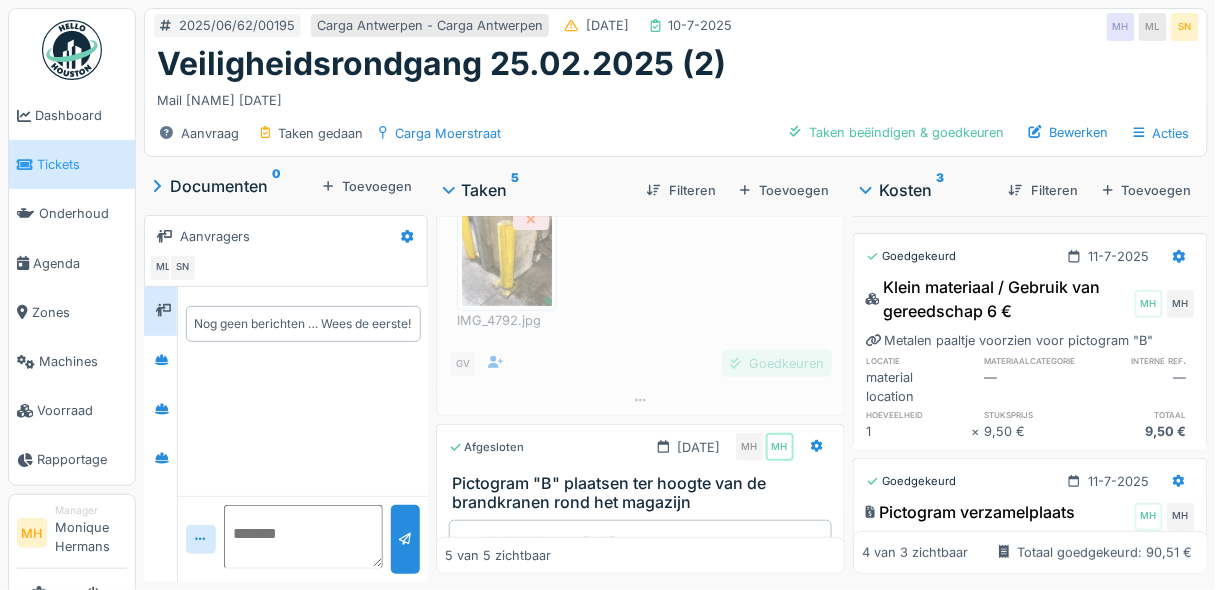 scroll, scrollTop: 140, scrollLeft: 0, axis: vertical 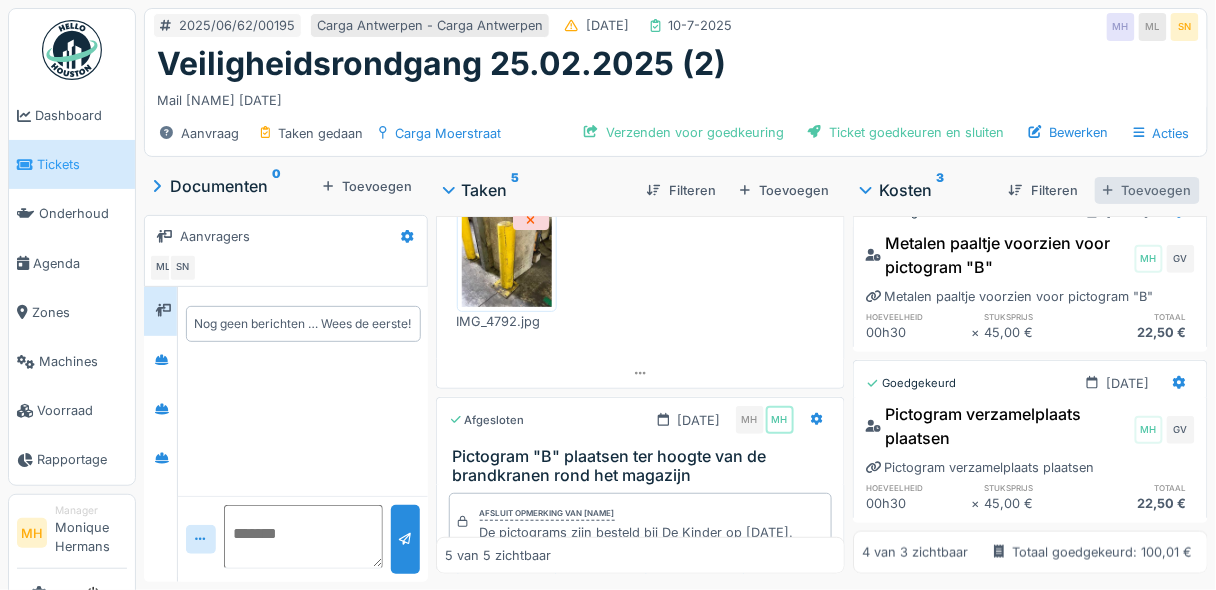 click on "Toevoegen" at bounding box center (1147, 190) 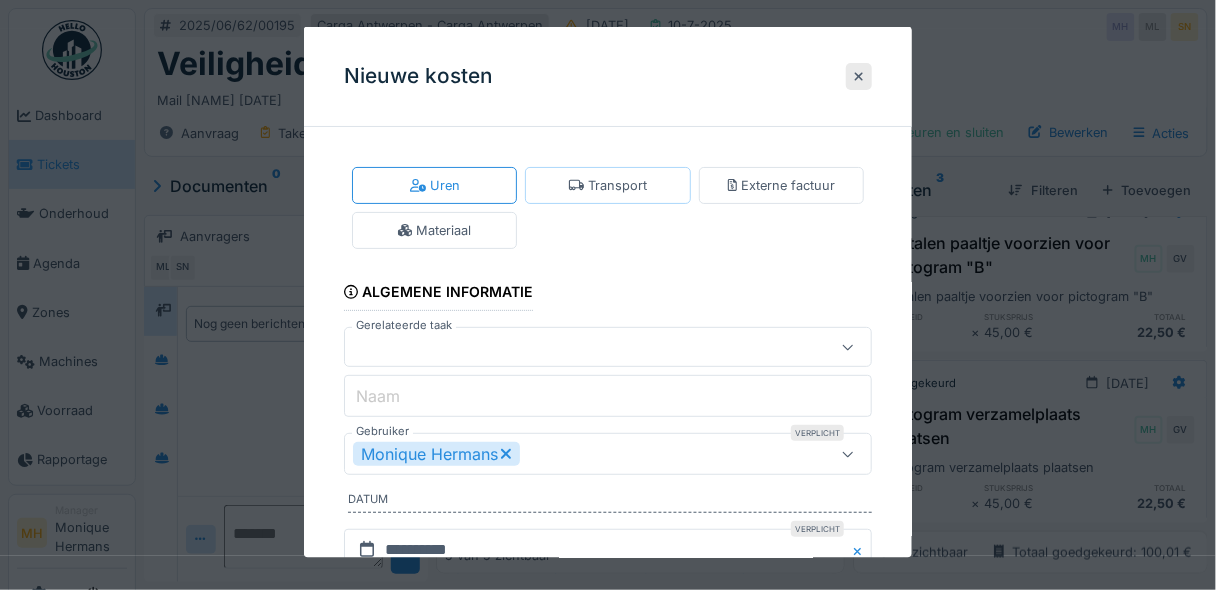 click on "Transport" at bounding box center (607, 185) 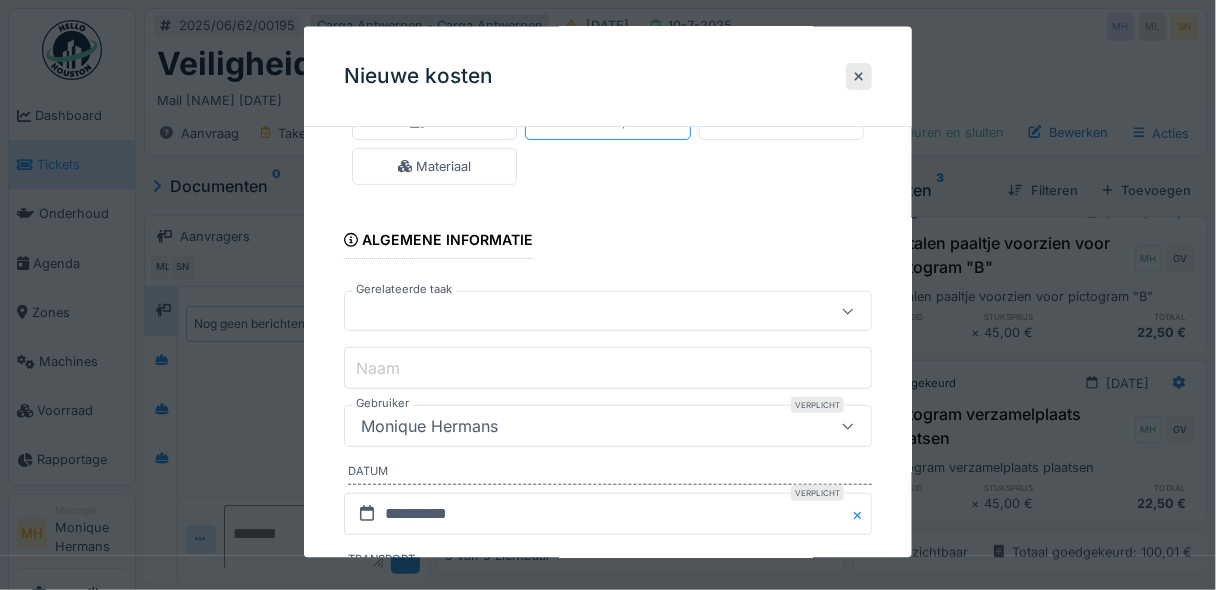scroll, scrollTop: 160, scrollLeft: 0, axis: vertical 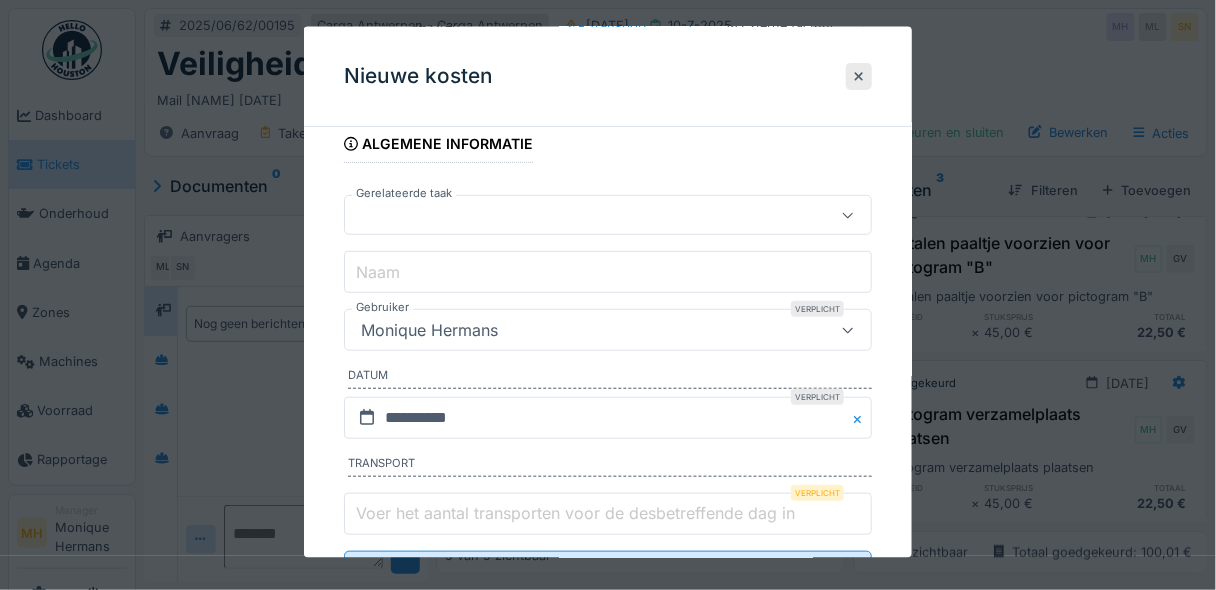 click on "Monique Hermans" at bounding box center [429, 330] 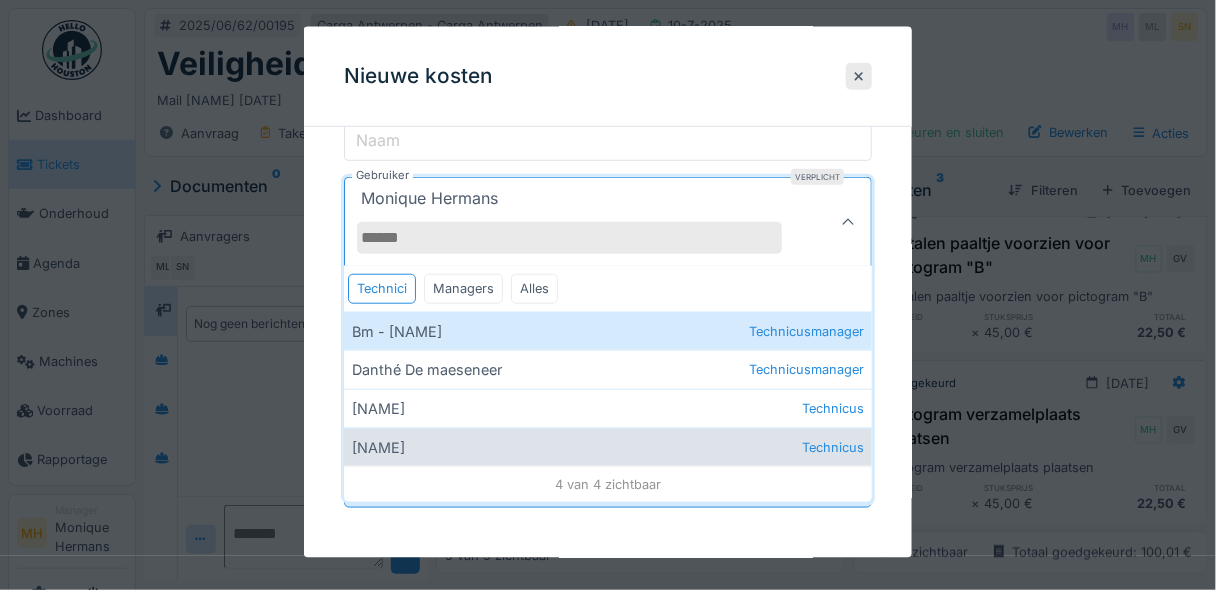 click on "Gunther Van de vreken   Technicus" at bounding box center [608, 446] 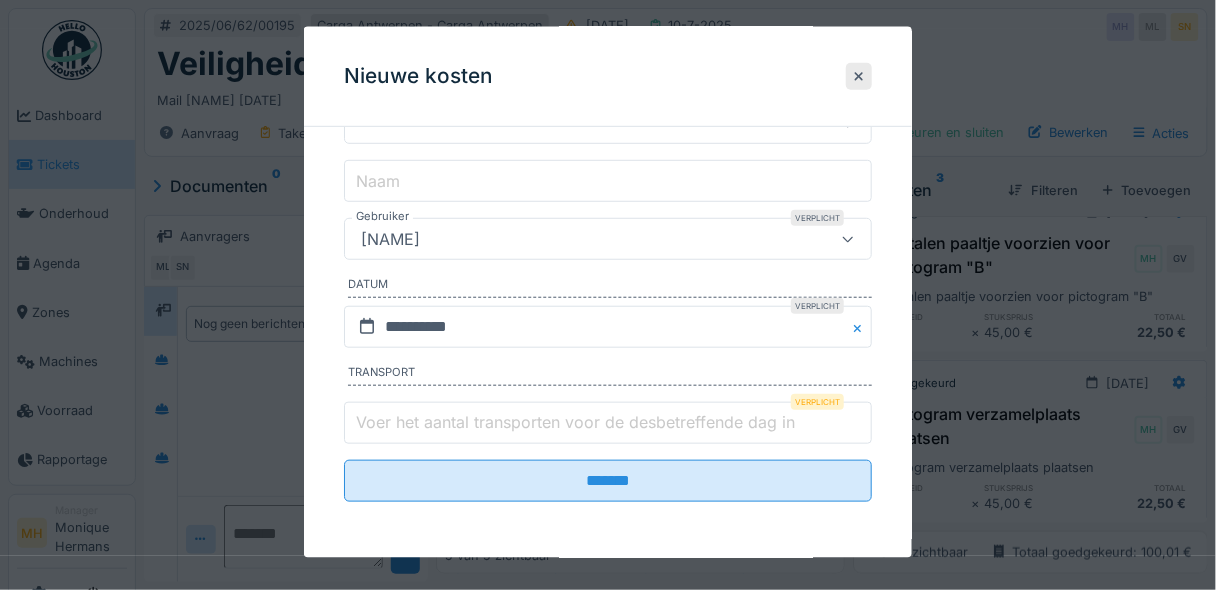 scroll, scrollTop: 245, scrollLeft: 0, axis: vertical 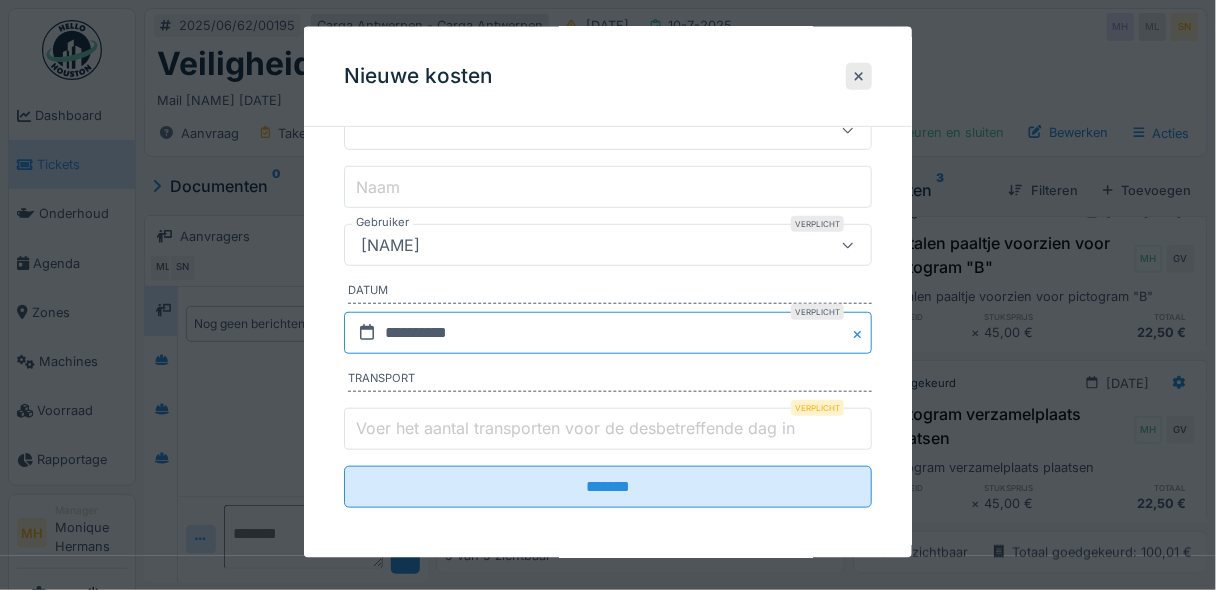 click on "**********" at bounding box center (608, 333) 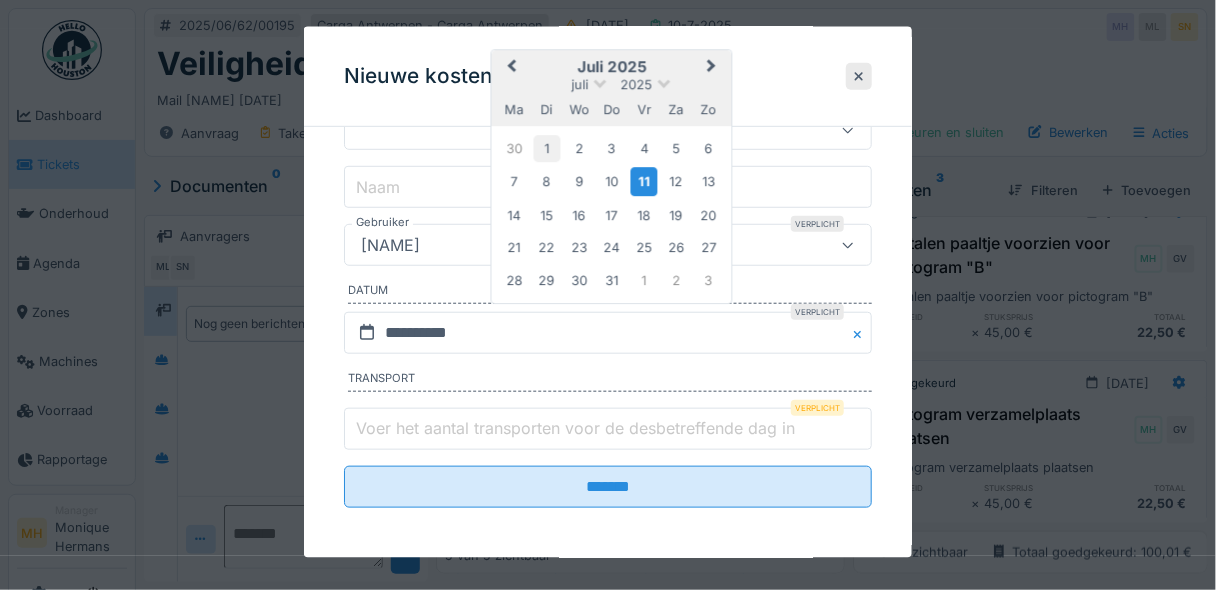 click on "1" at bounding box center [546, 148] 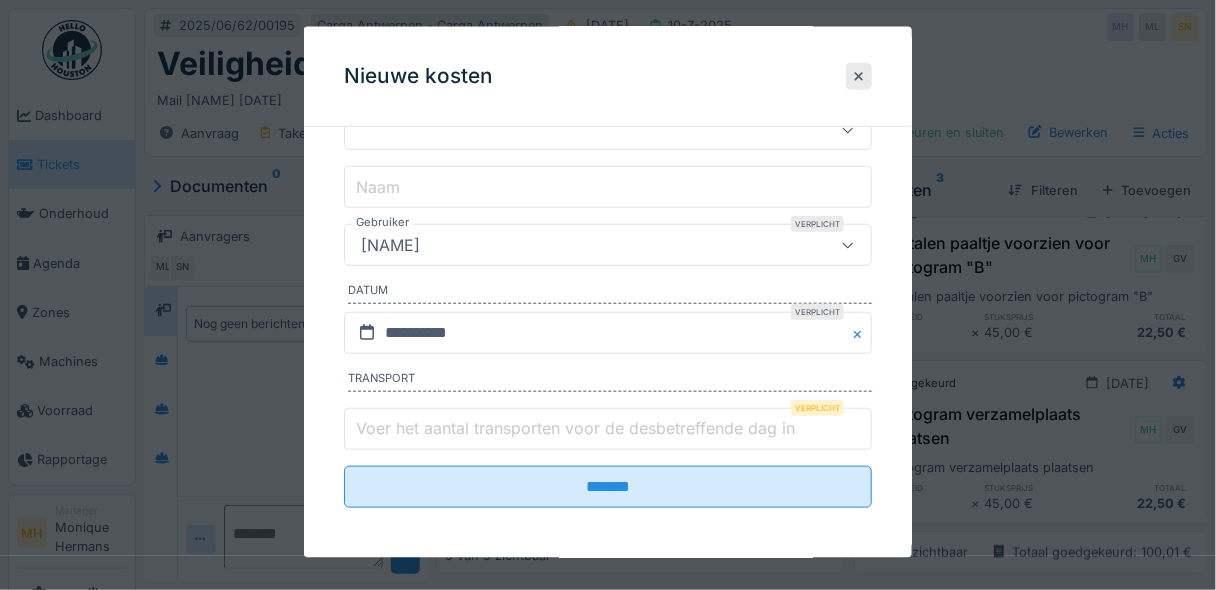 click on "Voer het aantal transporten voor de desbetreffende dag in" at bounding box center [608, 429] 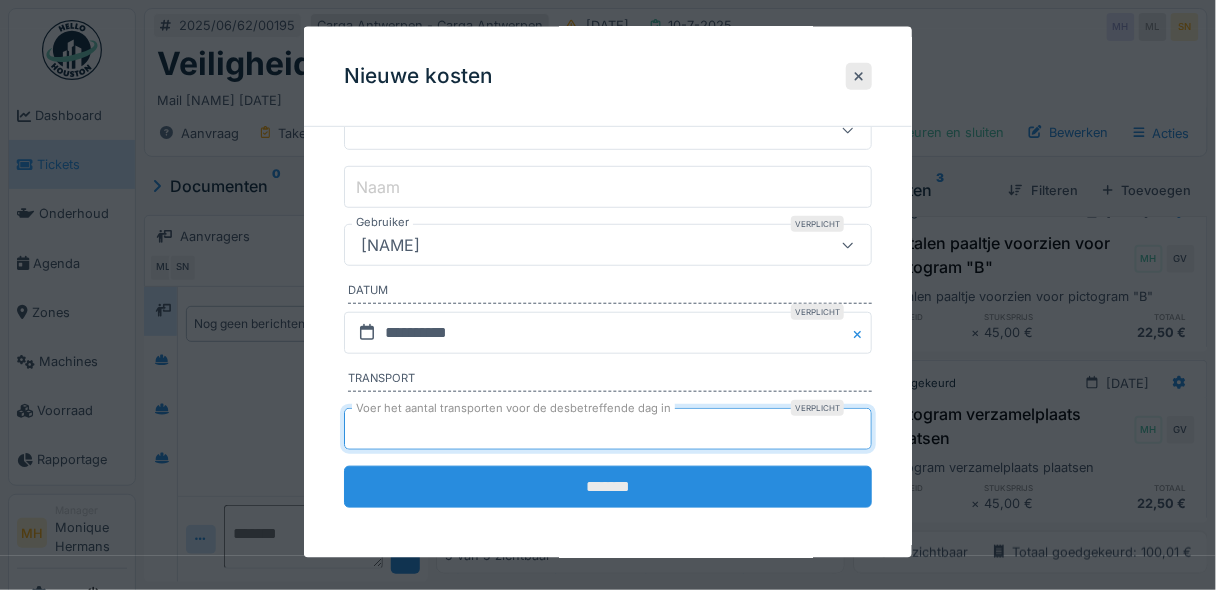 type on "*" 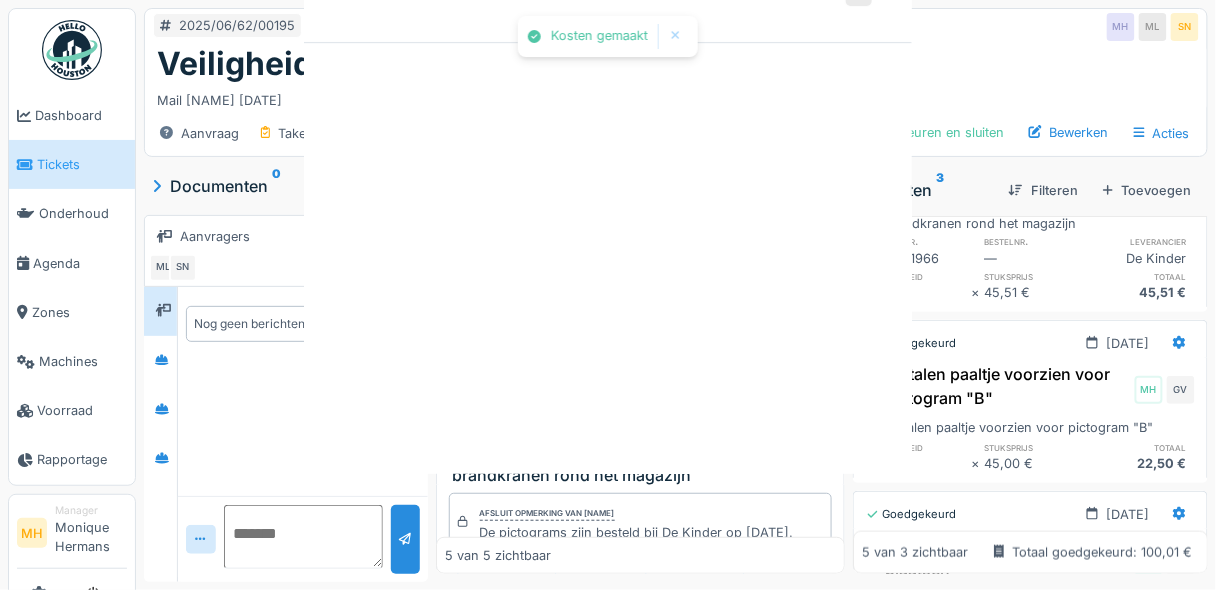 scroll, scrollTop: 0, scrollLeft: 0, axis: both 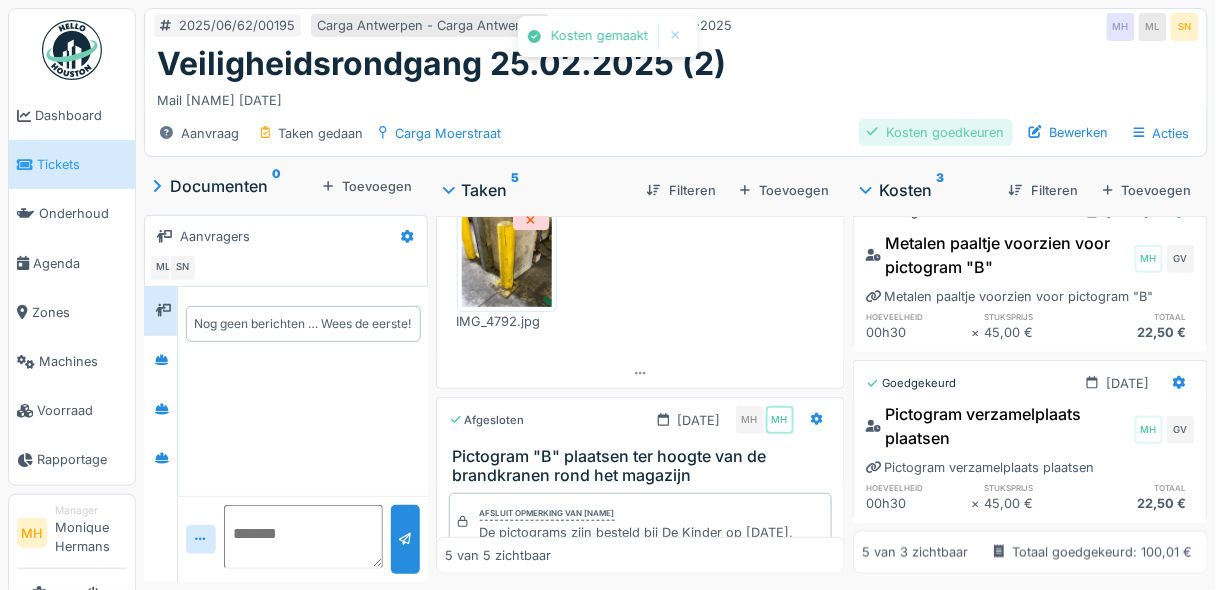click on "Kosten goedkeuren" at bounding box center (936, 132) 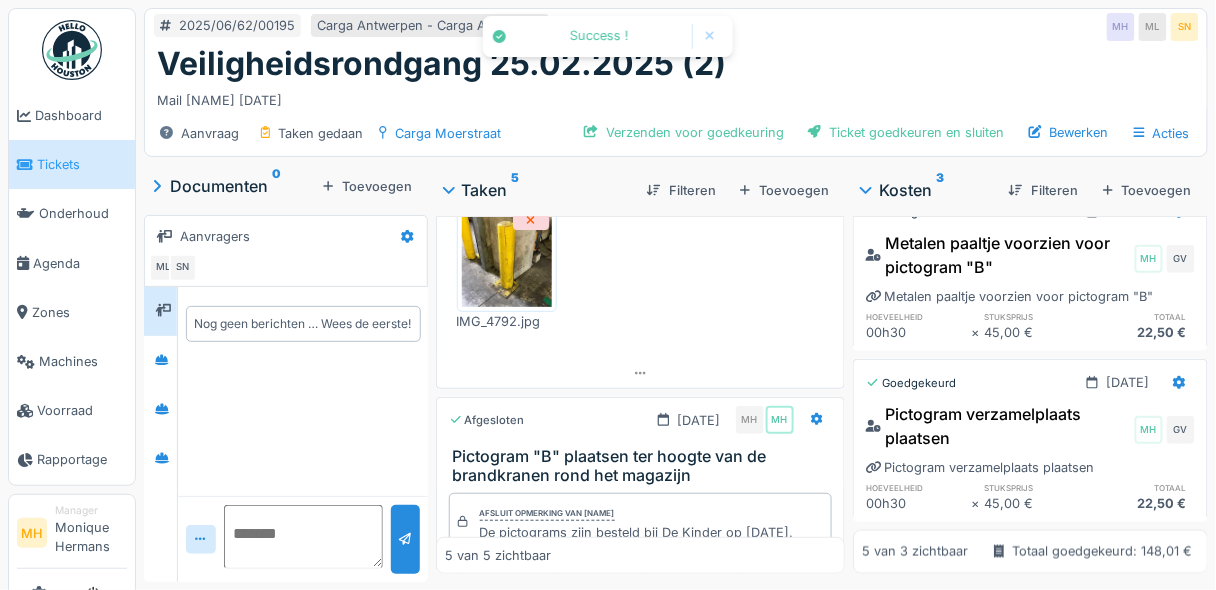 scroll, scrollTop: 622, scrollLeft: 0, axis: vertical 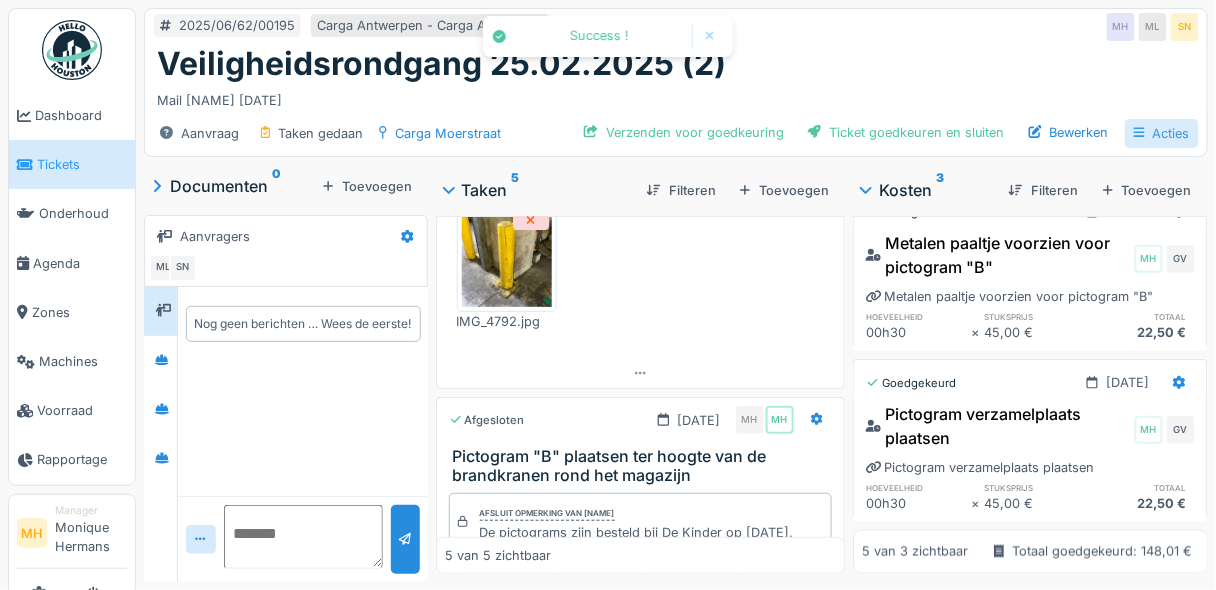 click on "Acties" at bounding box center [1162, 133] 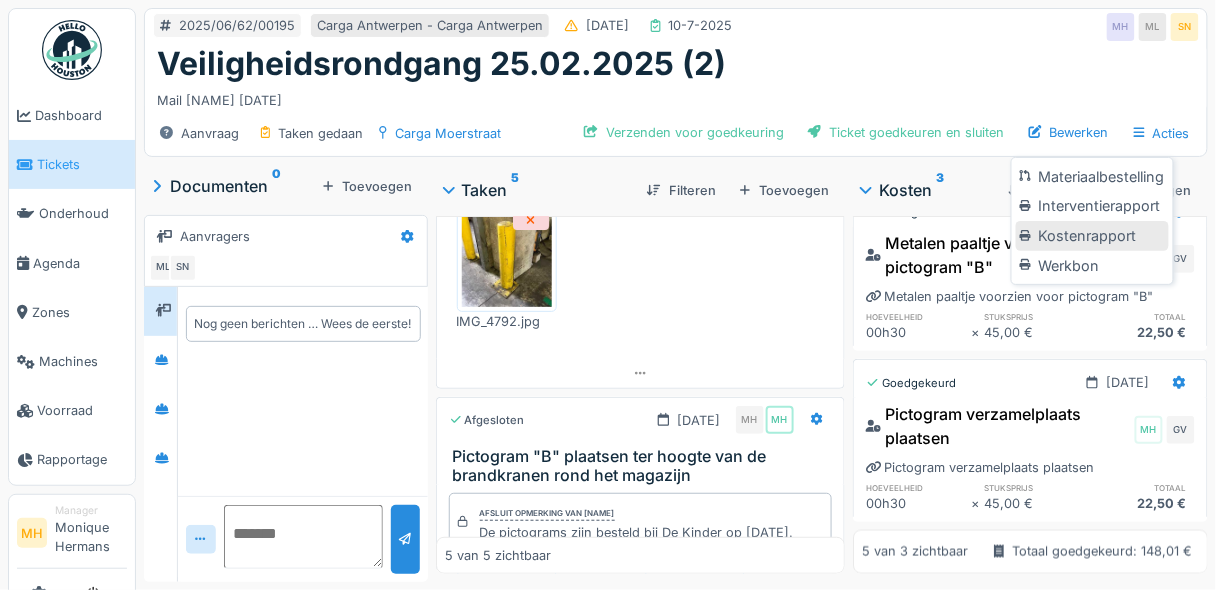 click on "Kostenrapport" at bounding box center [1092, 236] 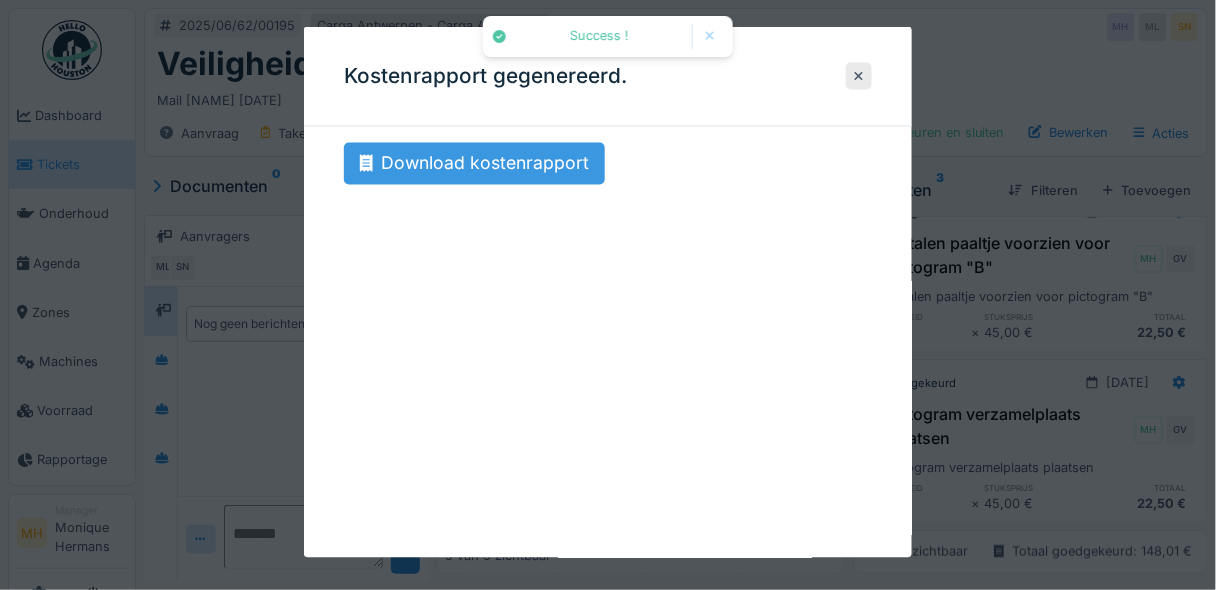 click on "Download kostenrapport" at bounding box center (474, 164) 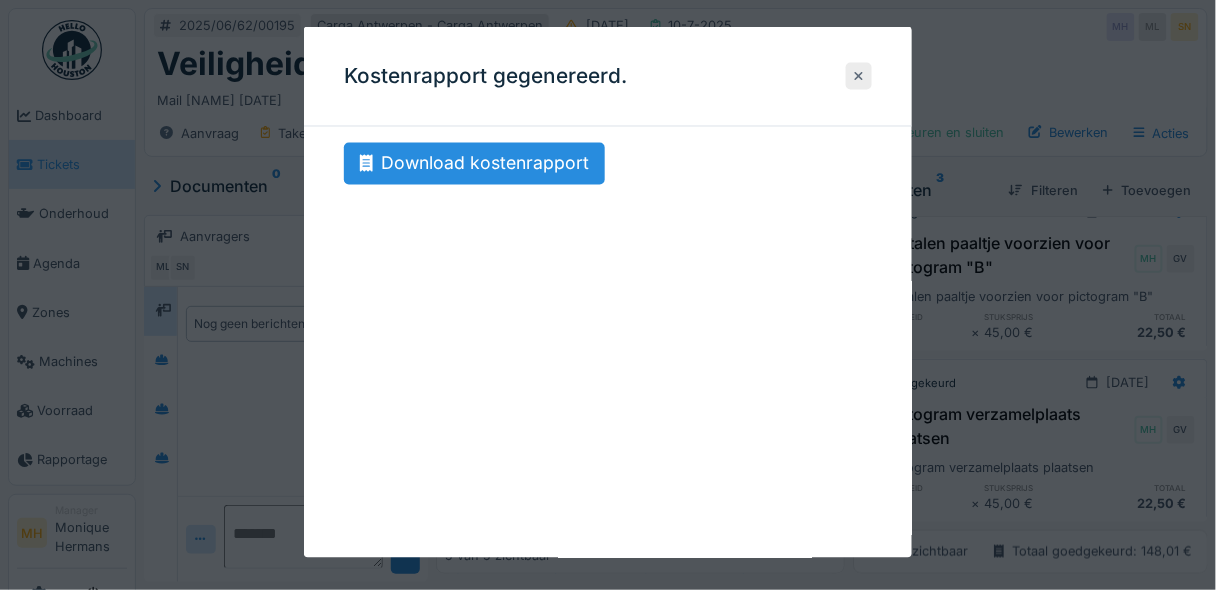 click at bounding box center (859, 75) 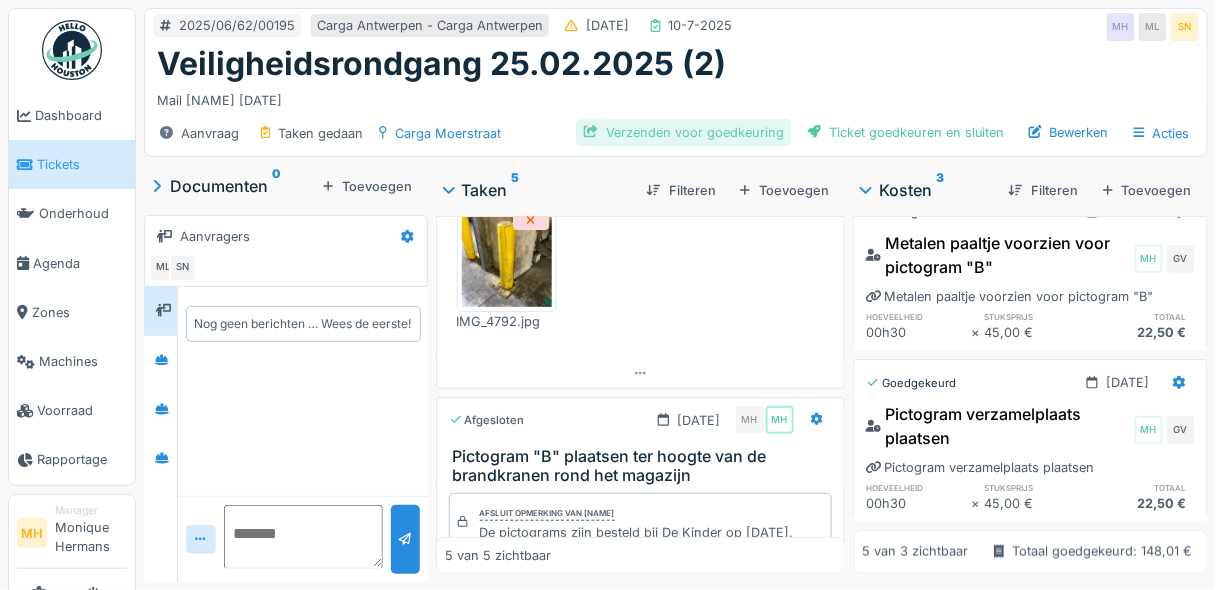 click on "Verzenden voor goedkeuring" at bounding box center (684, 132) 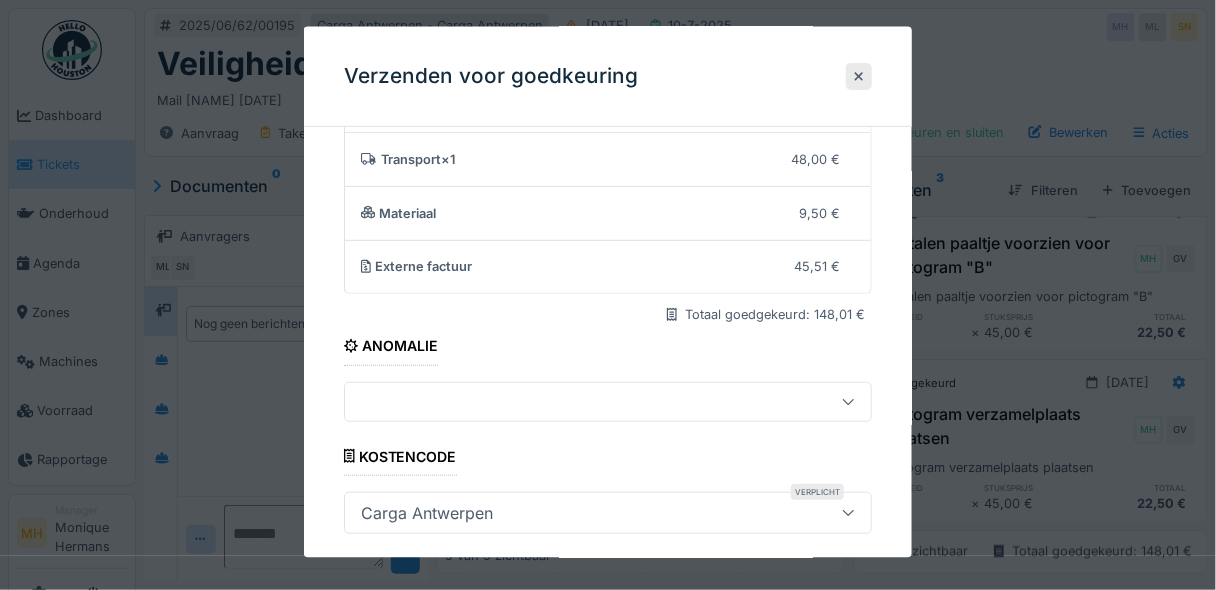 scroll, scrollTop: 305, scrollLeft: 0, axis: vertical 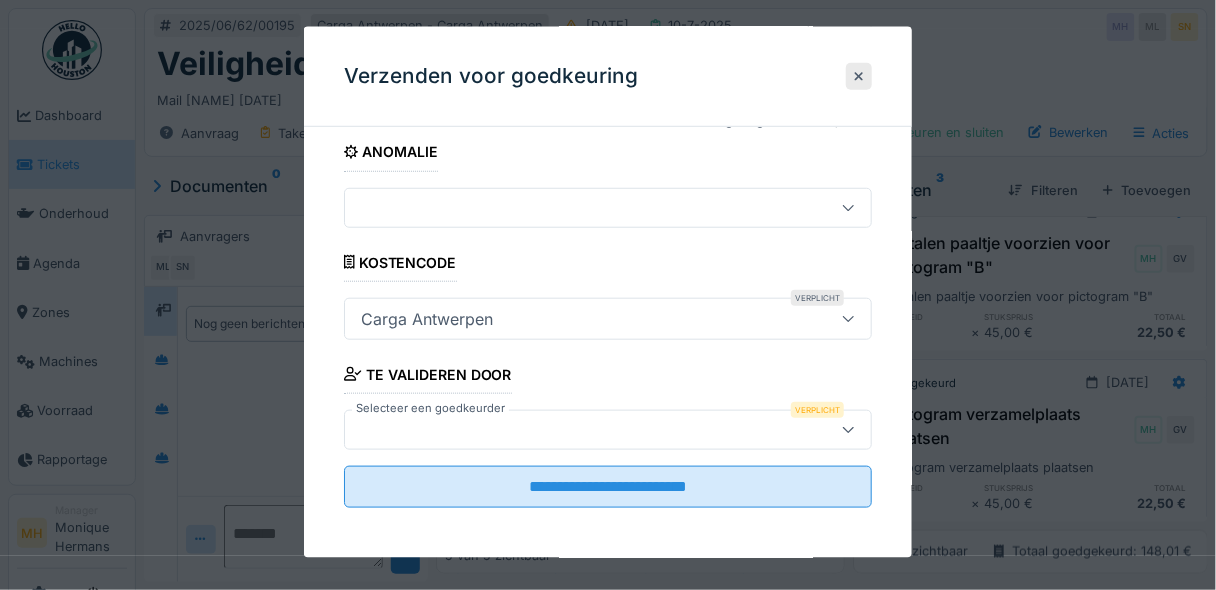 click at bounding box center [581, 429] 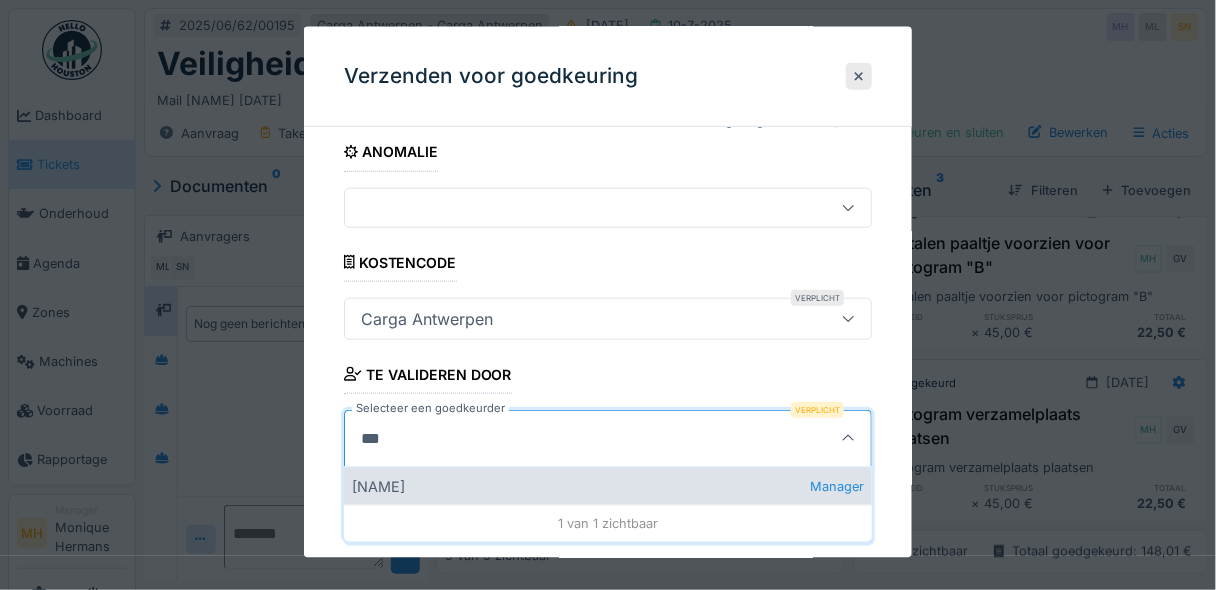type on "***" 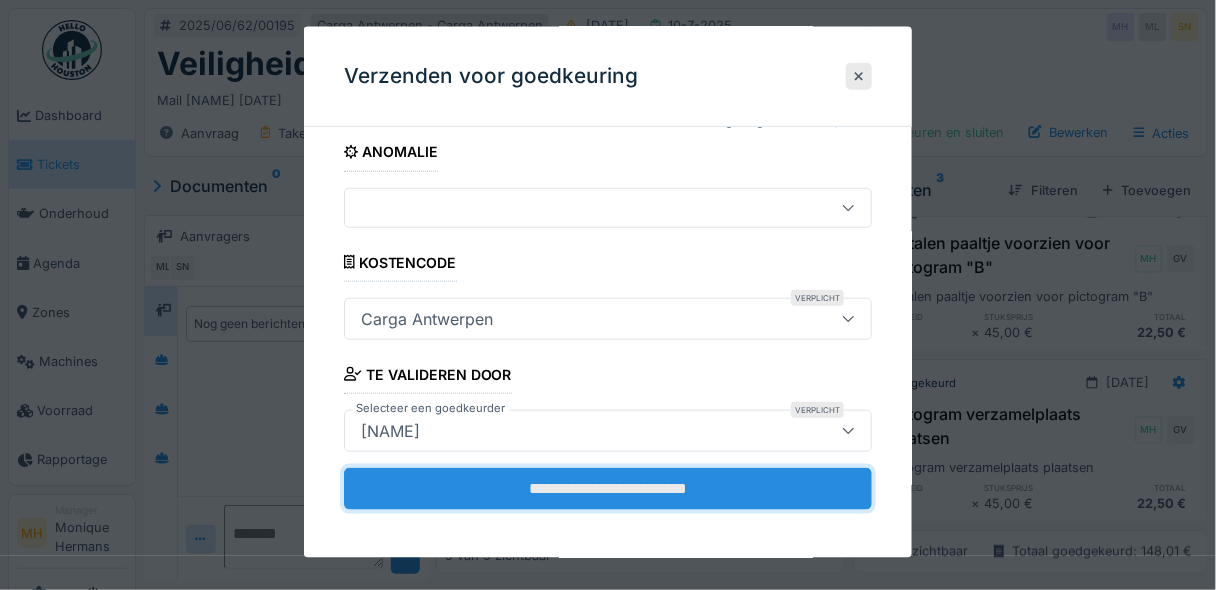 click on "**********" at bounding box center [608, 488] 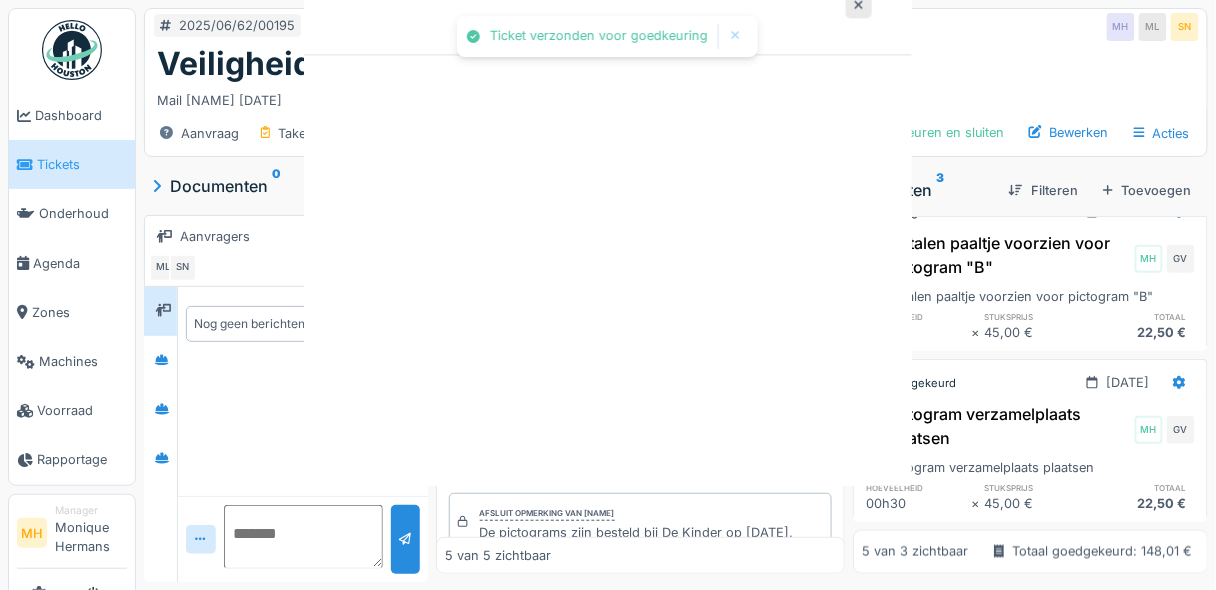 scroll, scrollTop: 0, scrollLeft: 0, axis: both 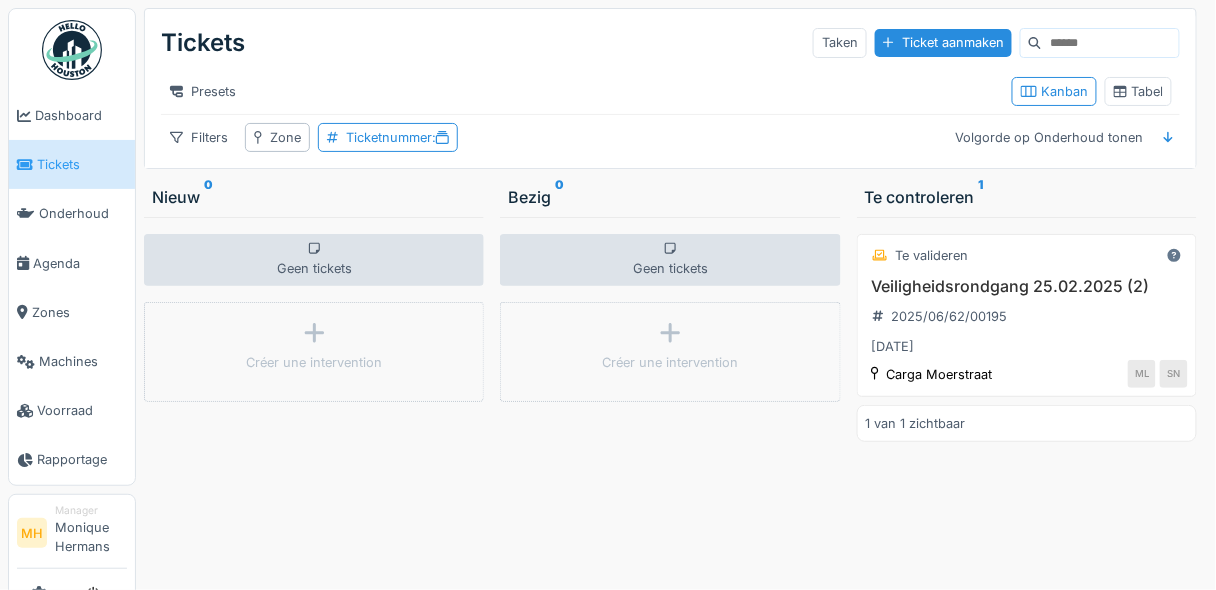 click at bounding box center [1110, 43] 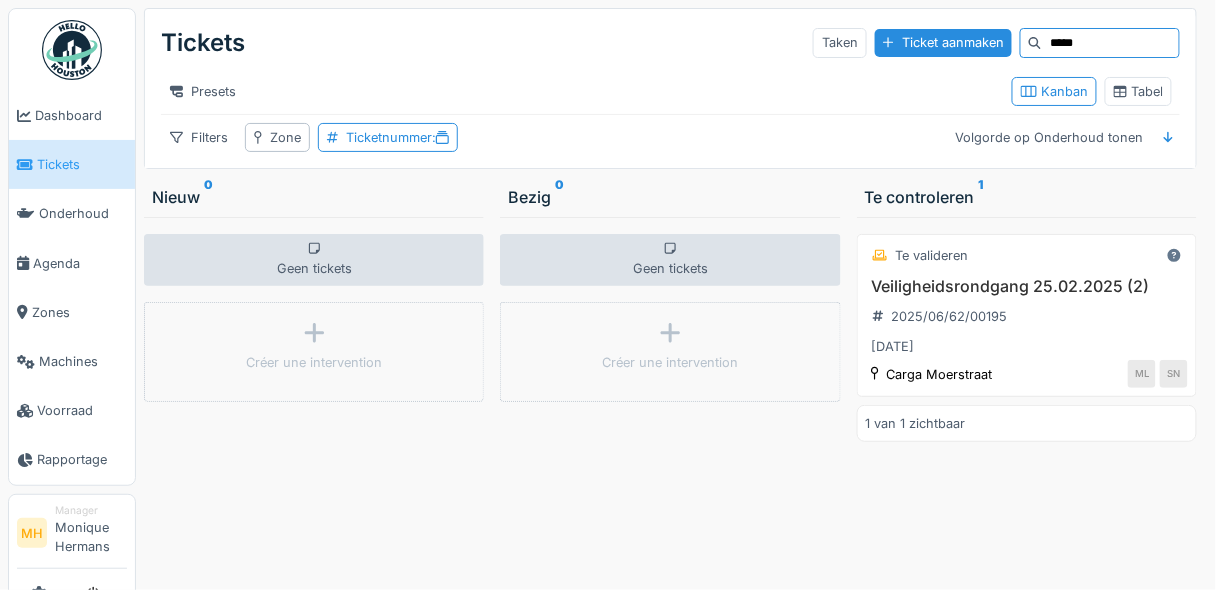 type on "*****" 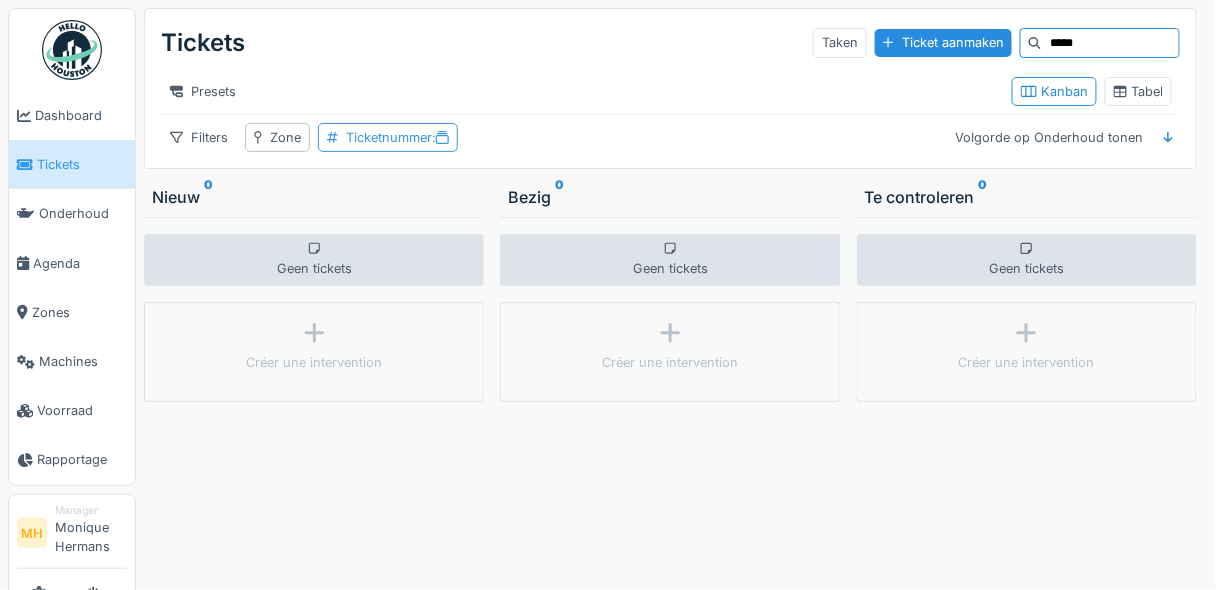 click on "Ticketnummer  :" at bounding box center [388, 137] 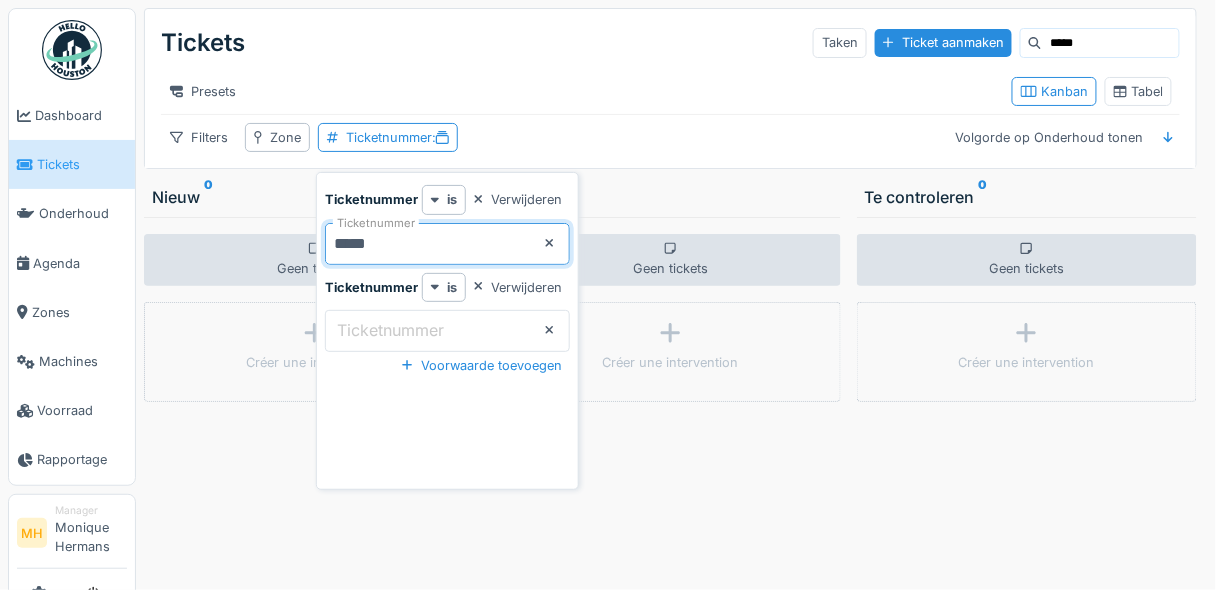 click on "*****" at bounding box center (448, 244) 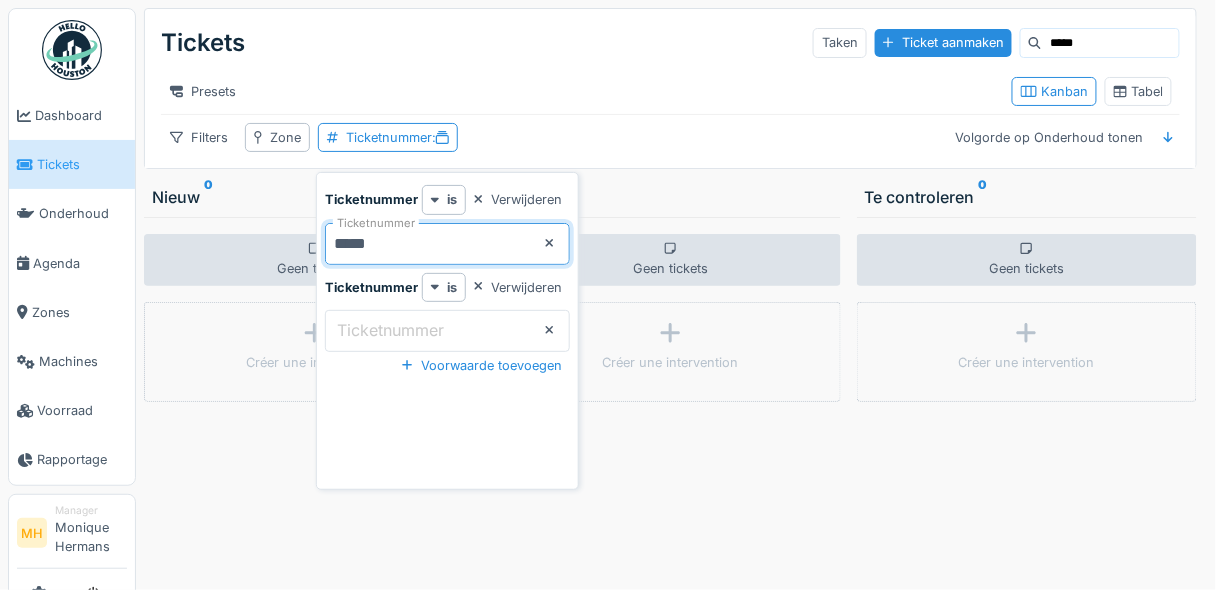 type on "*****" 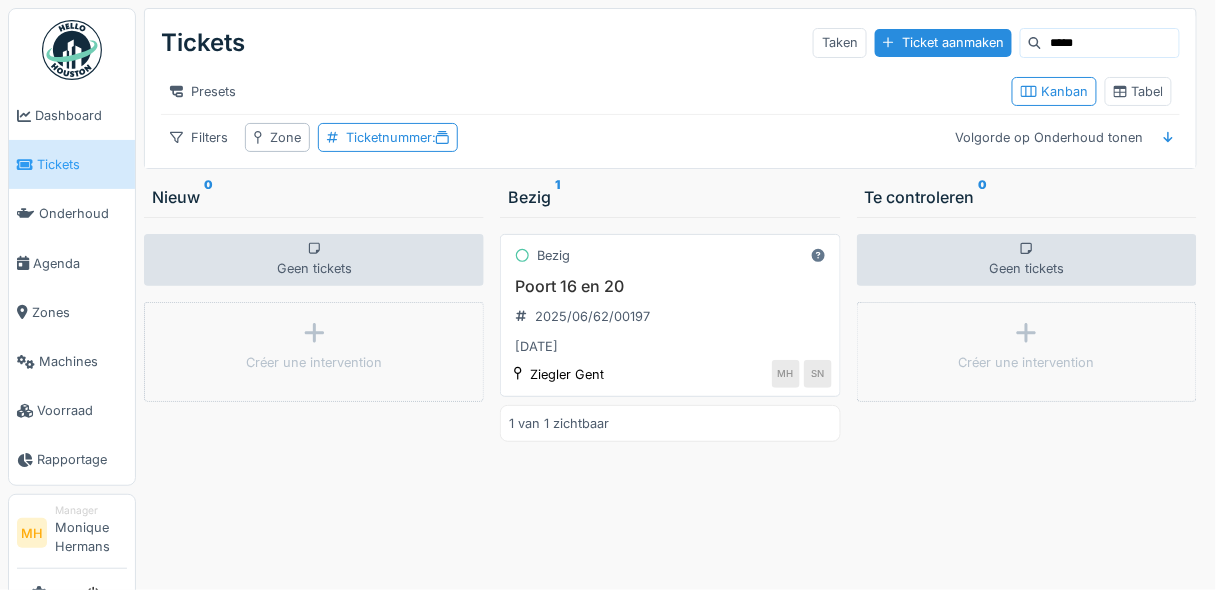 click on "[STREET] [NUMBER] [PASSPORT] [DATE] [DATE]" at bounding box center [670, 317] 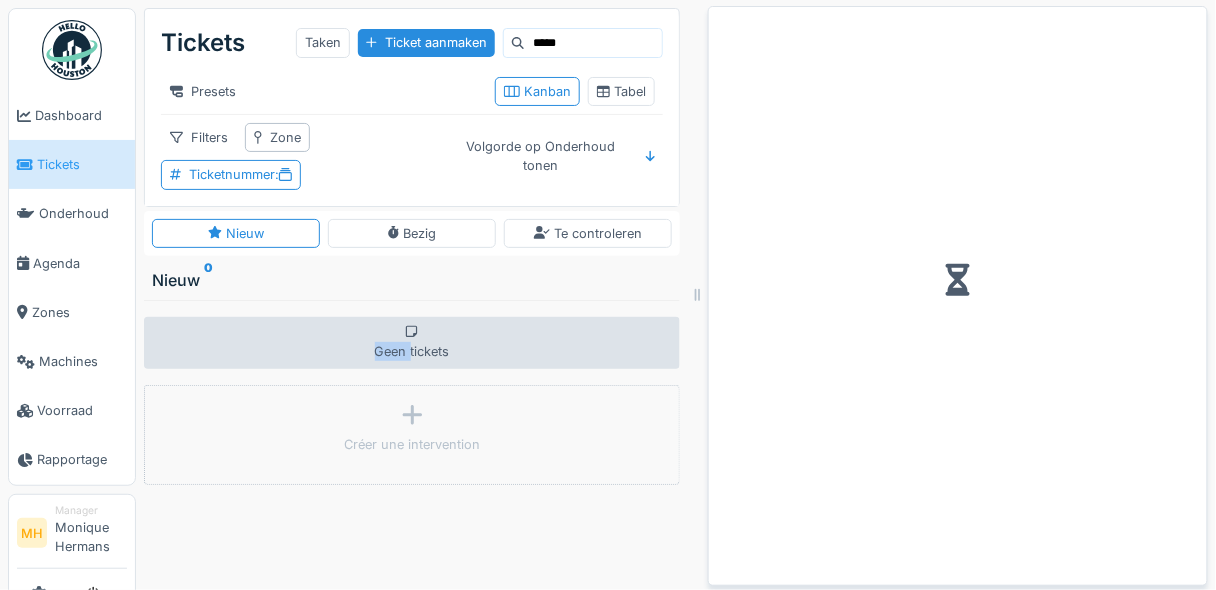 click on "Tickets Taken Ticket aanmaken ***** Presets   Kanban   Tabel Filters Zone Ticketnummer  :  Volgorde op Onderhoud tonen   Nieuw   Bezig   Te controleren Nieuw 0 Geen tickets Créer une intervention" at bounding box center (412, 291) 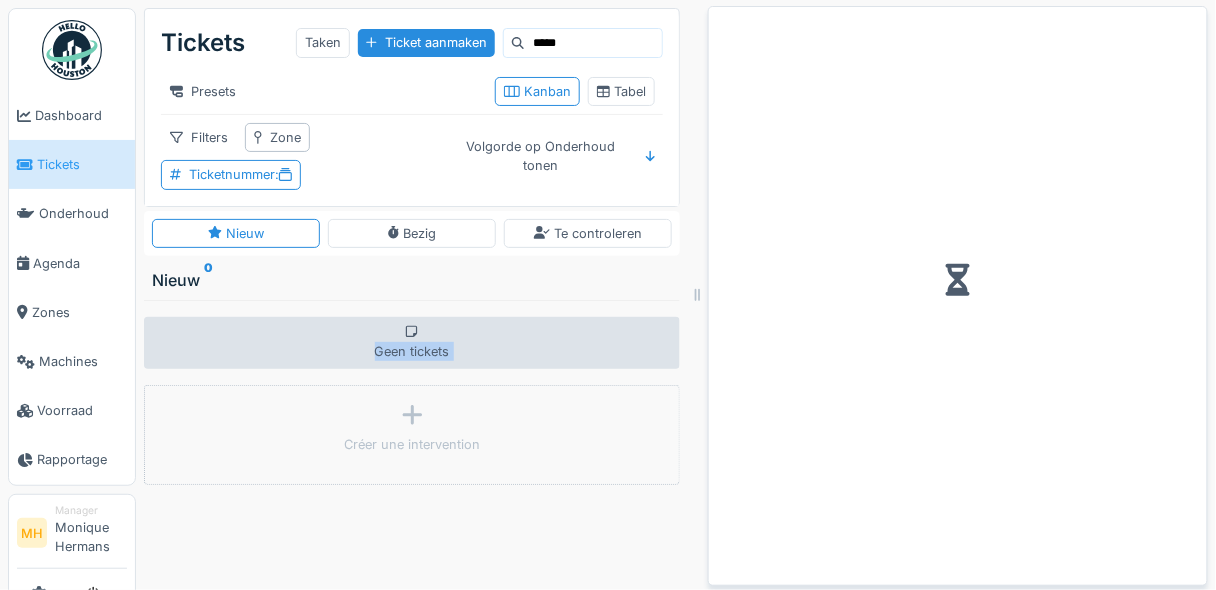 click on "Tickets Taken Ticket aanmaken ***** Presets   Kanban   Tabel Filters Zone Ticketnummer  :  Volgorde op Onderhoud tonen   Nieuw   Bezig   Te controleren Nieuw 0 Geen tickets Créer une intervention" at bounding box center [412, 291] 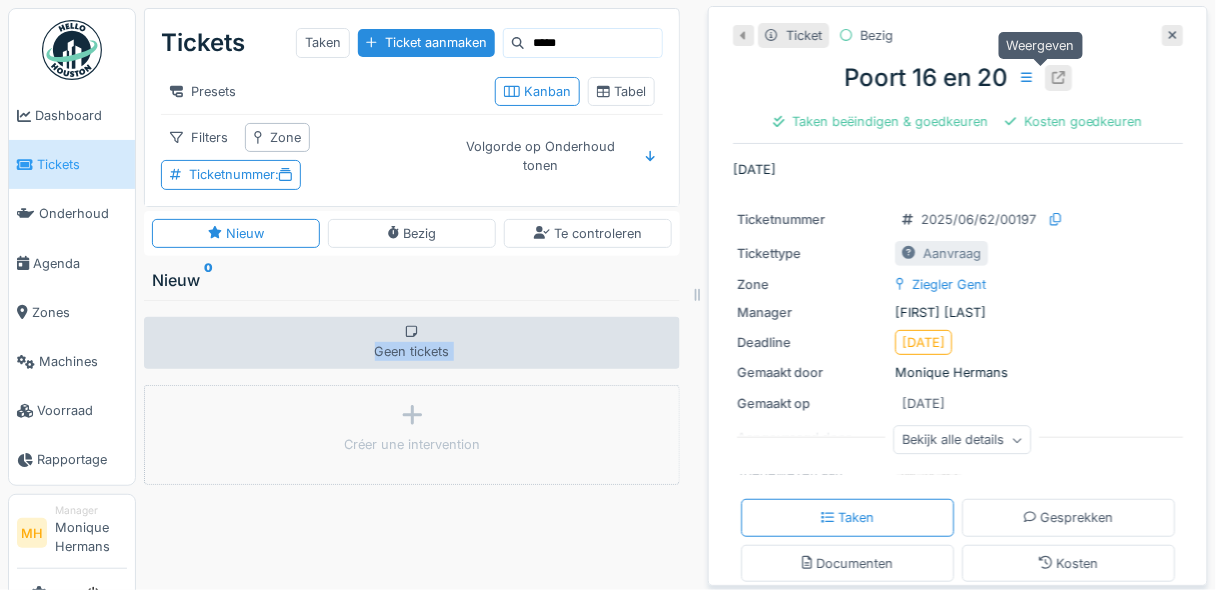 click 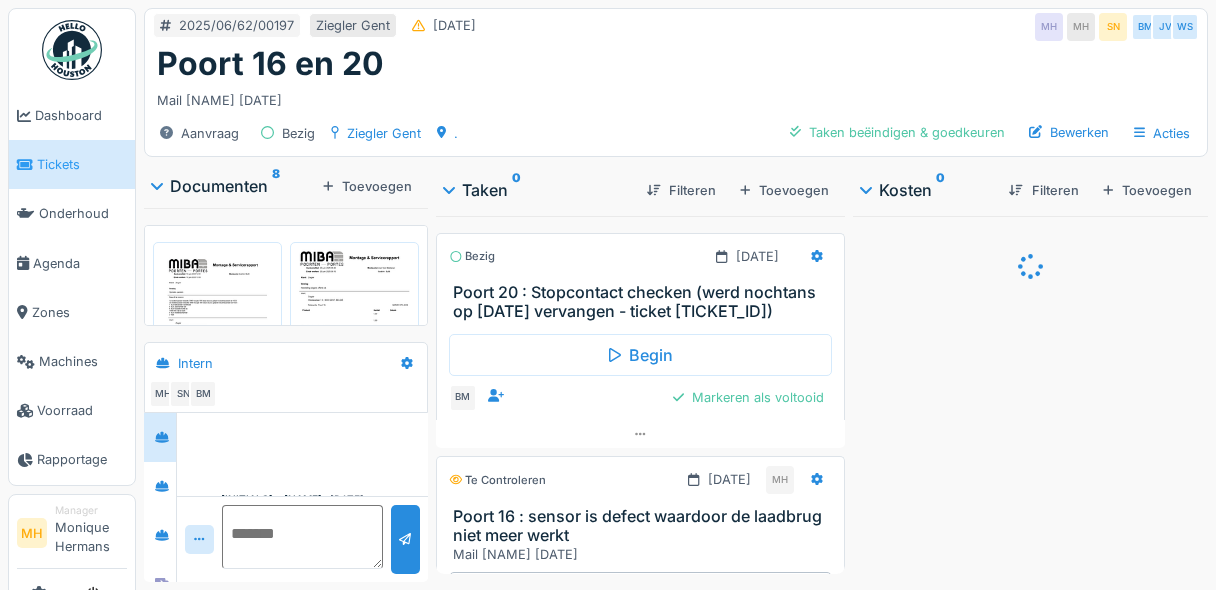 scroll, scrollTop: 0, scrollLeft: 0, axis: both 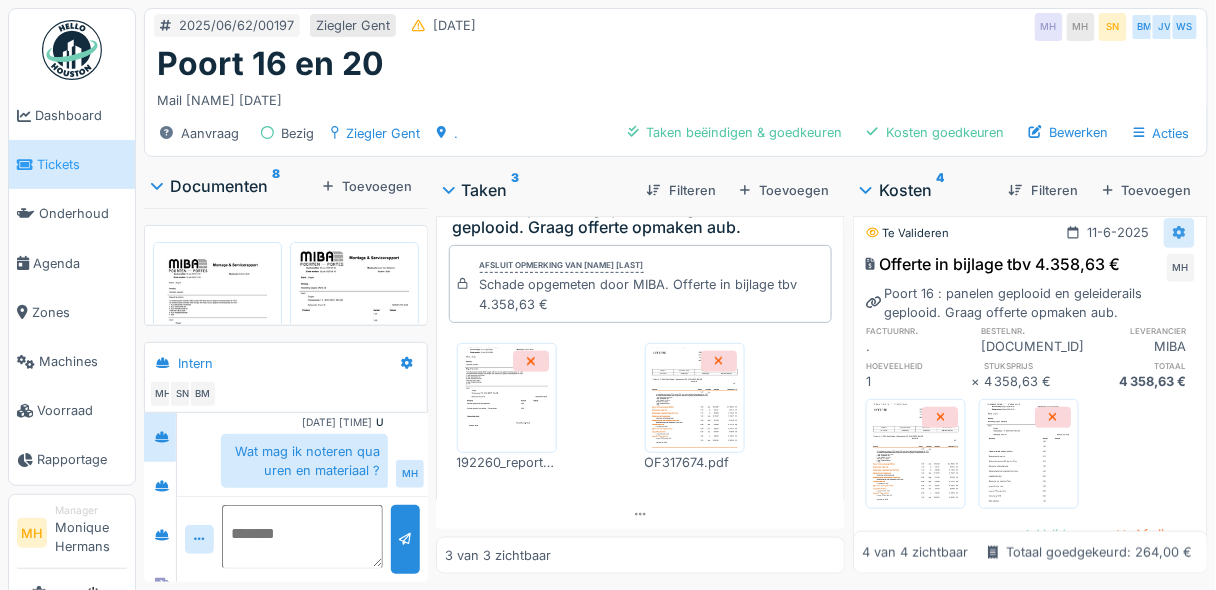 click 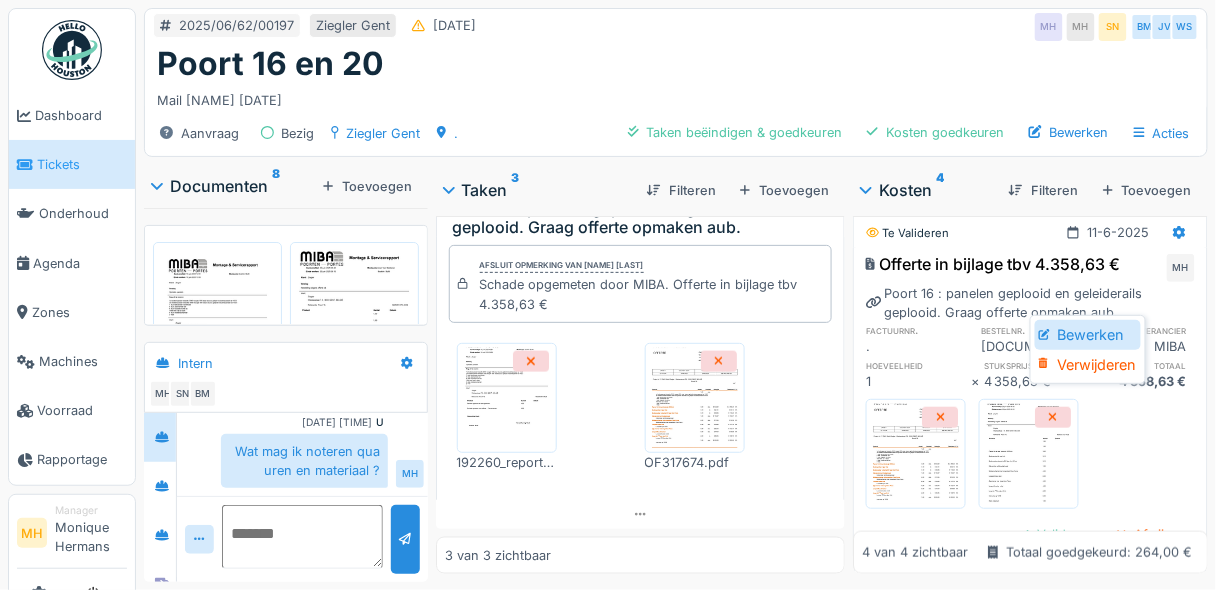 click on "Bewerken" at bounding box center (1088, 335) 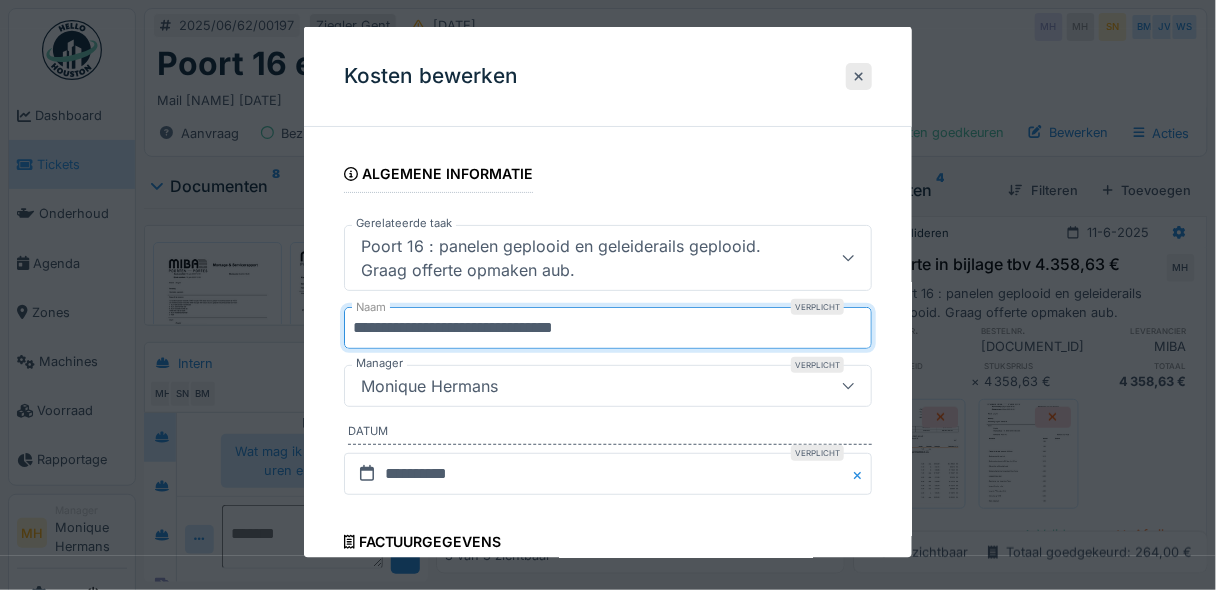 drag, startPoint x: 354, startPoint y: 325, endPoint x: 629, endPoint y: 313, distance: 275.2617 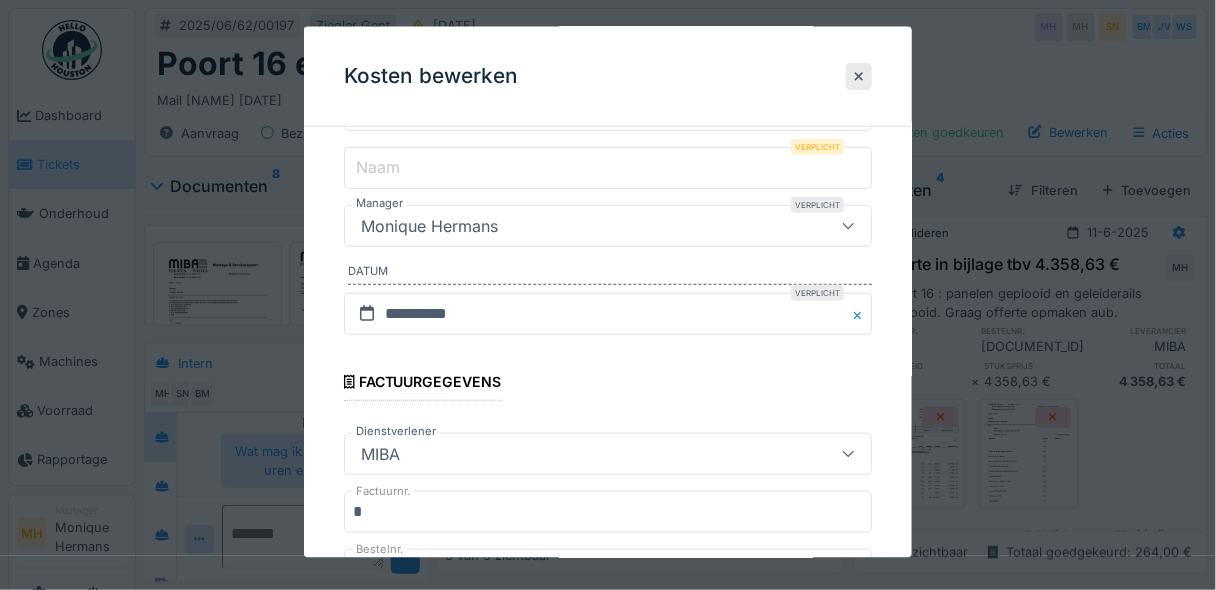 scroll, scrollTop: 320, scrollLeft: 0, axis: vertical 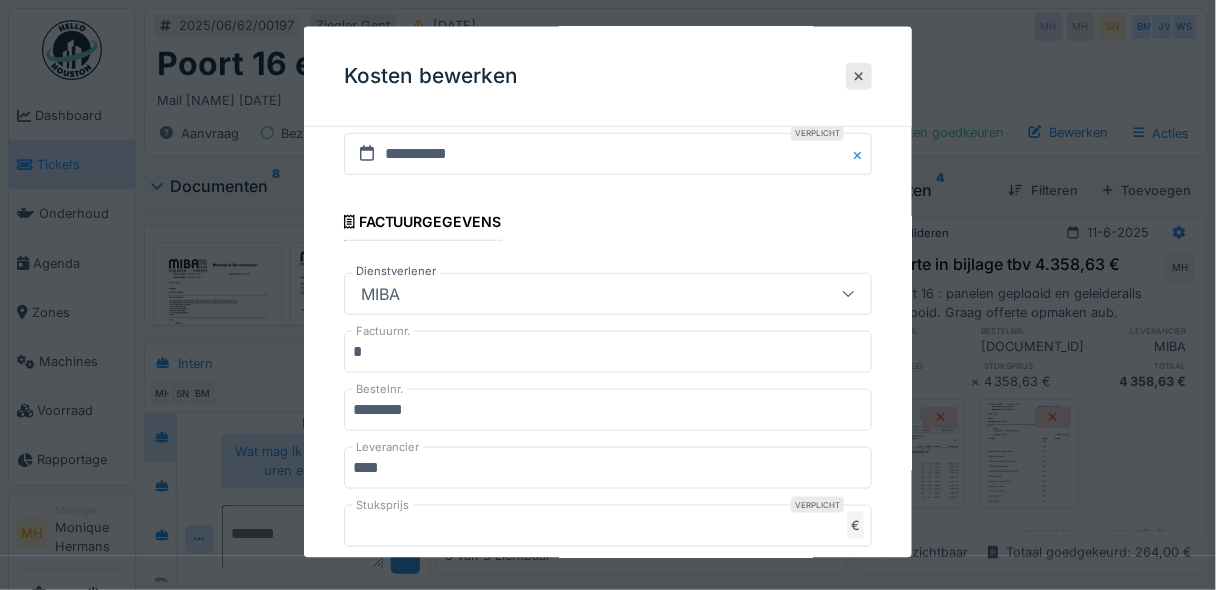 type 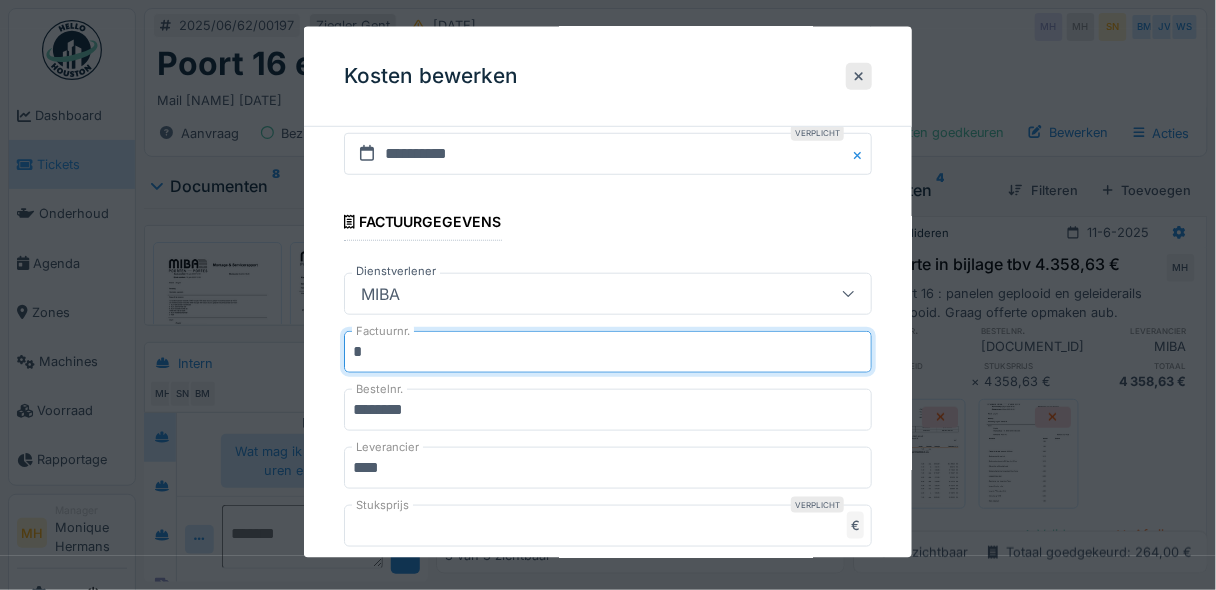 click on "*" at bounding box center [608, 352] 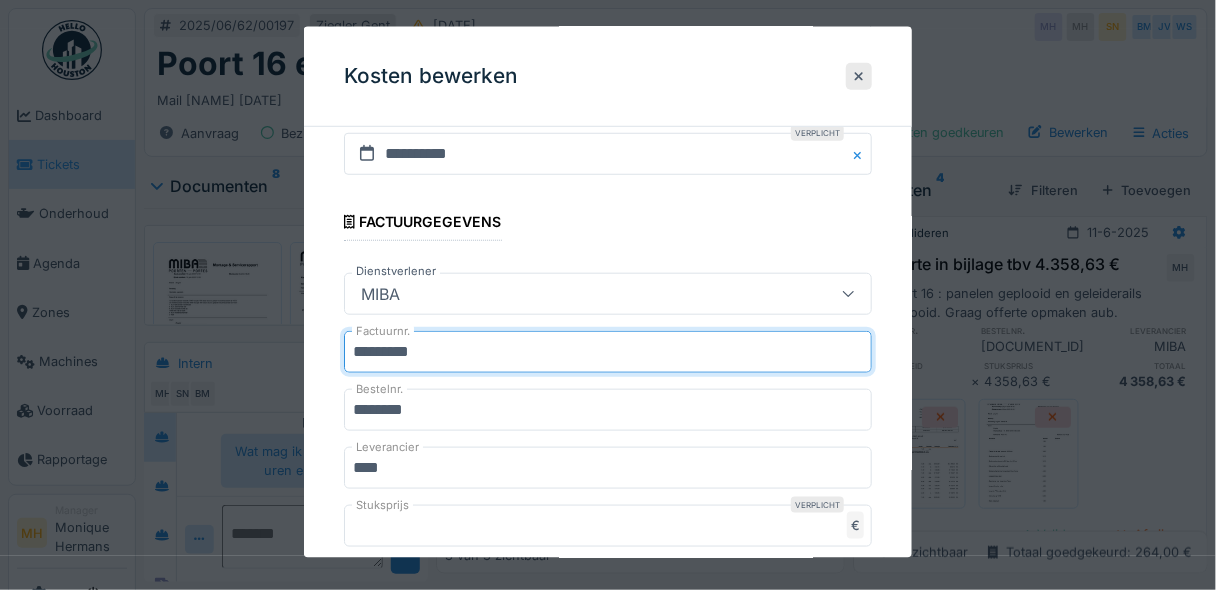 type on "*********" 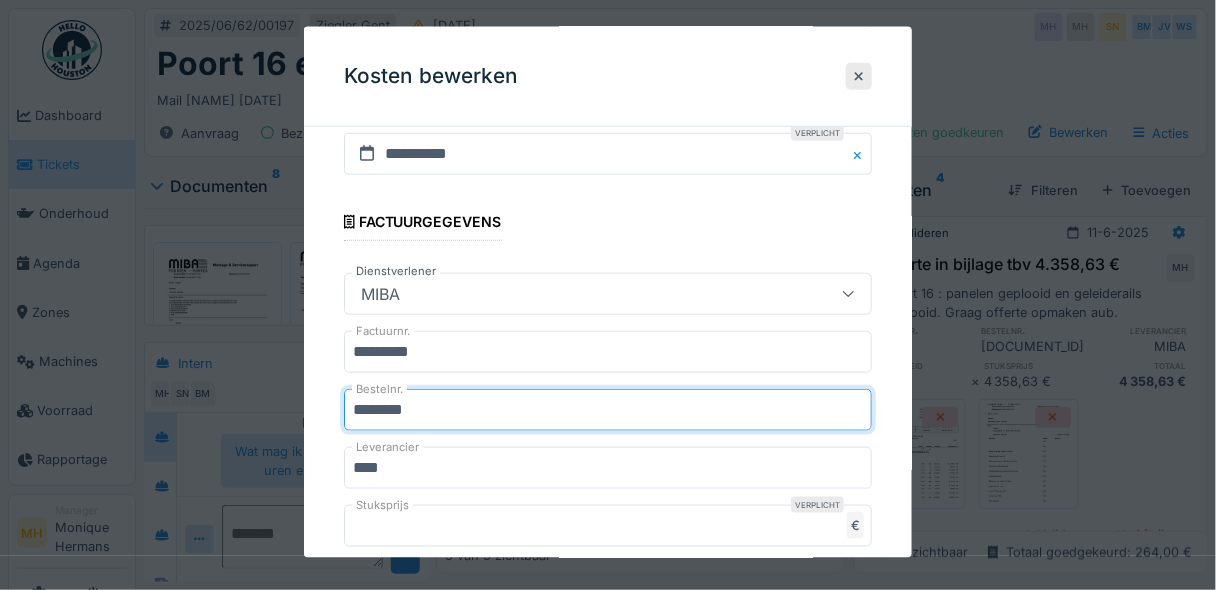 drag, startPoint x: 350, startPoint y: 405, endPoint x: 496, endPoint y: 395, distance: 146.34207 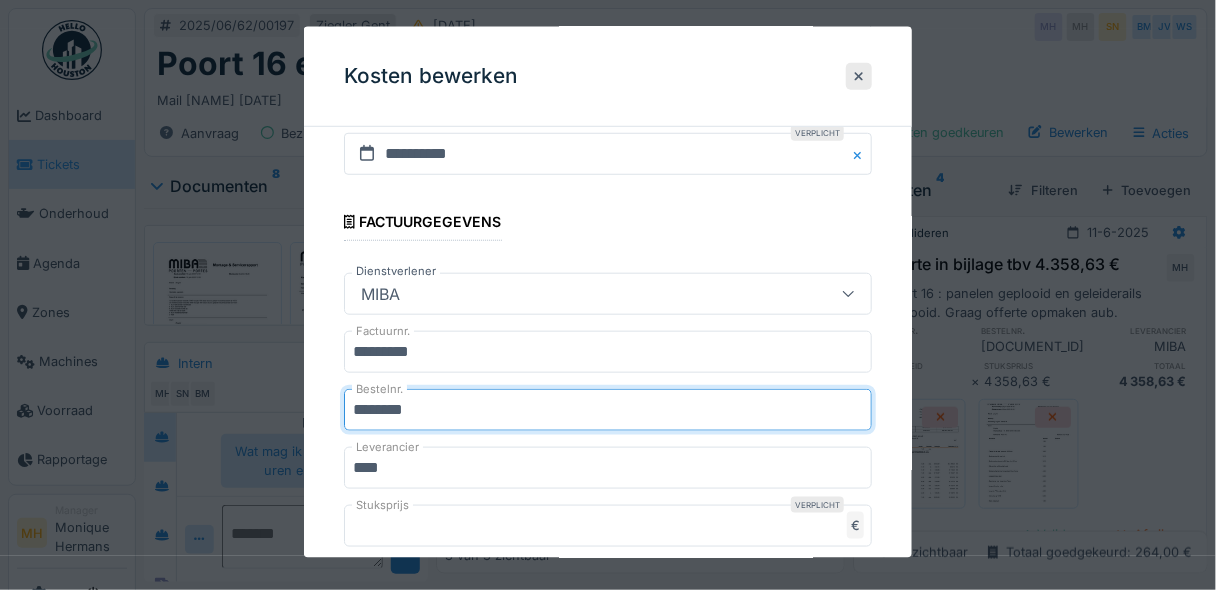 click on "********" at bounding box center [608, 410] 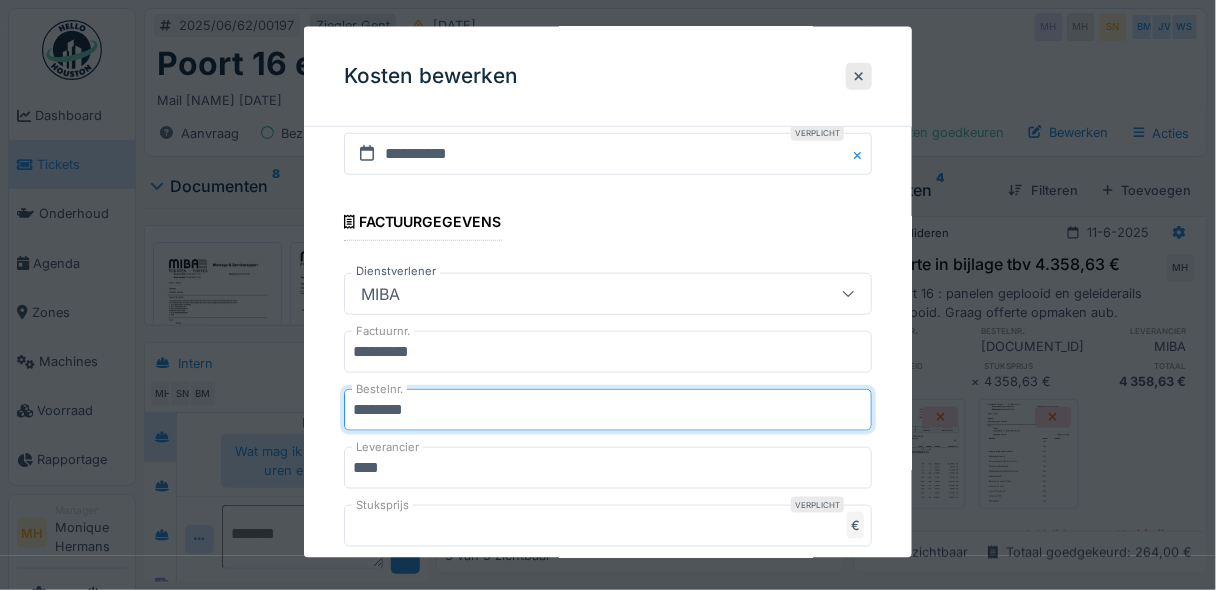paste on "**********" 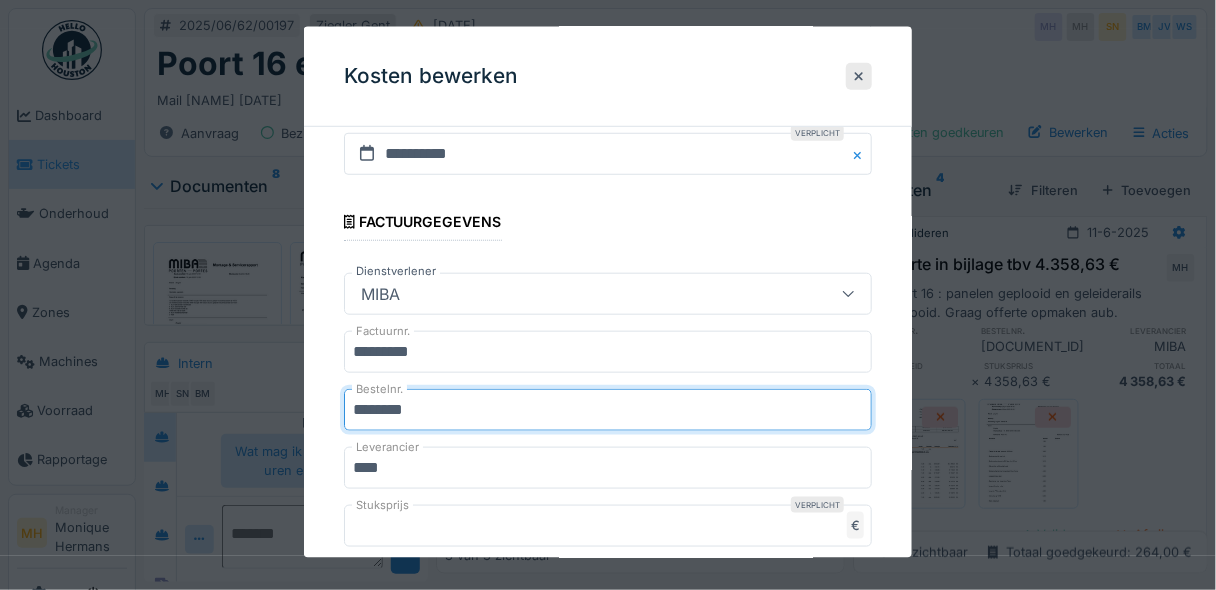 click on "********" at bounding box center [608, 410] 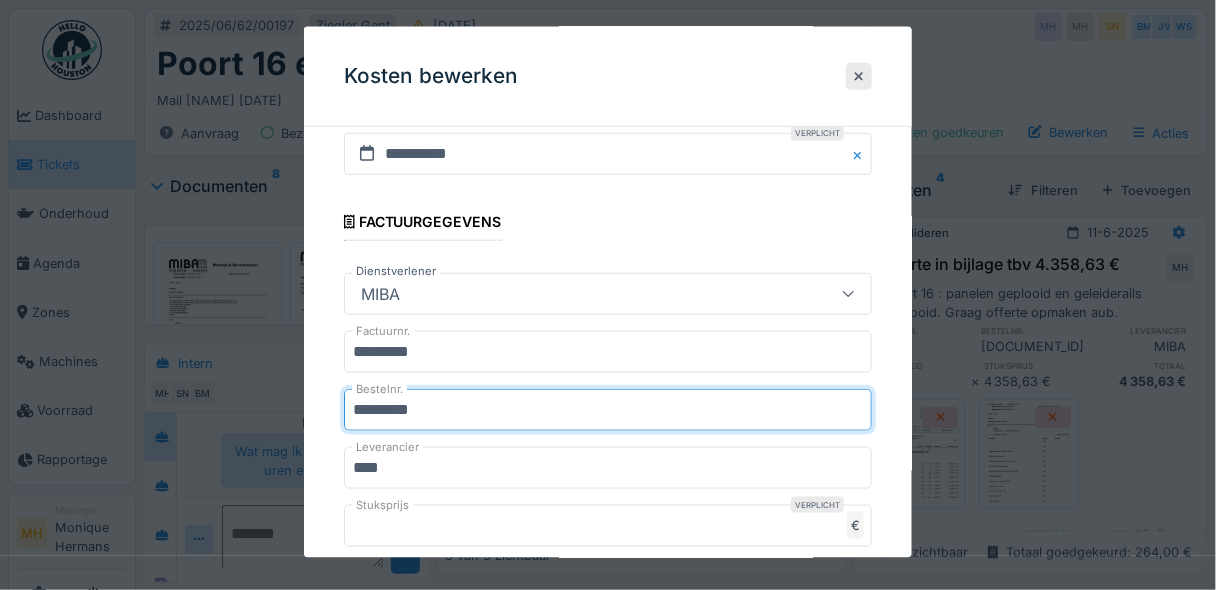paste on "**********" 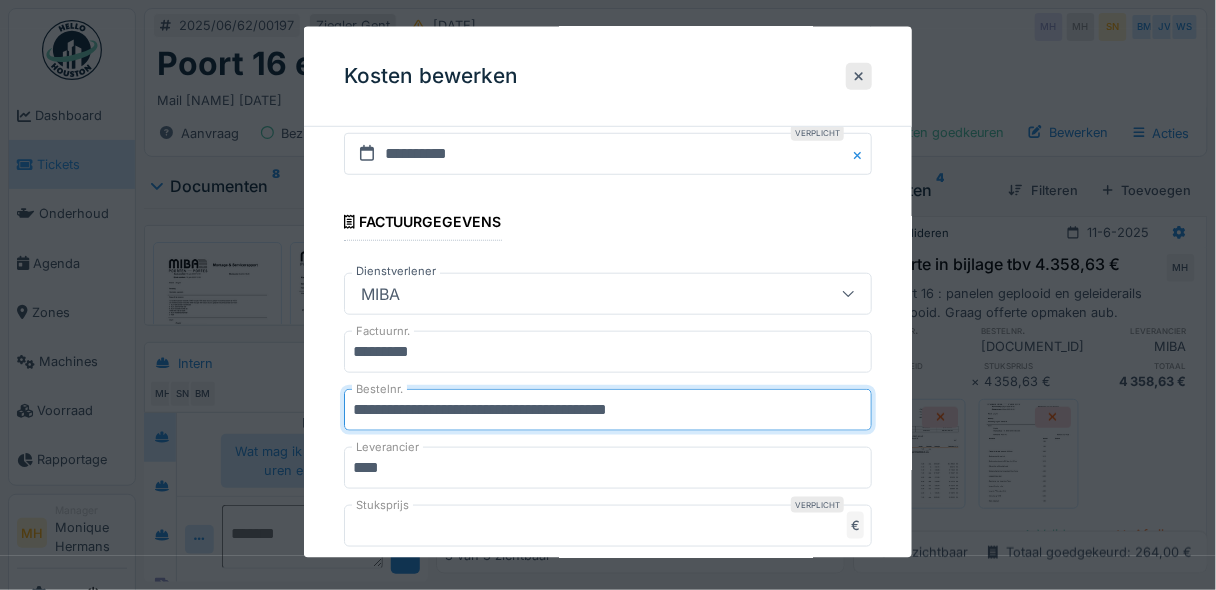 click on "**********" at bounding box center (608, 410) 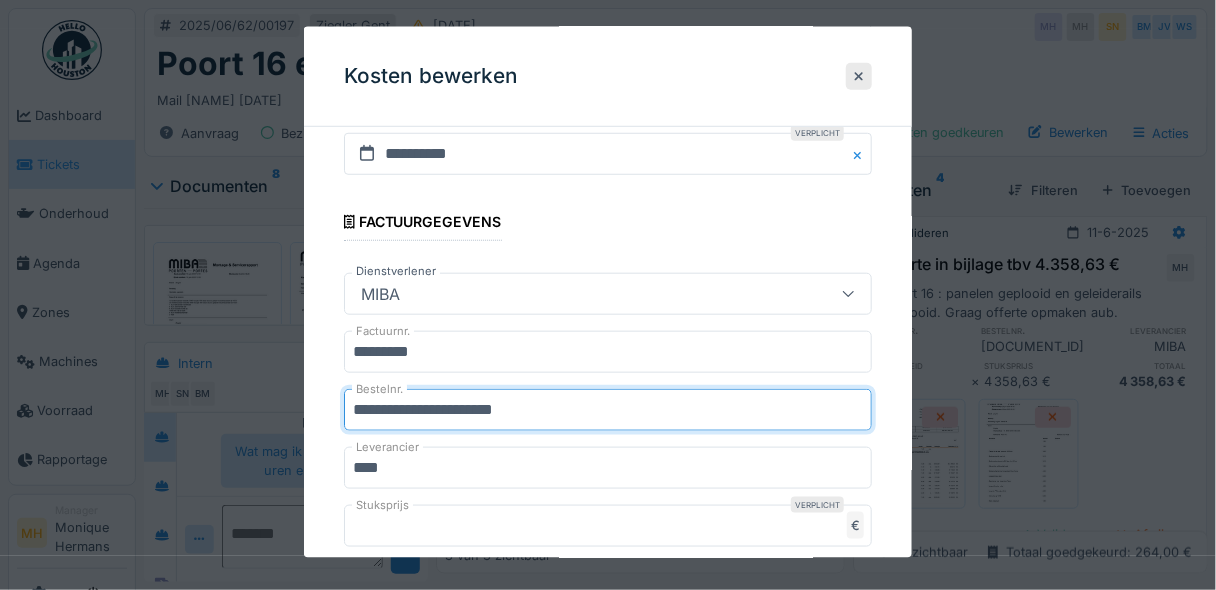 type on "**********" 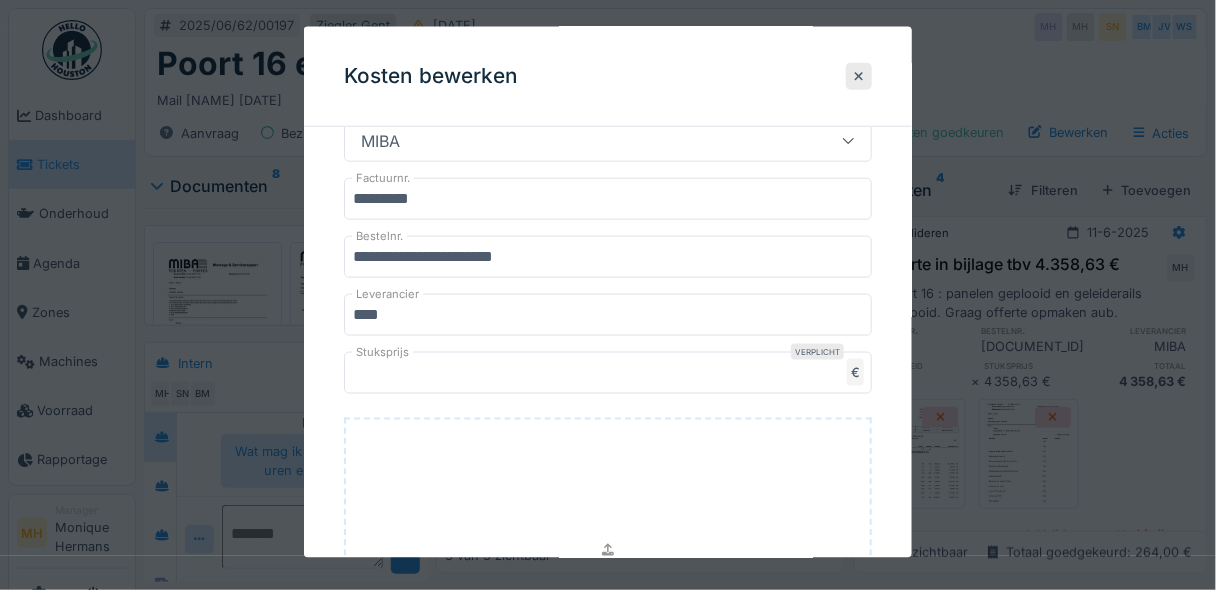 scroll, scrollTop: 480, scrollLeft: 0, axis: vertical 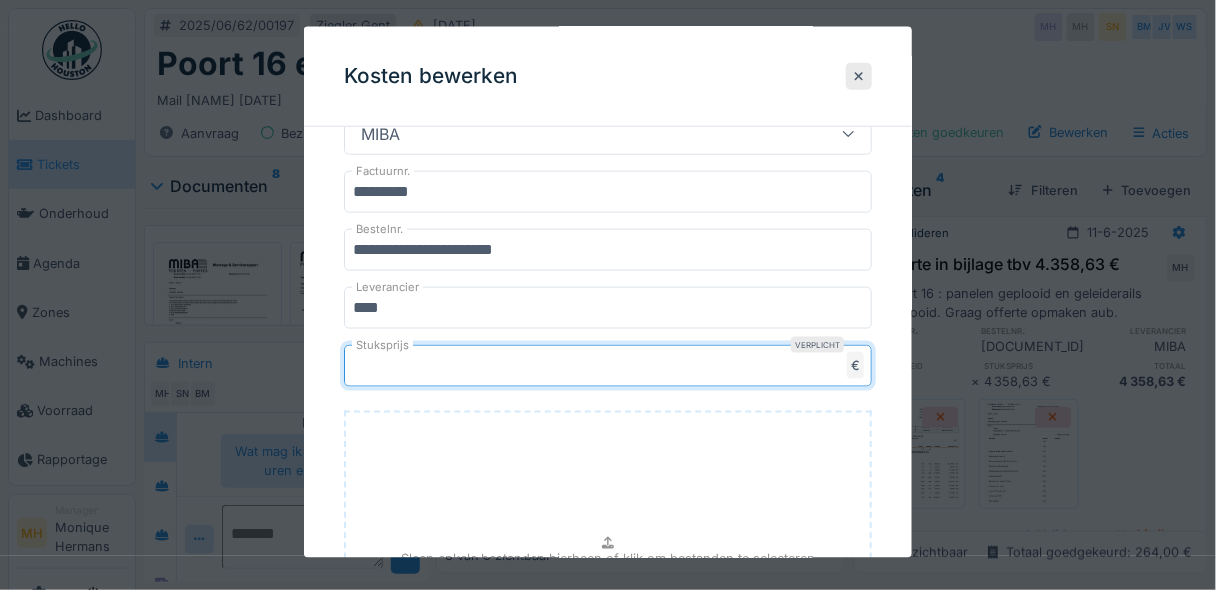 drag, startPoint x: 432, startPoint y: 356, endPoint x: 346, endPoint y: 365, distance: 86.46965 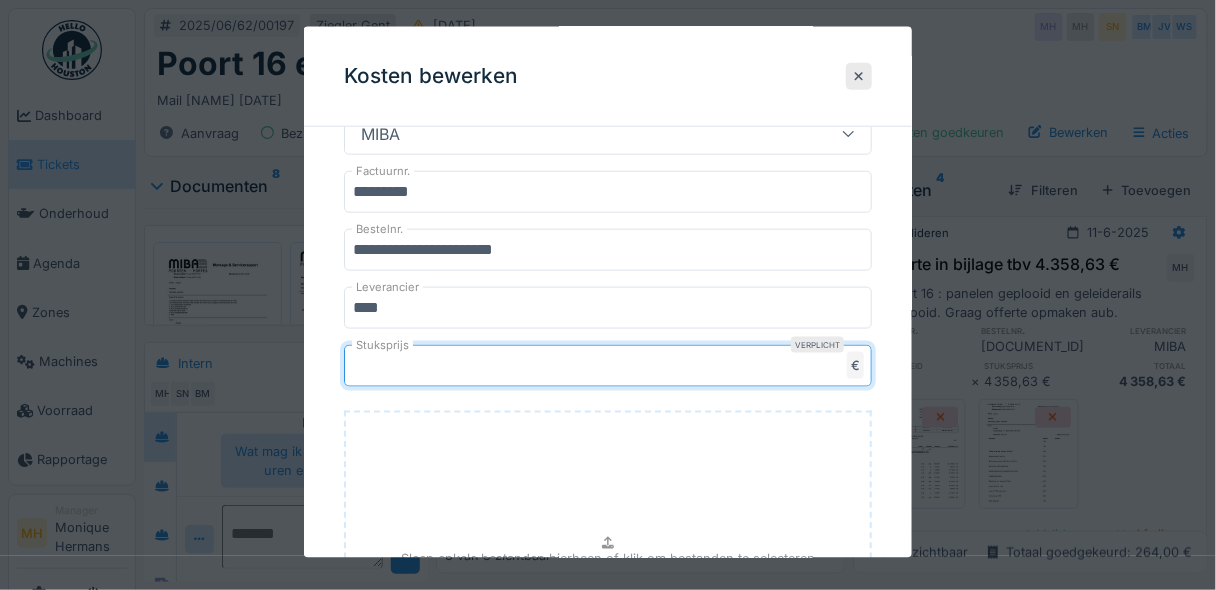 type on "*******" 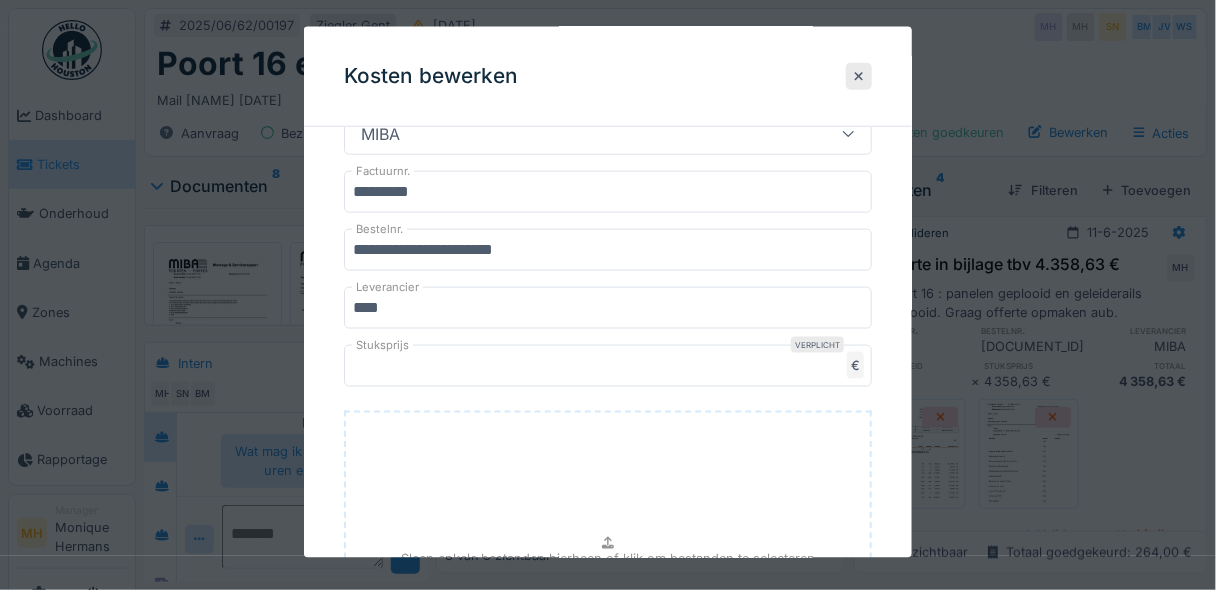 type on "**********" 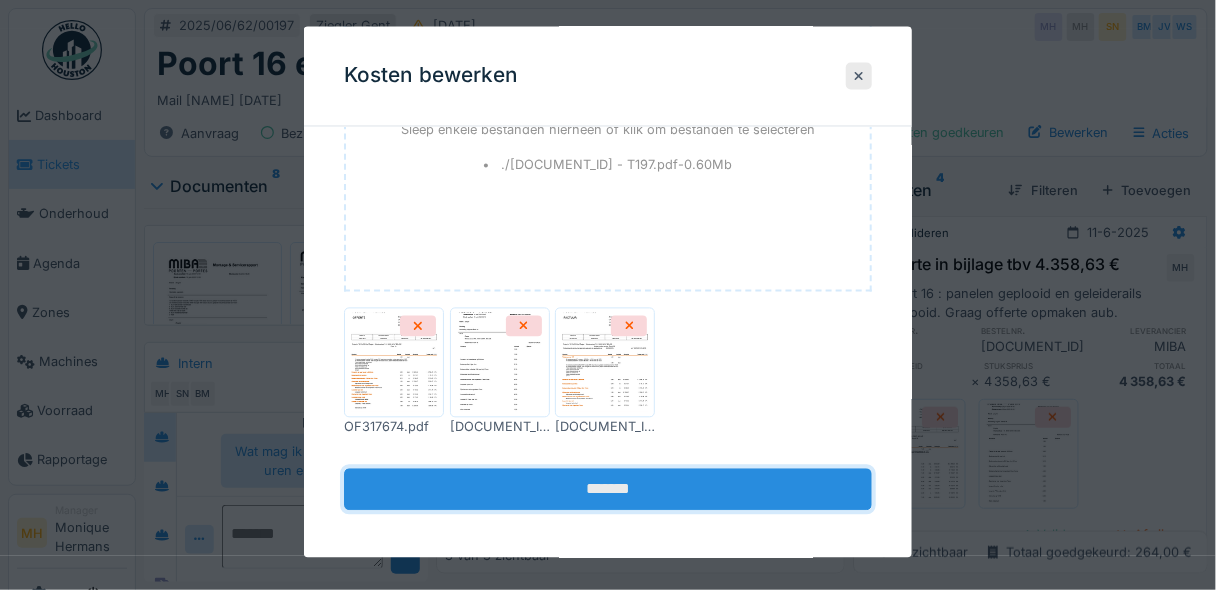 click on "*******" at bounding box center (608, 490) 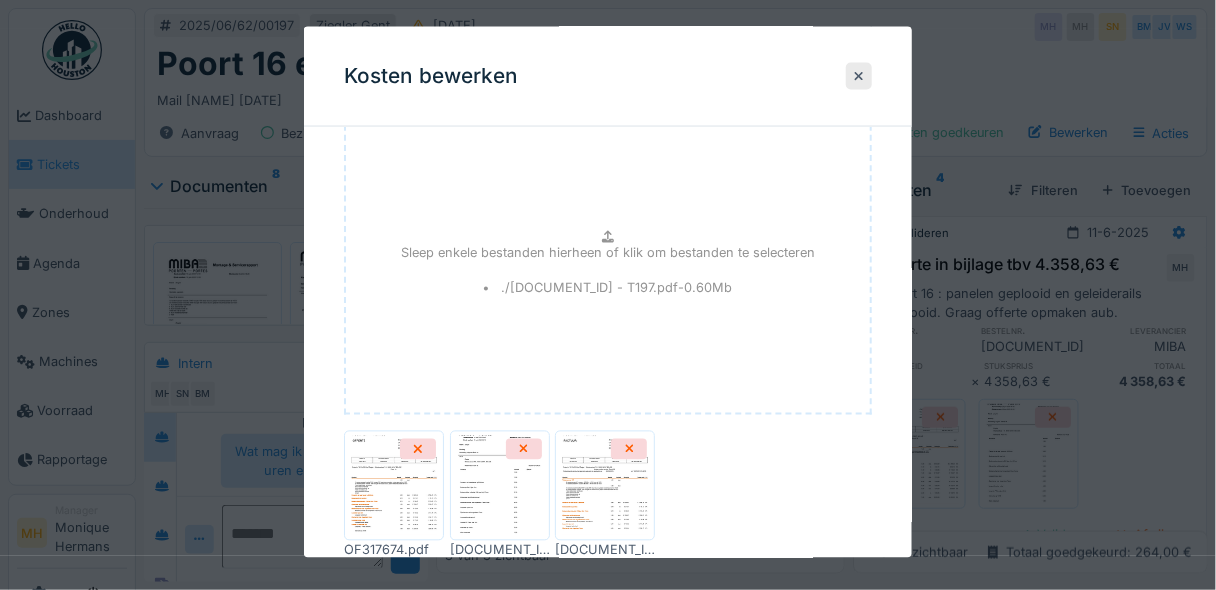 scroll, scrollTop: 899, scrollLeft: 0, axis: vertical 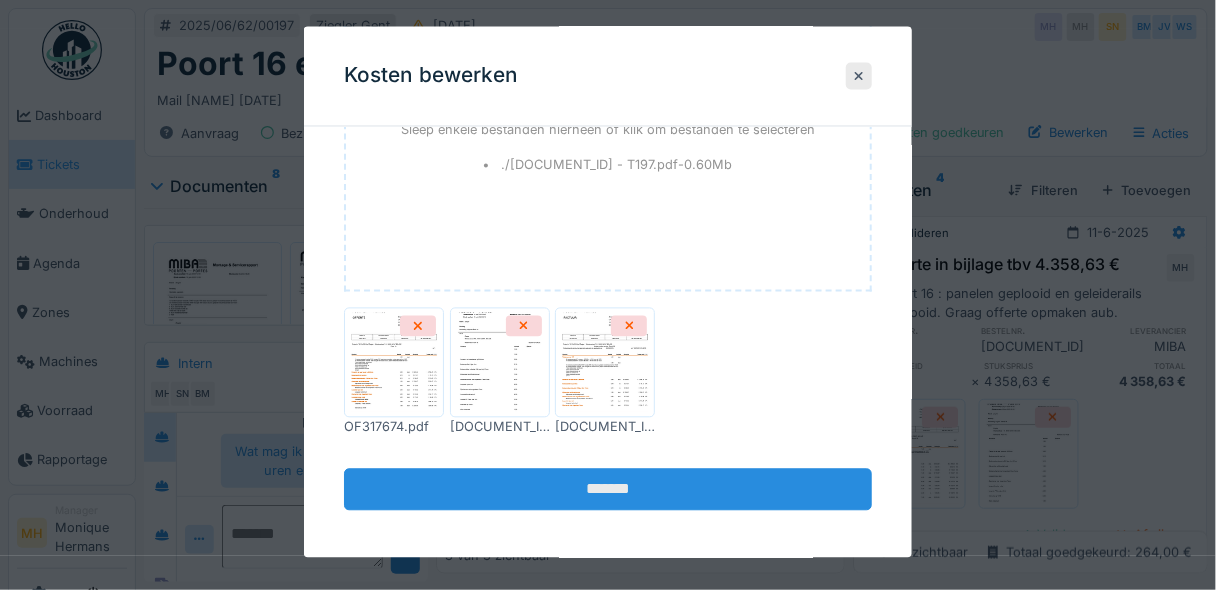 type on "*" 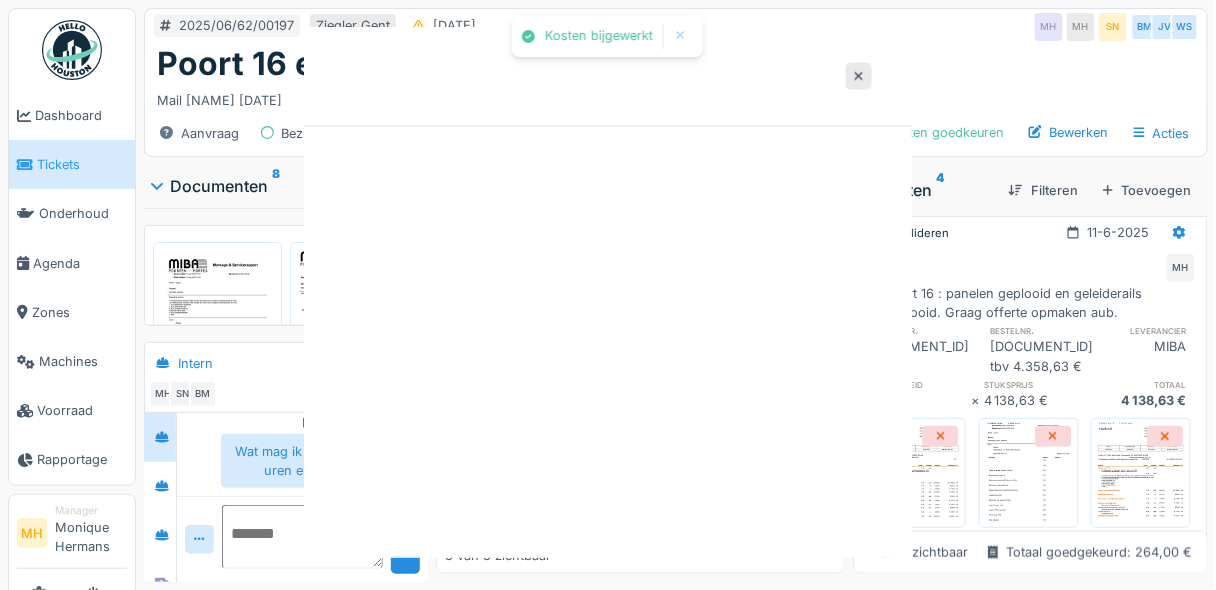 scroll, scrollTop: 0, scrollLeft: 0, axis: both 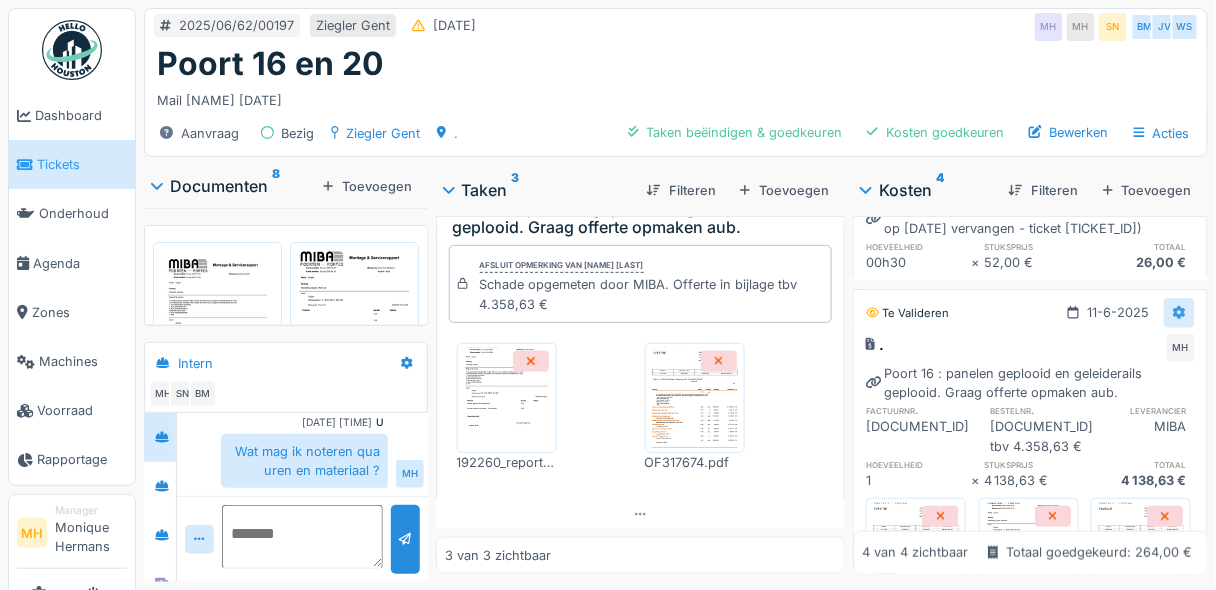 click 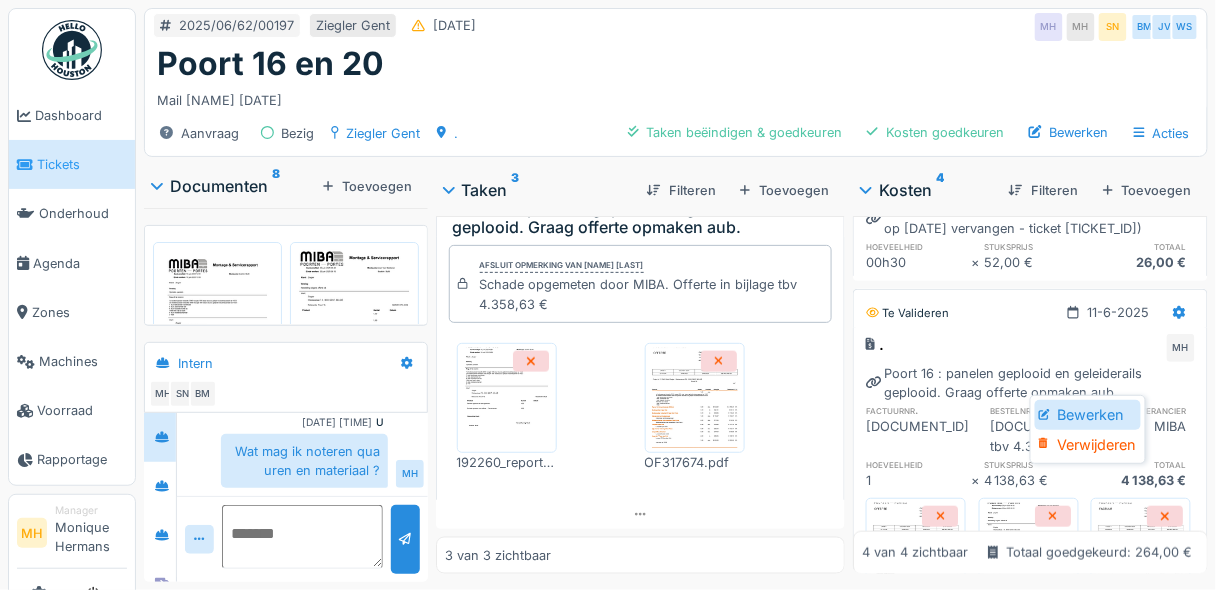 click on "Bewerken" at bounding box center [1088, 415] 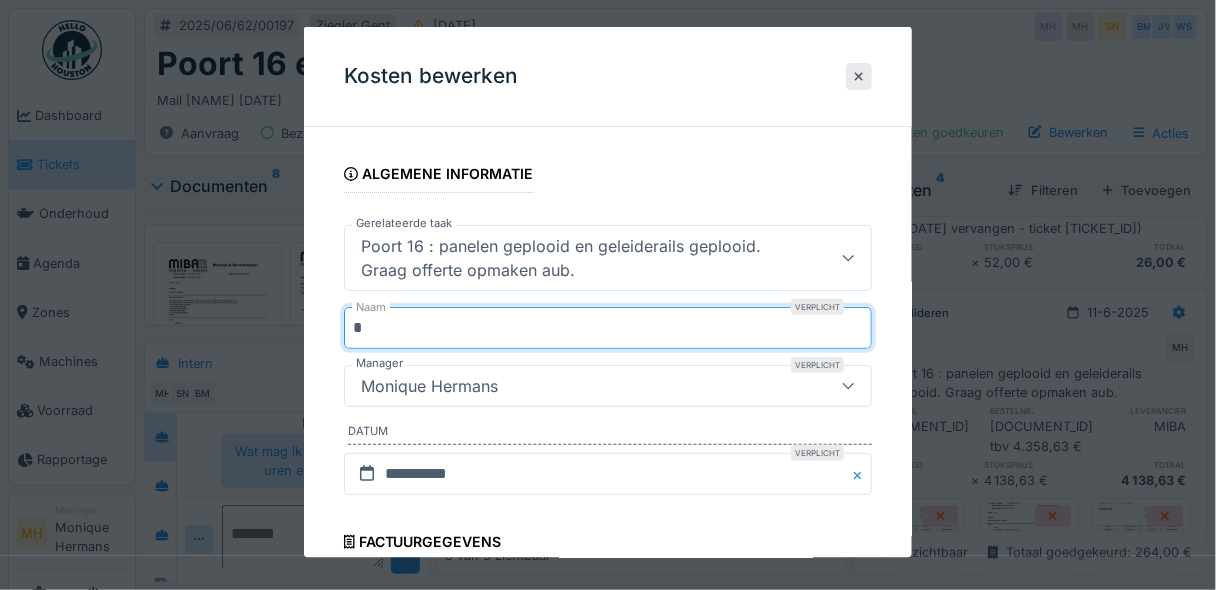 click on "*" at bounding box center [608, 328] 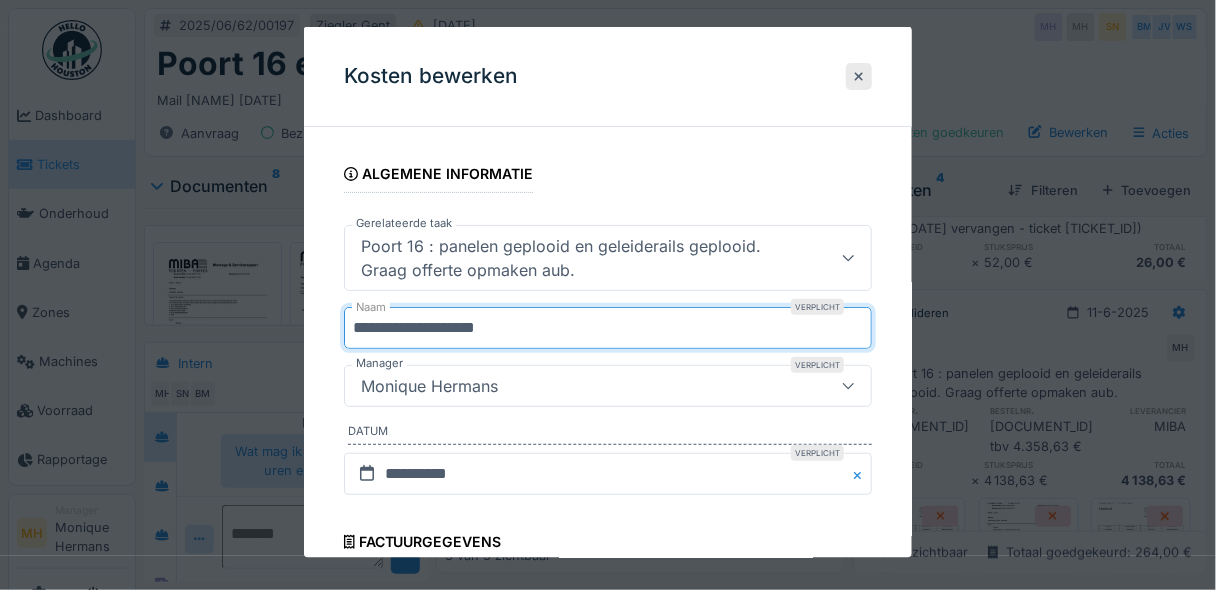 type on "**********" 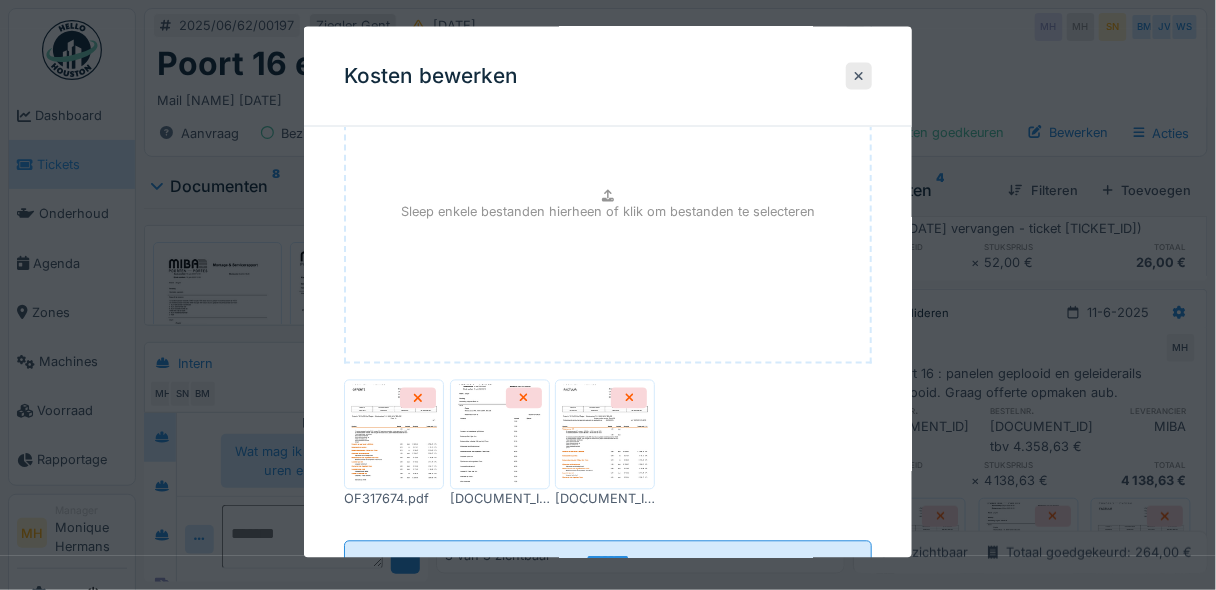 scroll, scrollTop: 899, scrollLeft: 0, axis: vertical 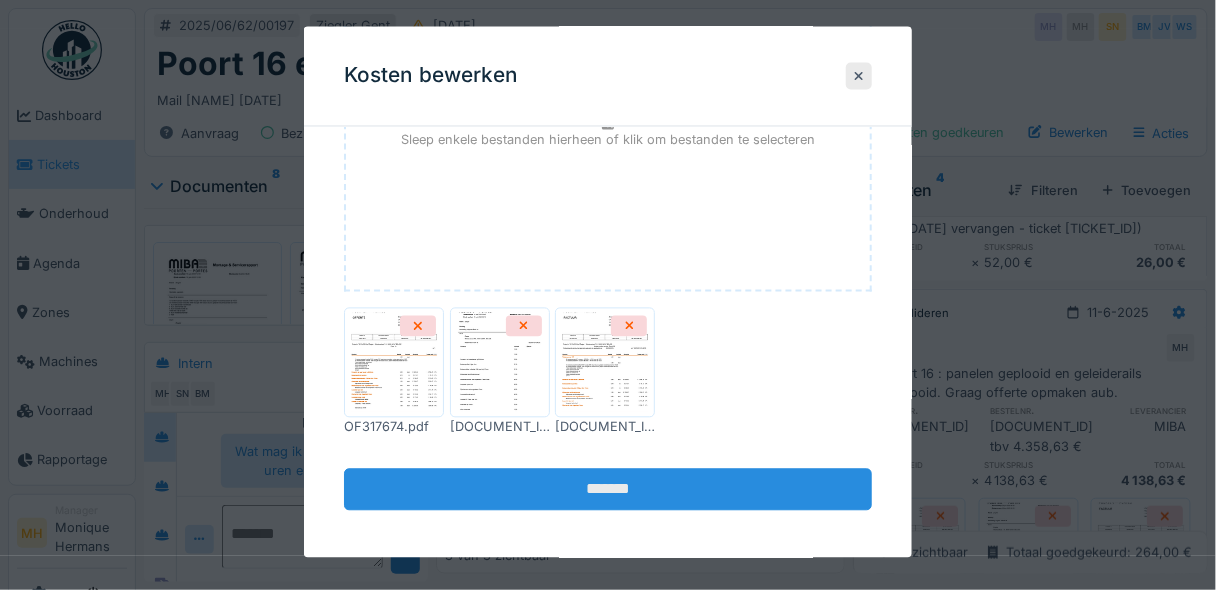 click on "*******" at bounding box center (608, 490) 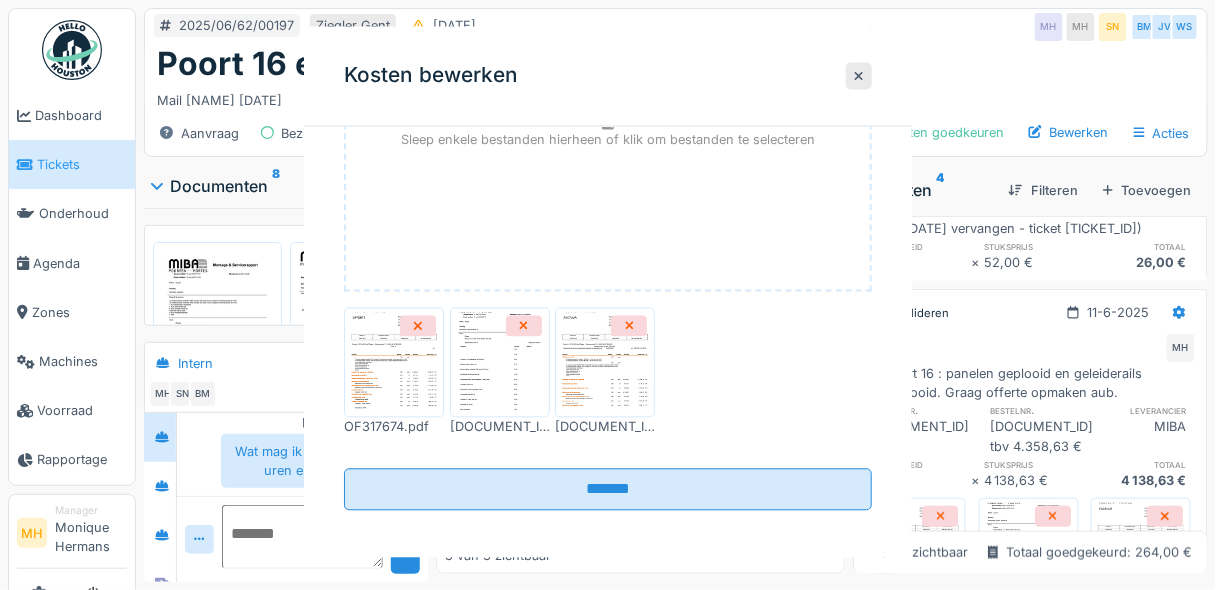 scroll, scrollTop: 0, scrollLeft: 0, axis: both 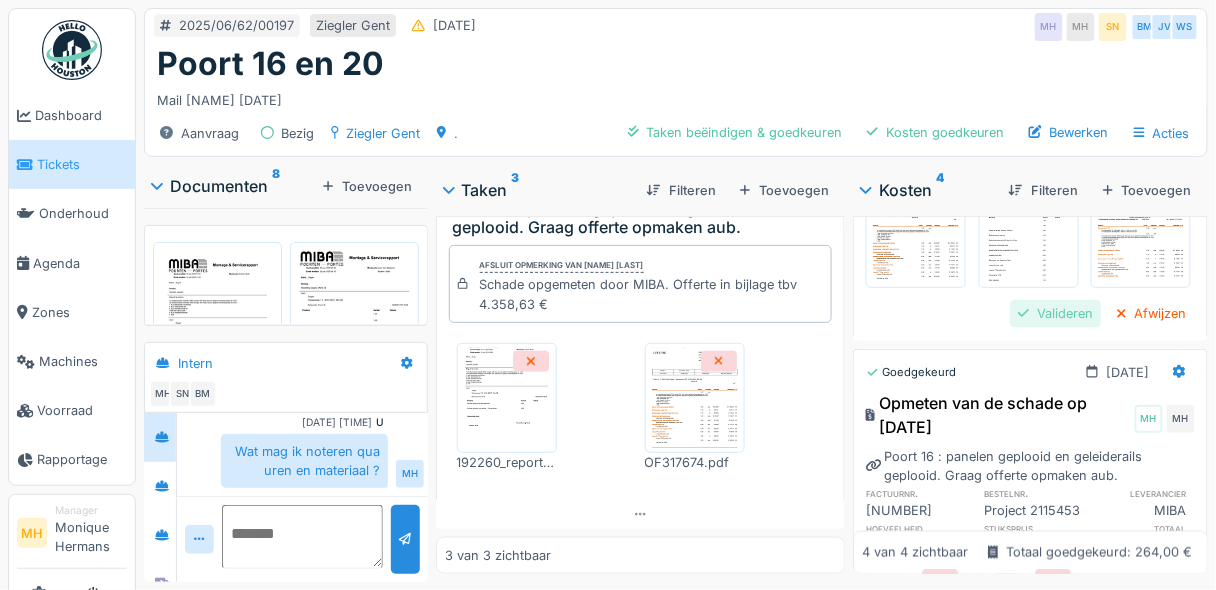 click on "Valideren" at bounding box center [1055, 313] 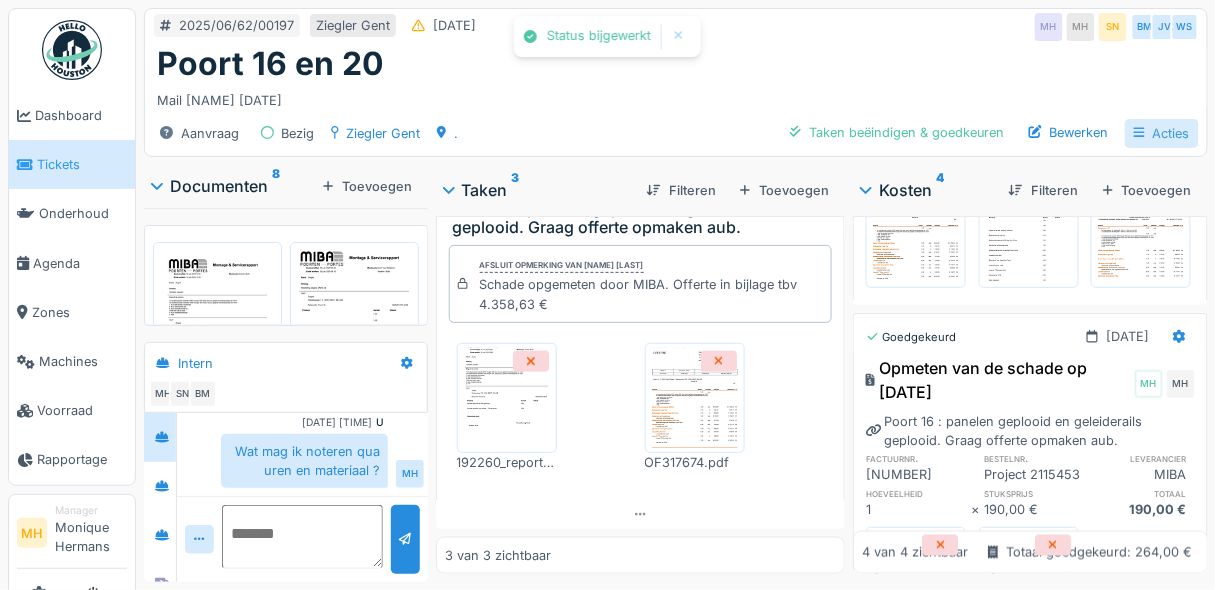 click on "Acties" at bounding box center [1162, 133] 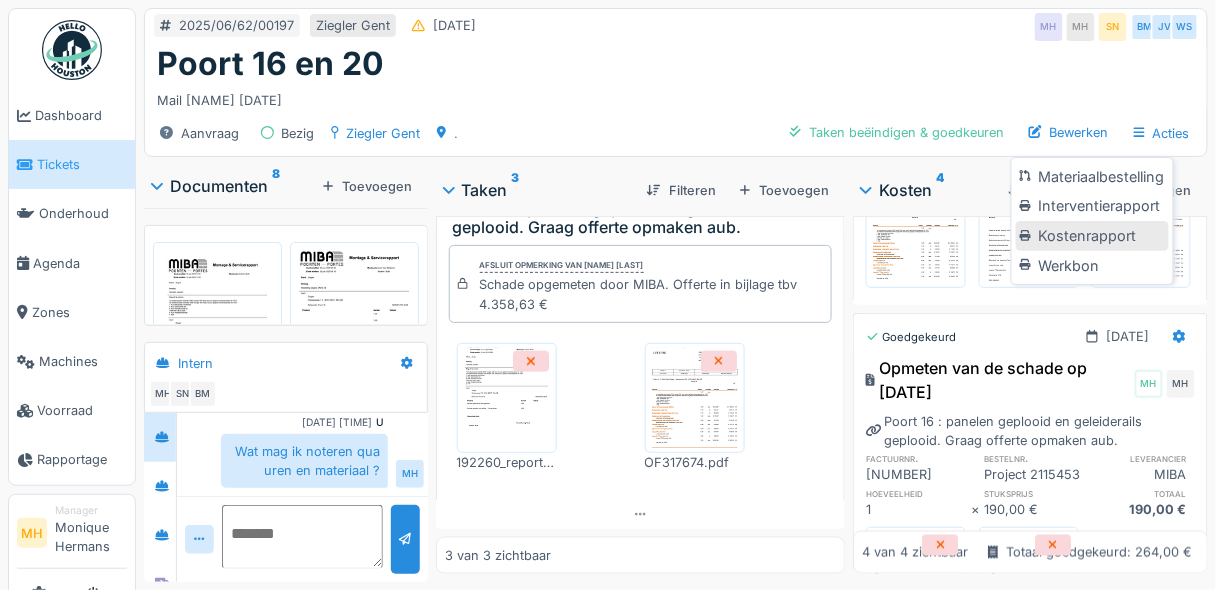 click on "Kostenrapport" at bounding box center (1092, 236) 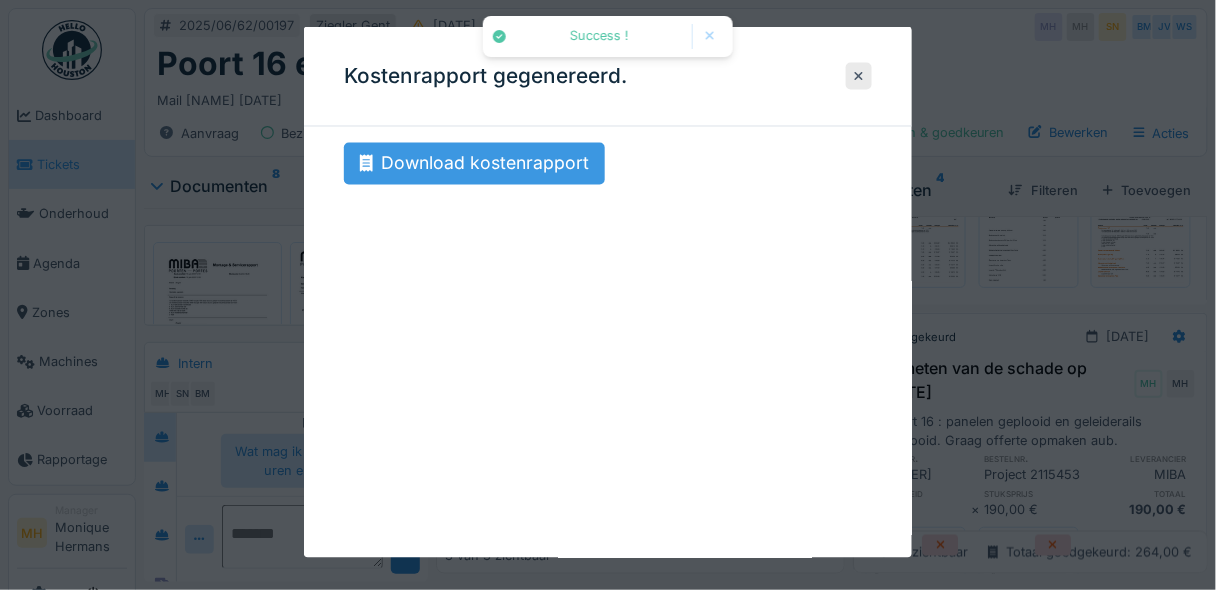 click on "Download kostenrapport" at bounding box center (474, 164) 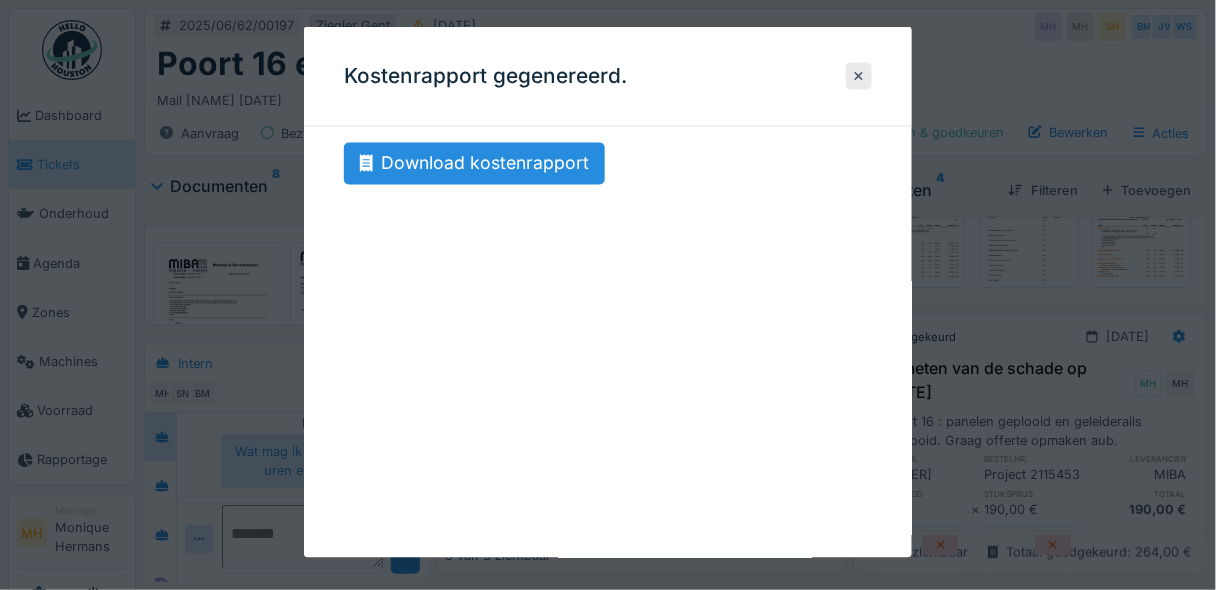 drag, startPoint x: 864, startPoint y: 71, endPoint x: 835, endPoint y: 97, distance: 38.948685 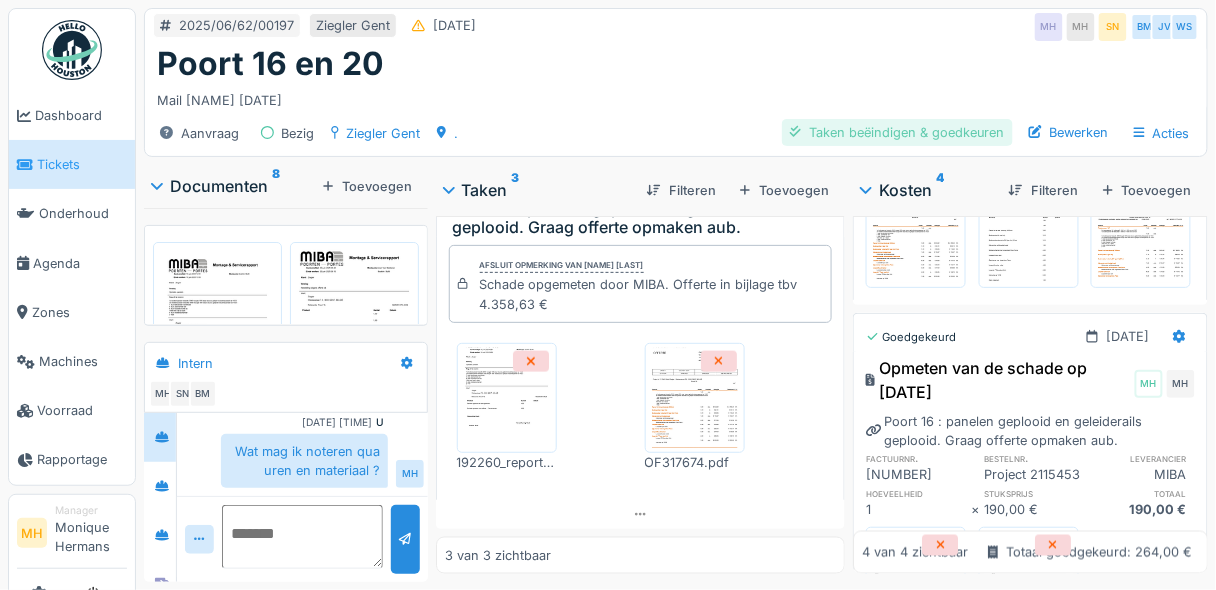 click on "Taken beëindigen & goedkeuren" at bounding box center [897, 132] 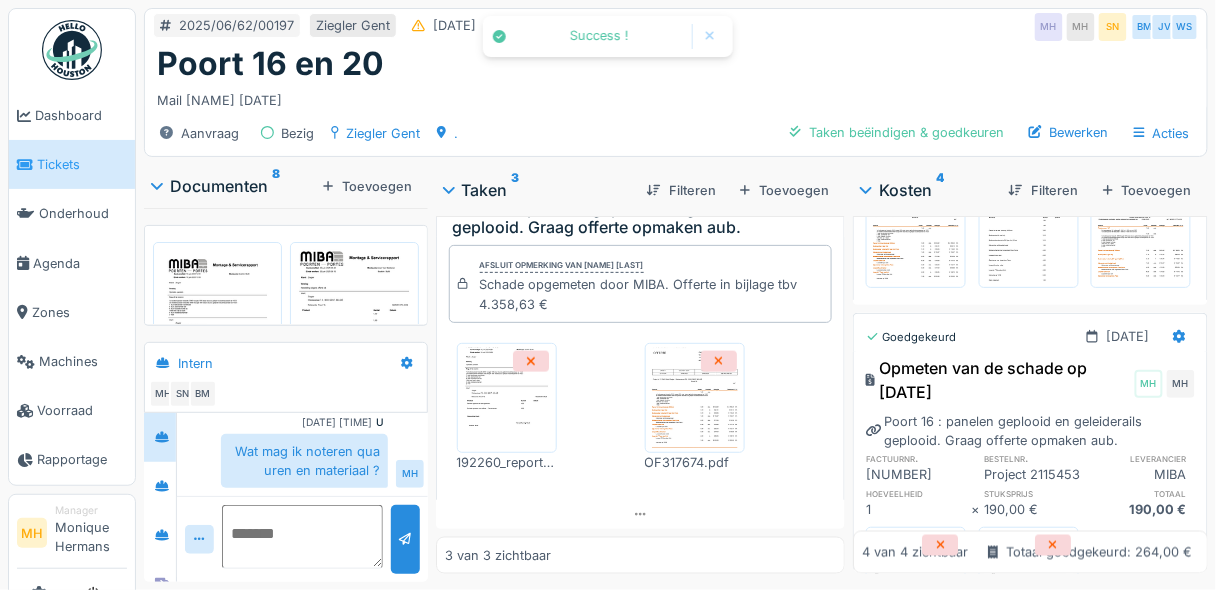 scroll, scrollTop: 481, scrollLeft: 0, axis: vertical 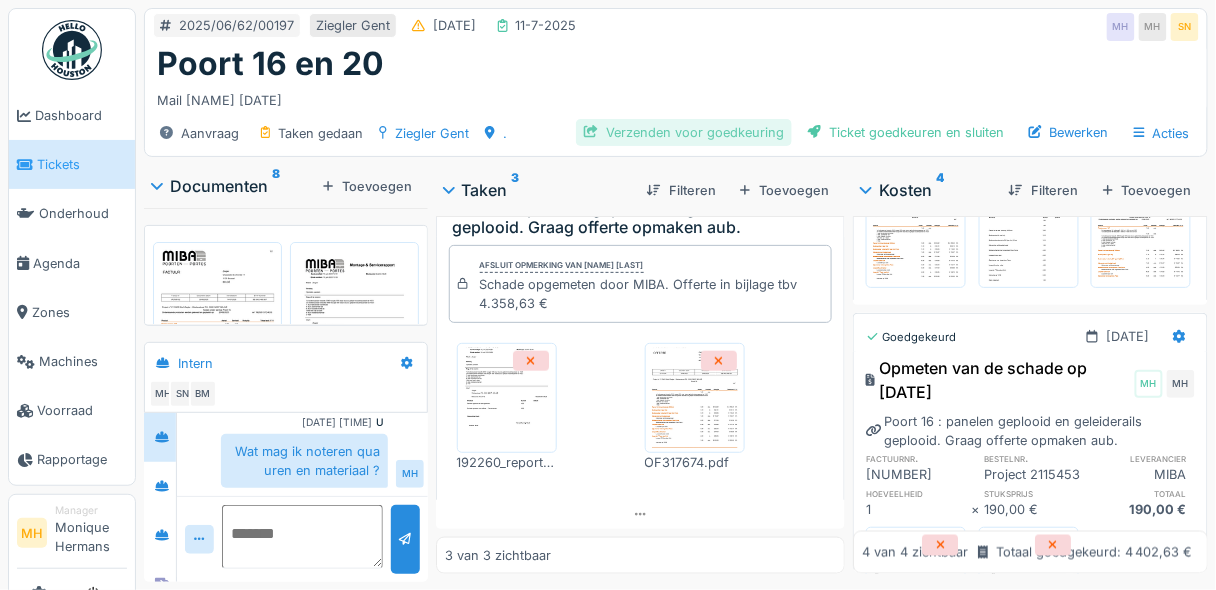 click on "Verzenden voor goedkeuring" at bounding box center [684, 132] 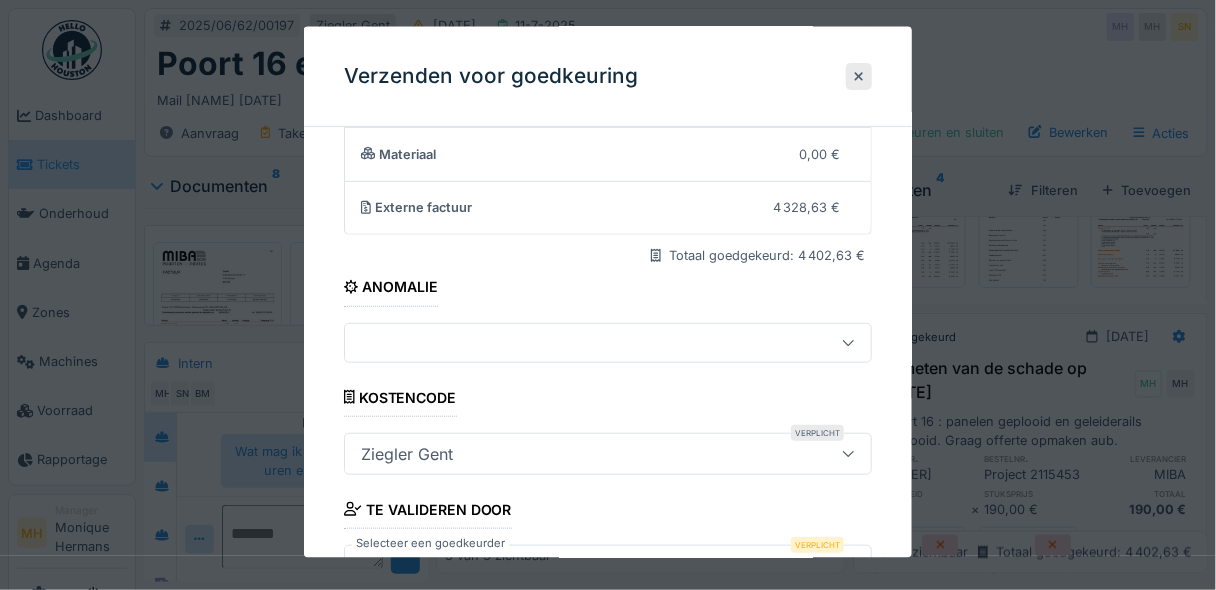 scroll, scrollTop: 305, scrollLeft: 0, axis: vertical 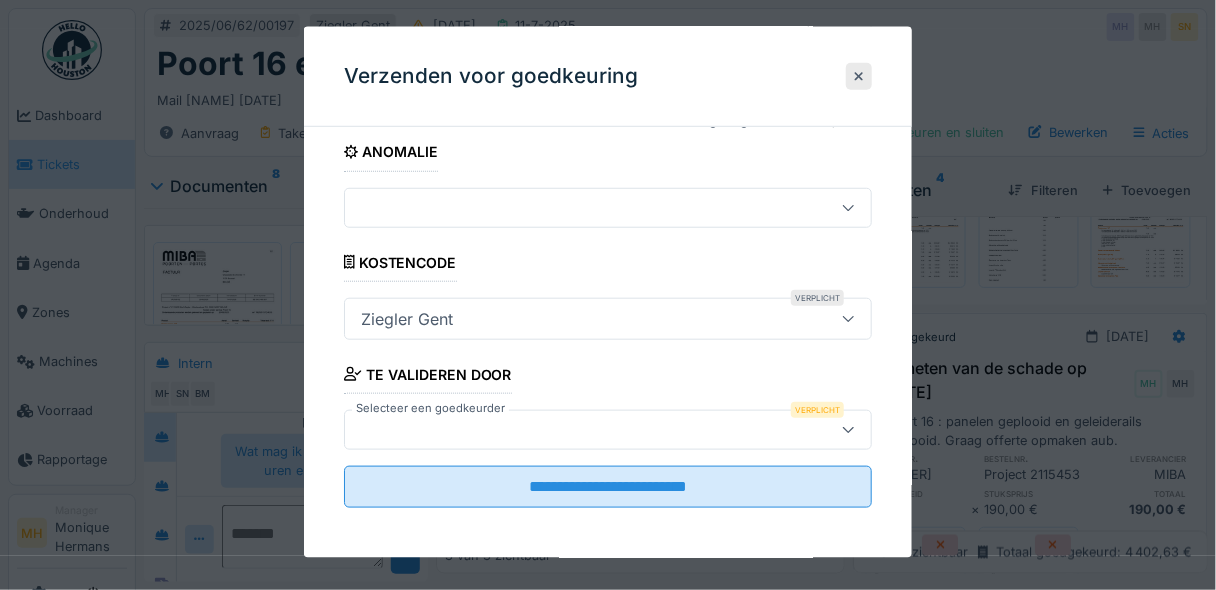 click at bounding box center [581, 429] 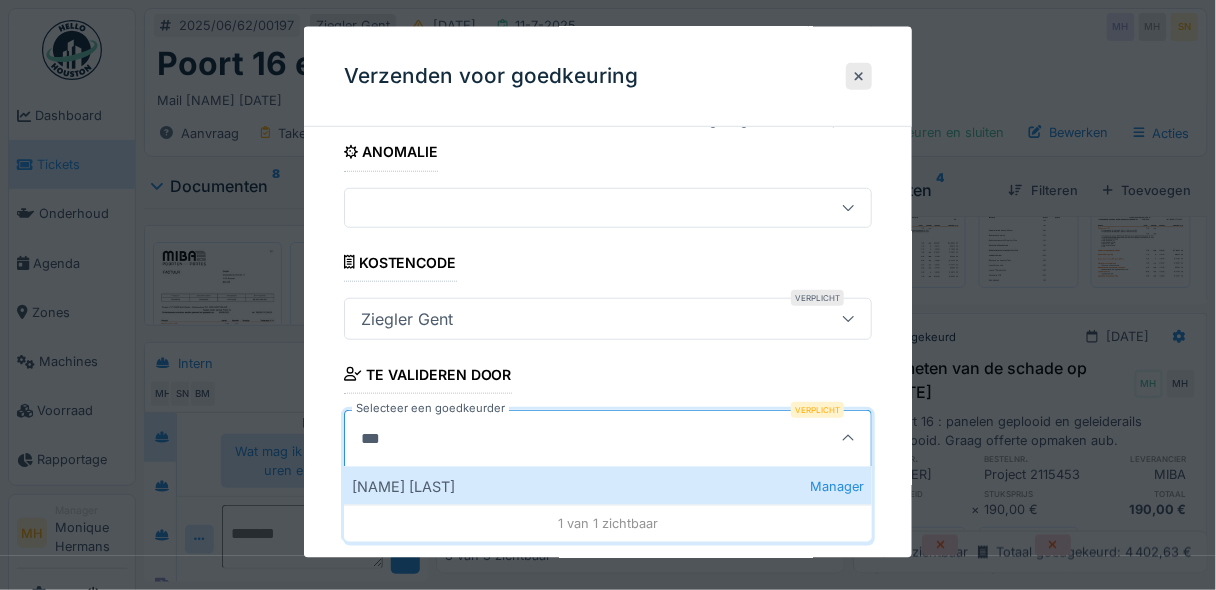 type on "***" 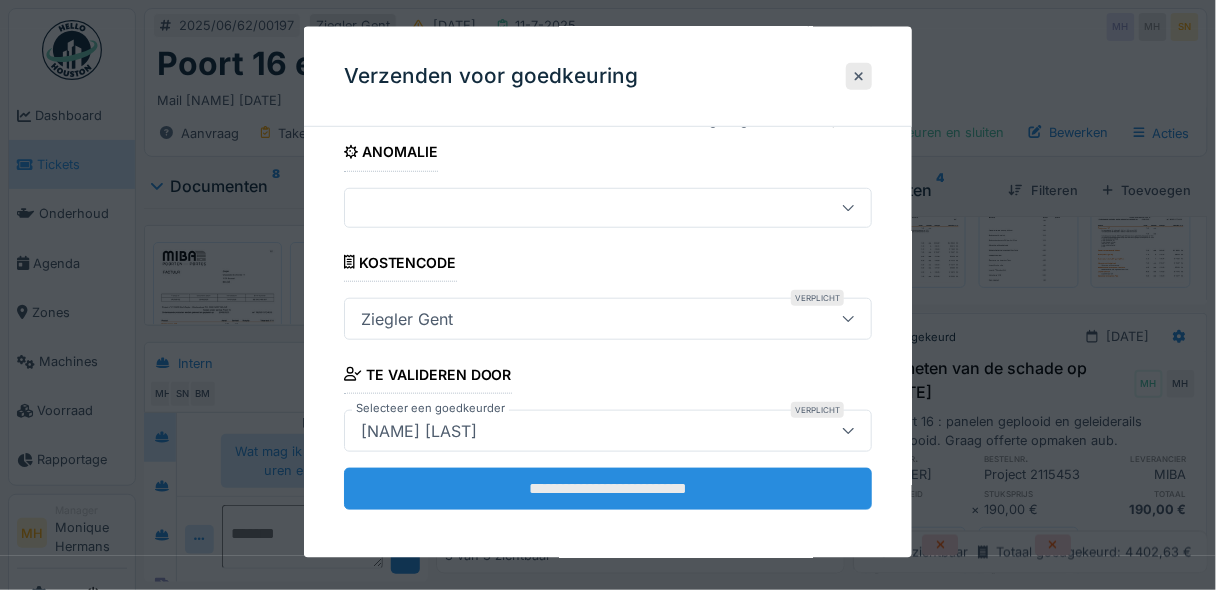 click on "**********" at bounding box center [608, 488] 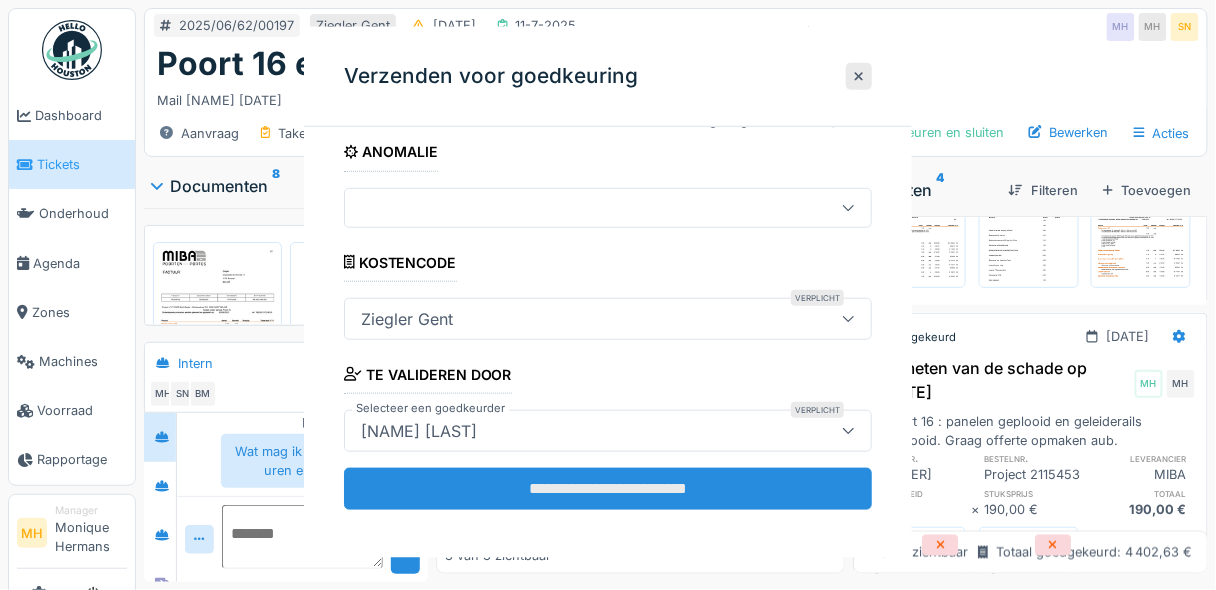 scroll, scrollTop: 0, scrollLeft: 0, axis: both 